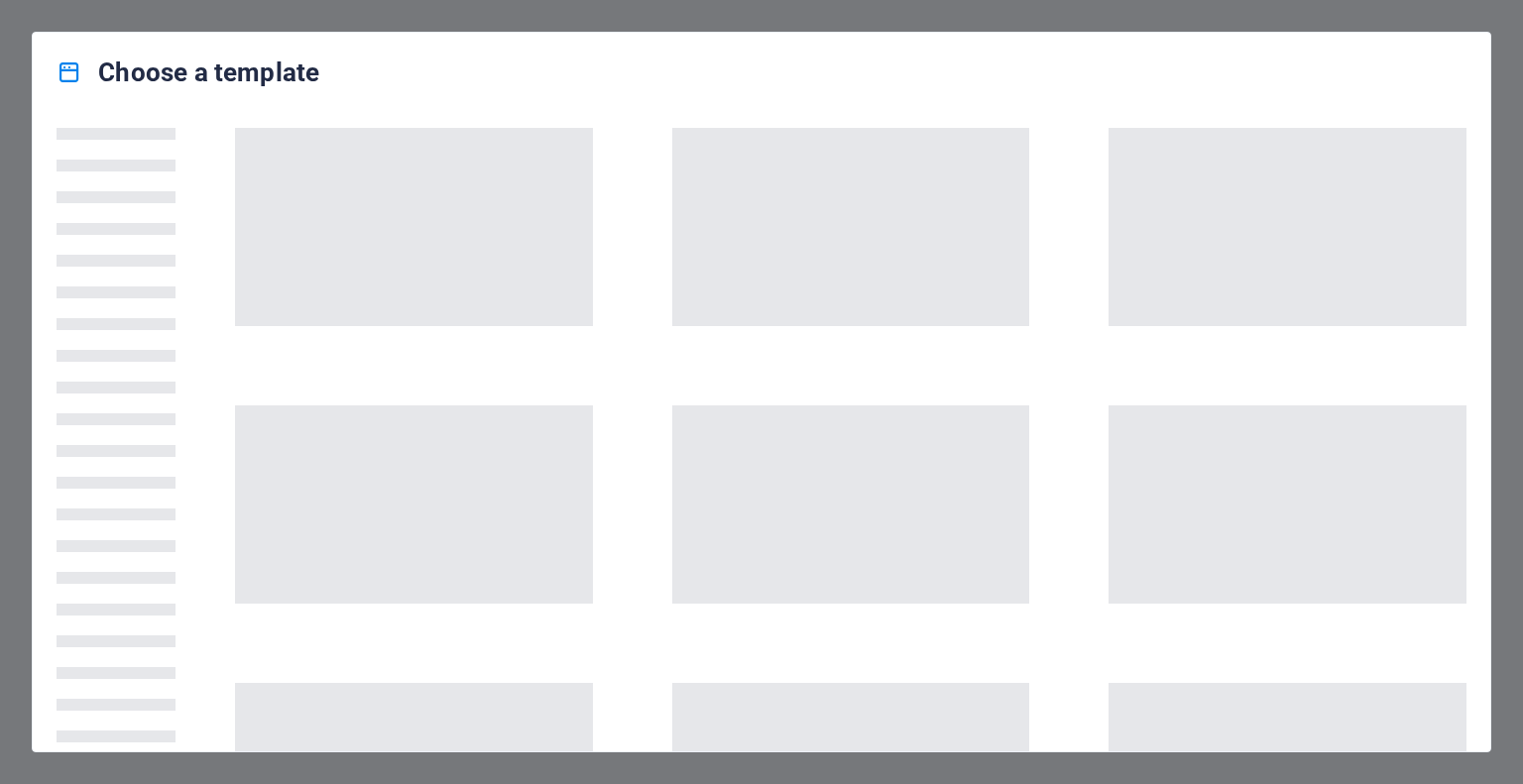 scroll, scrollTop: 0, scrollLeft: 0, axis: both 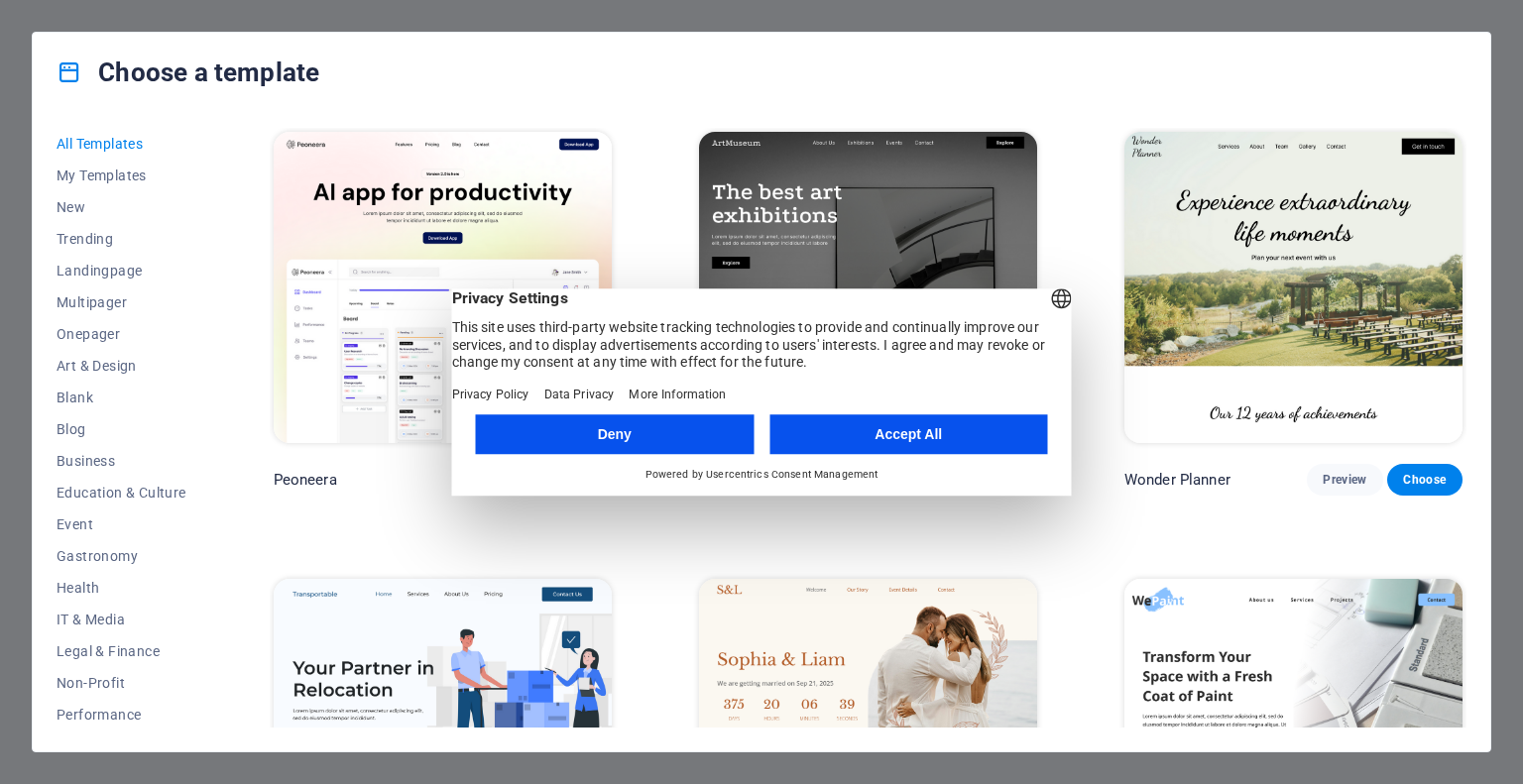 click on "Accept All" at bounding box center [908, 434] 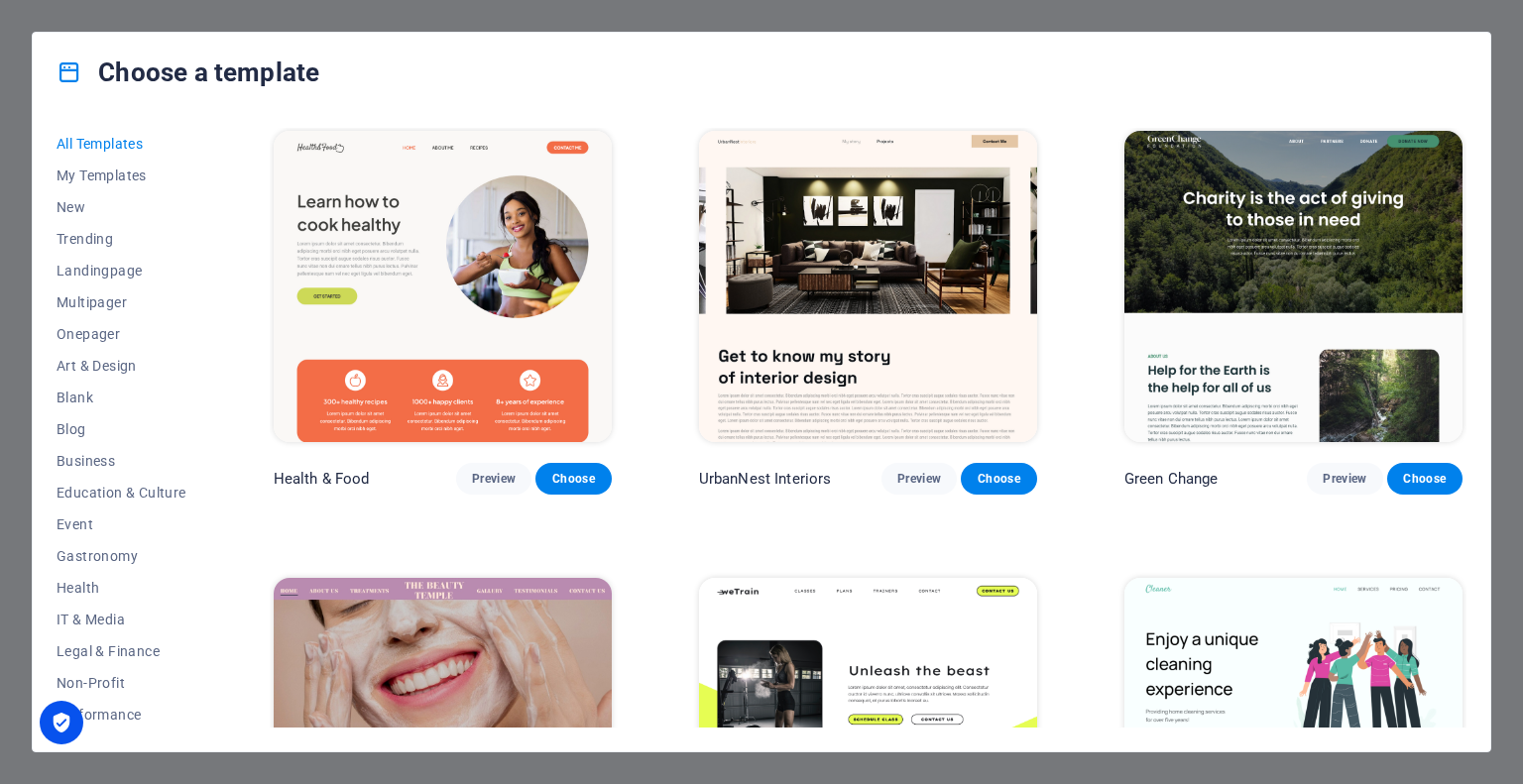 scroll, scrollTop: 1784, scrollLeft: 0, axis: vertical 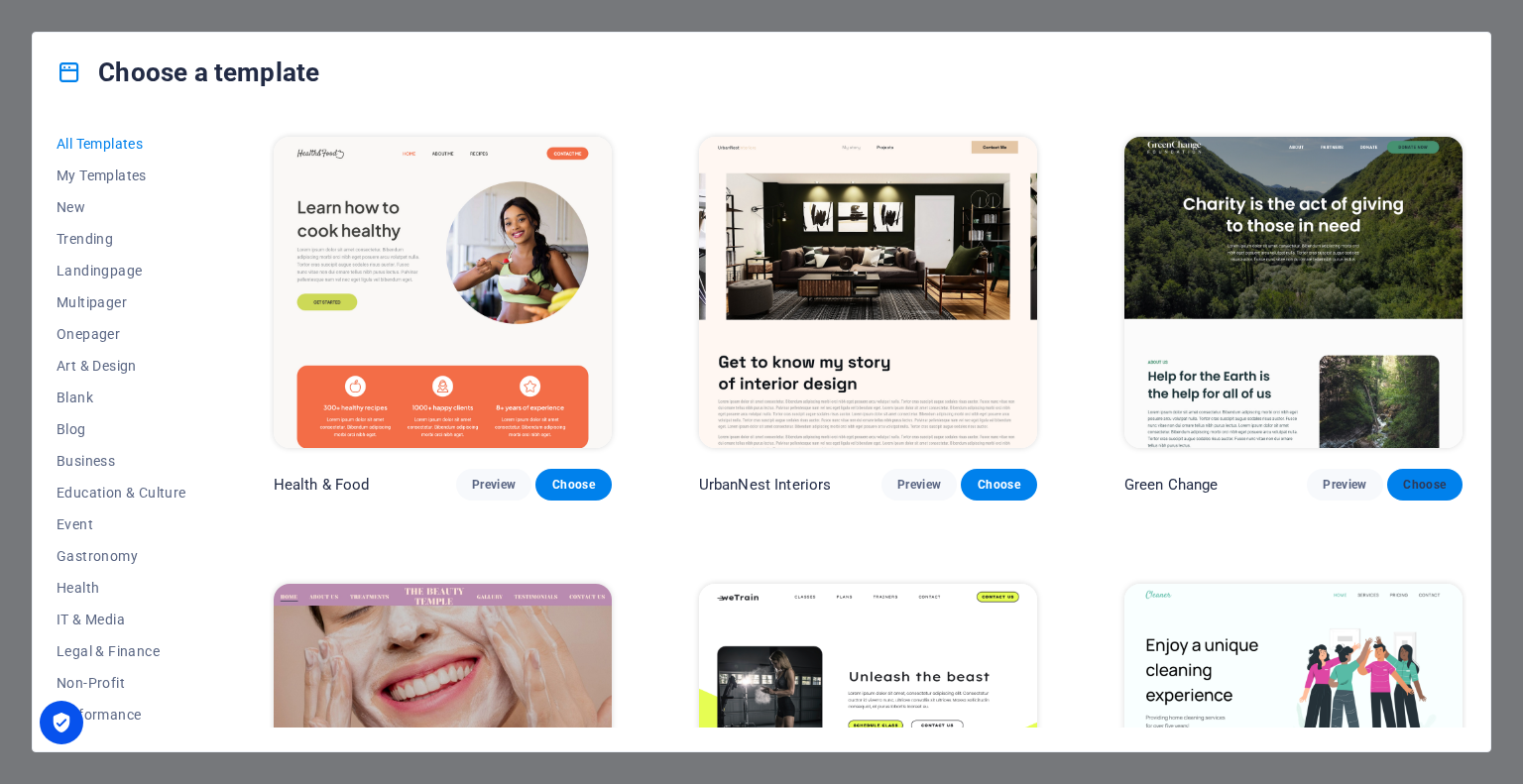 click on "Choose" at bounding box center [1425, 485] 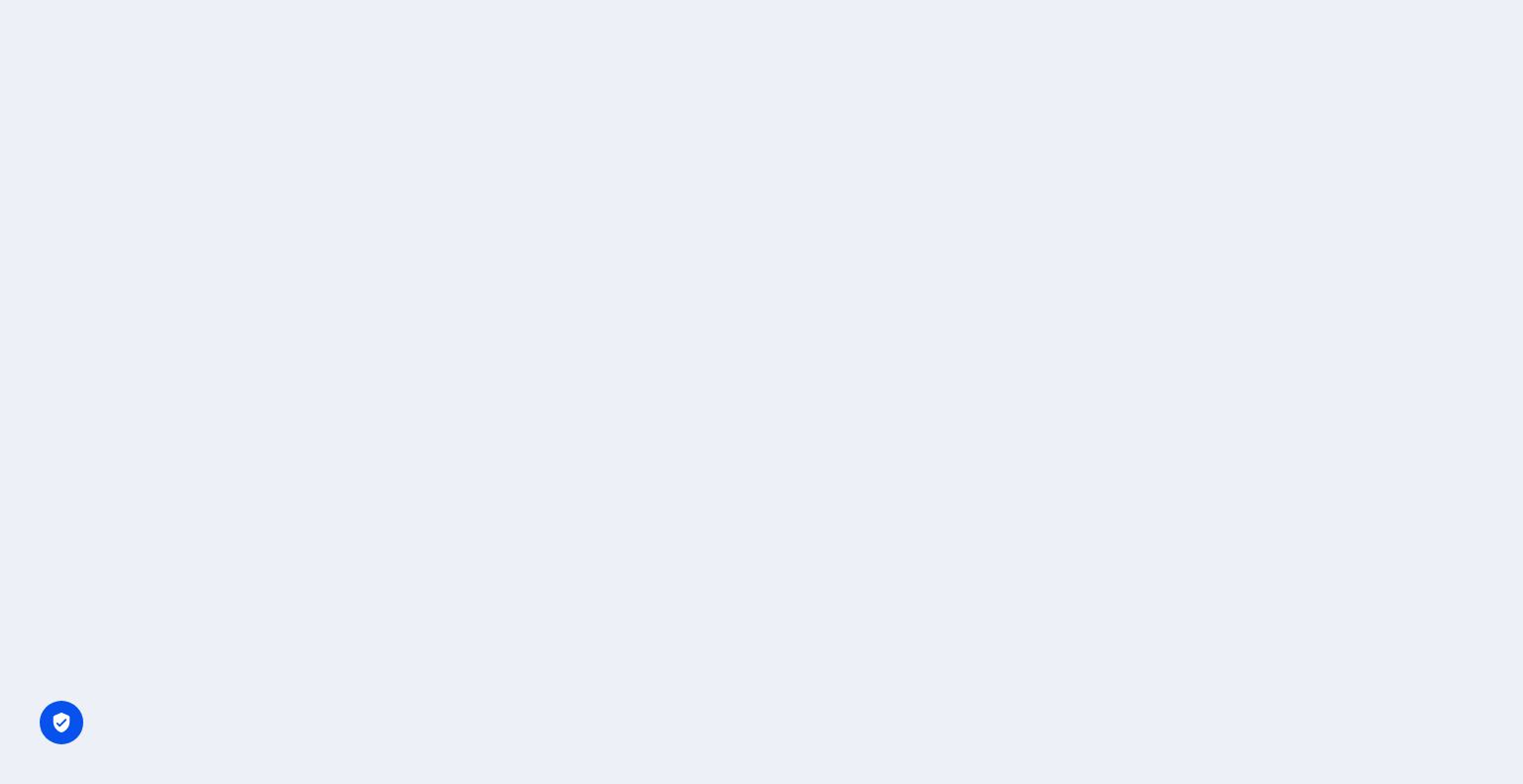 scroll, scrollTop: 0, scrollLeft: 0, axis: both 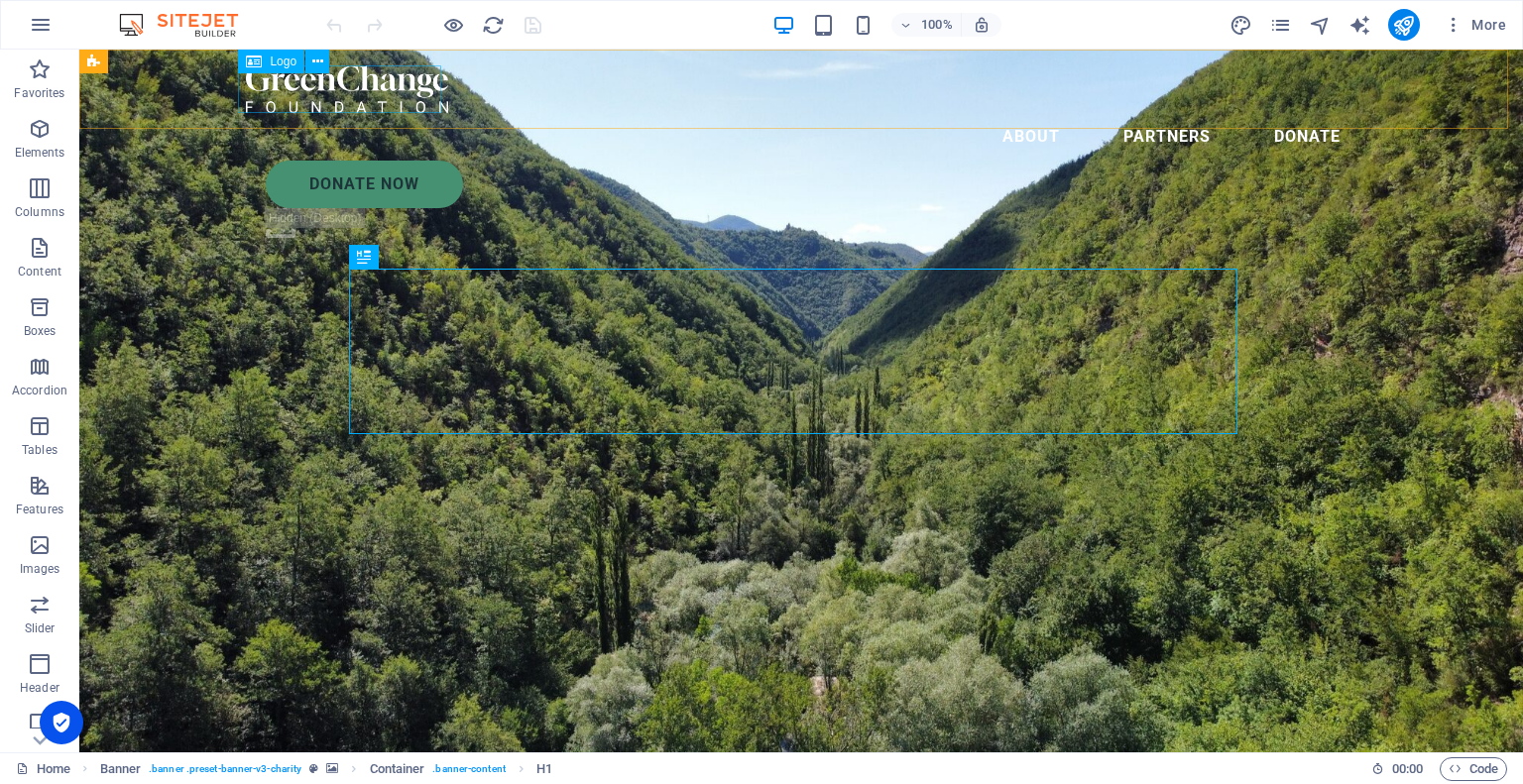 click at bounding box center (801, 89) 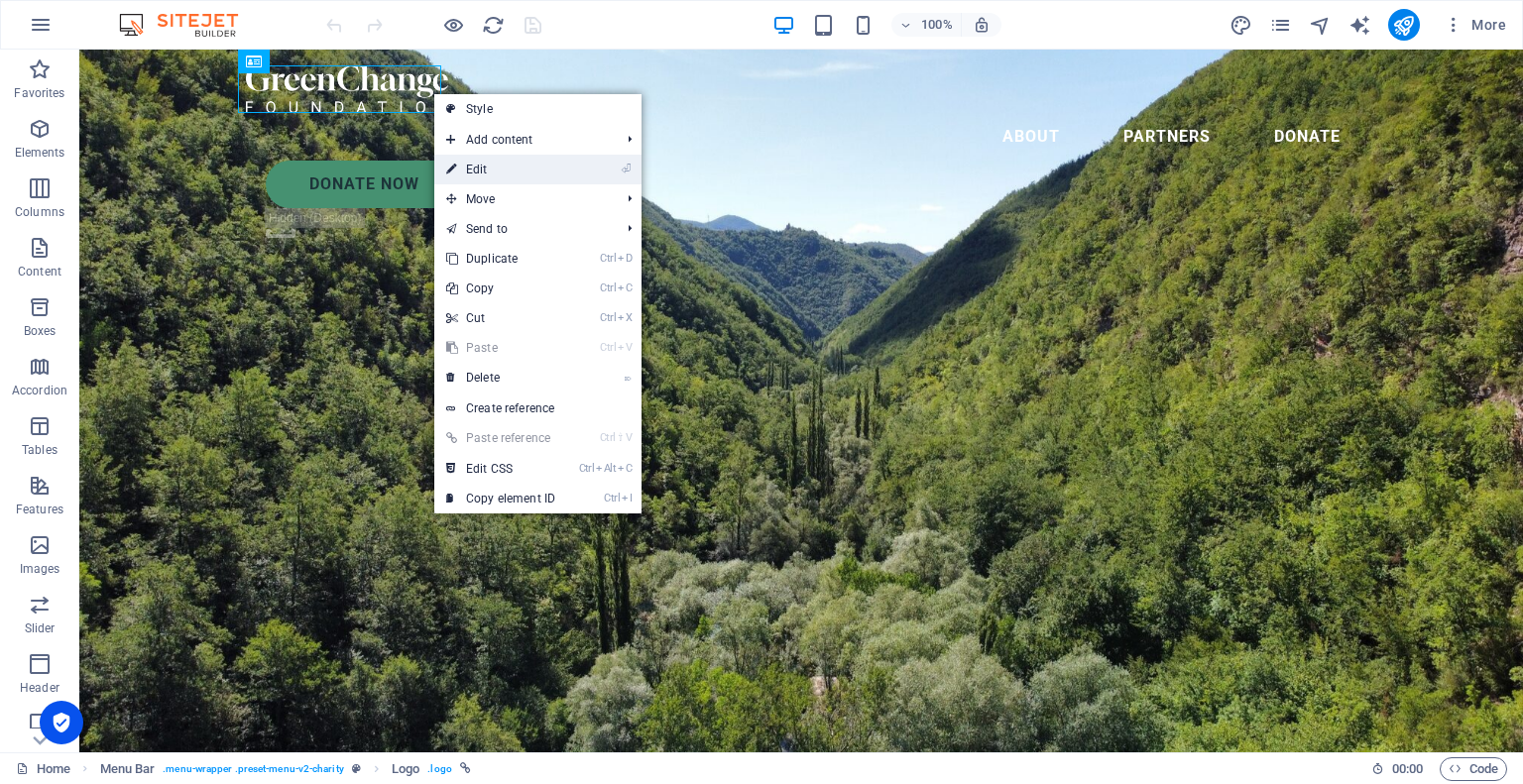 click on "⏎  Edit" at bounding box center [501, 169] 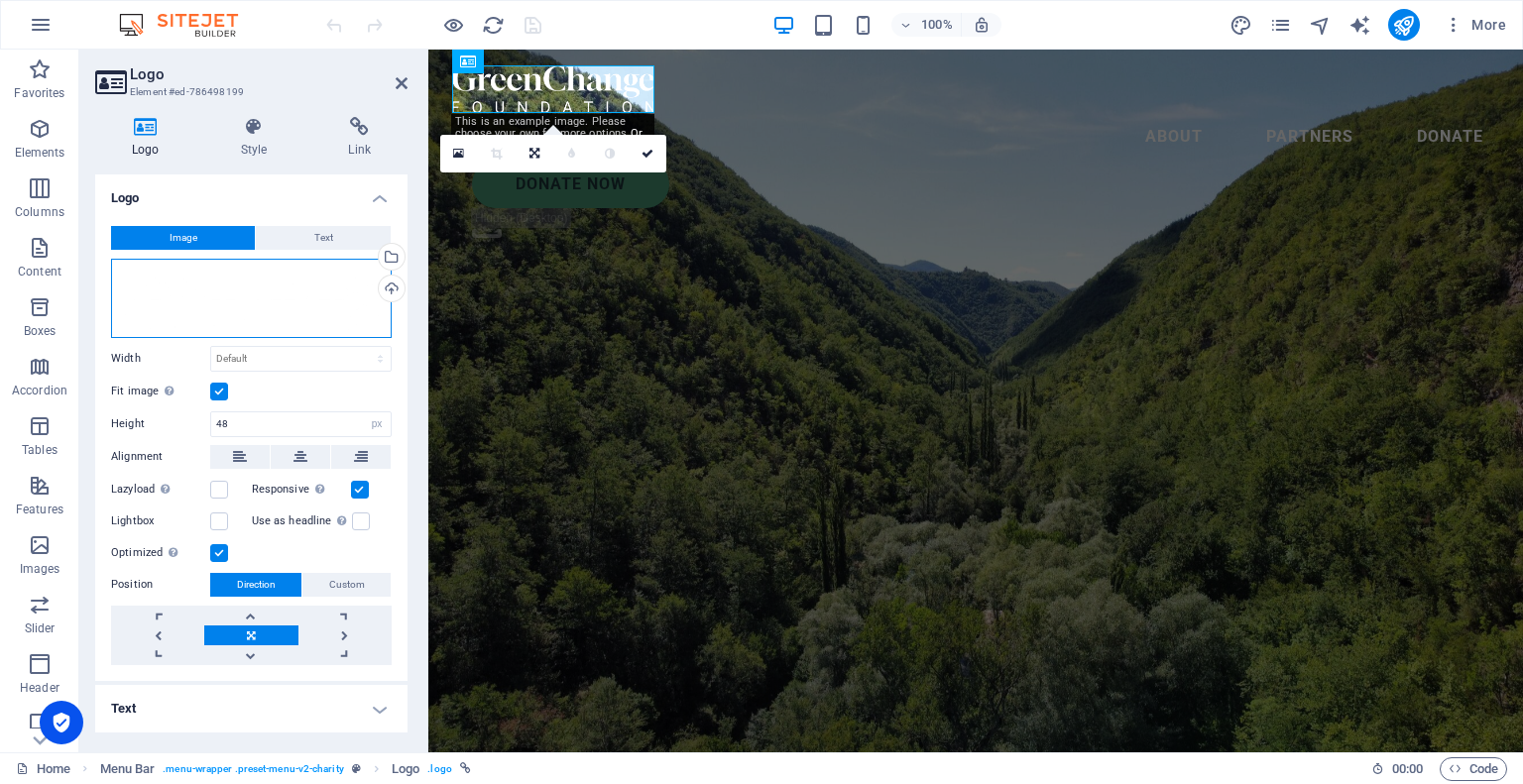 click on "Drag files here, click to choose files or select files from Files or our free stock photos & videos" at bounding box center (251, 298) 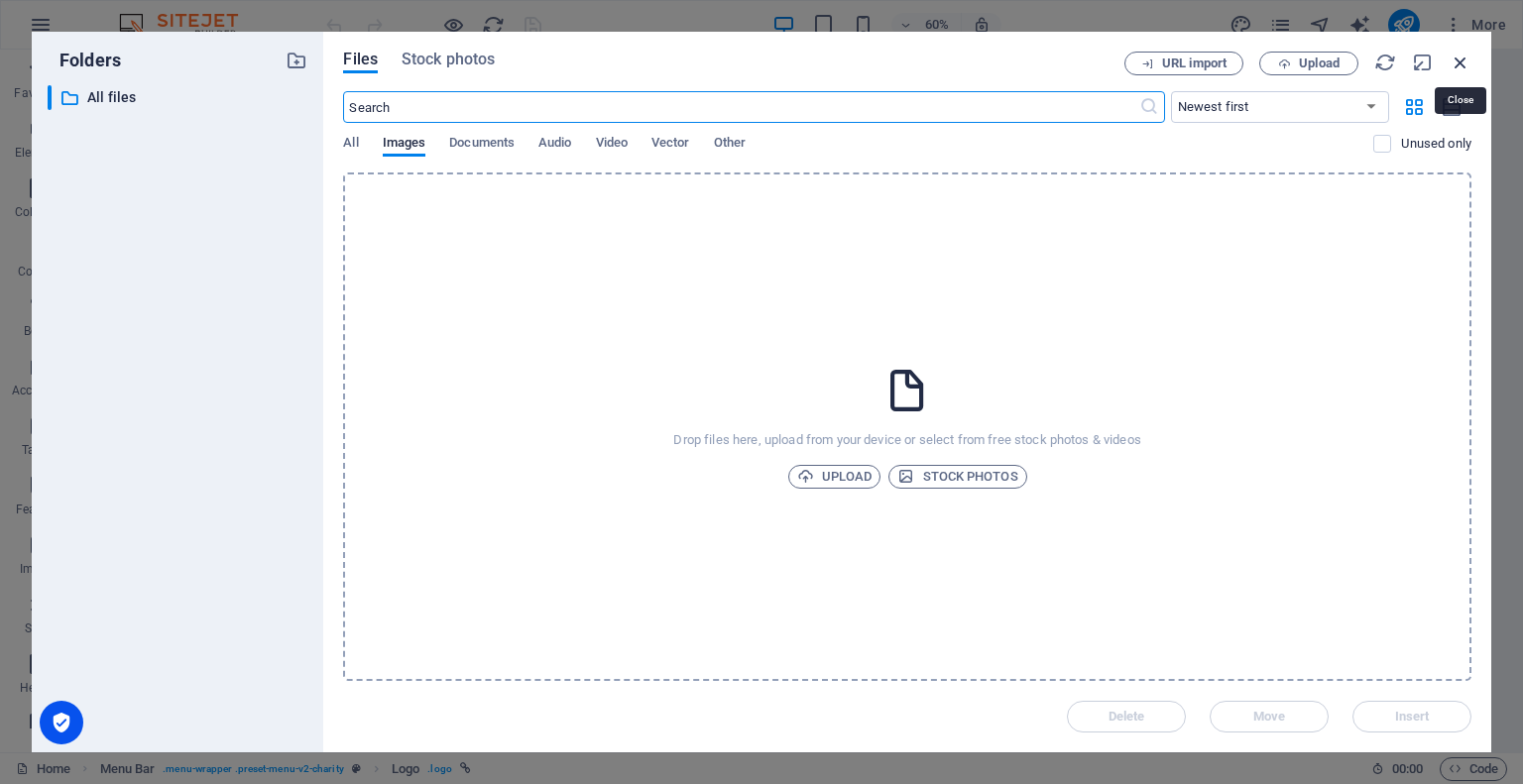 click at bounding box center [1461, 62] 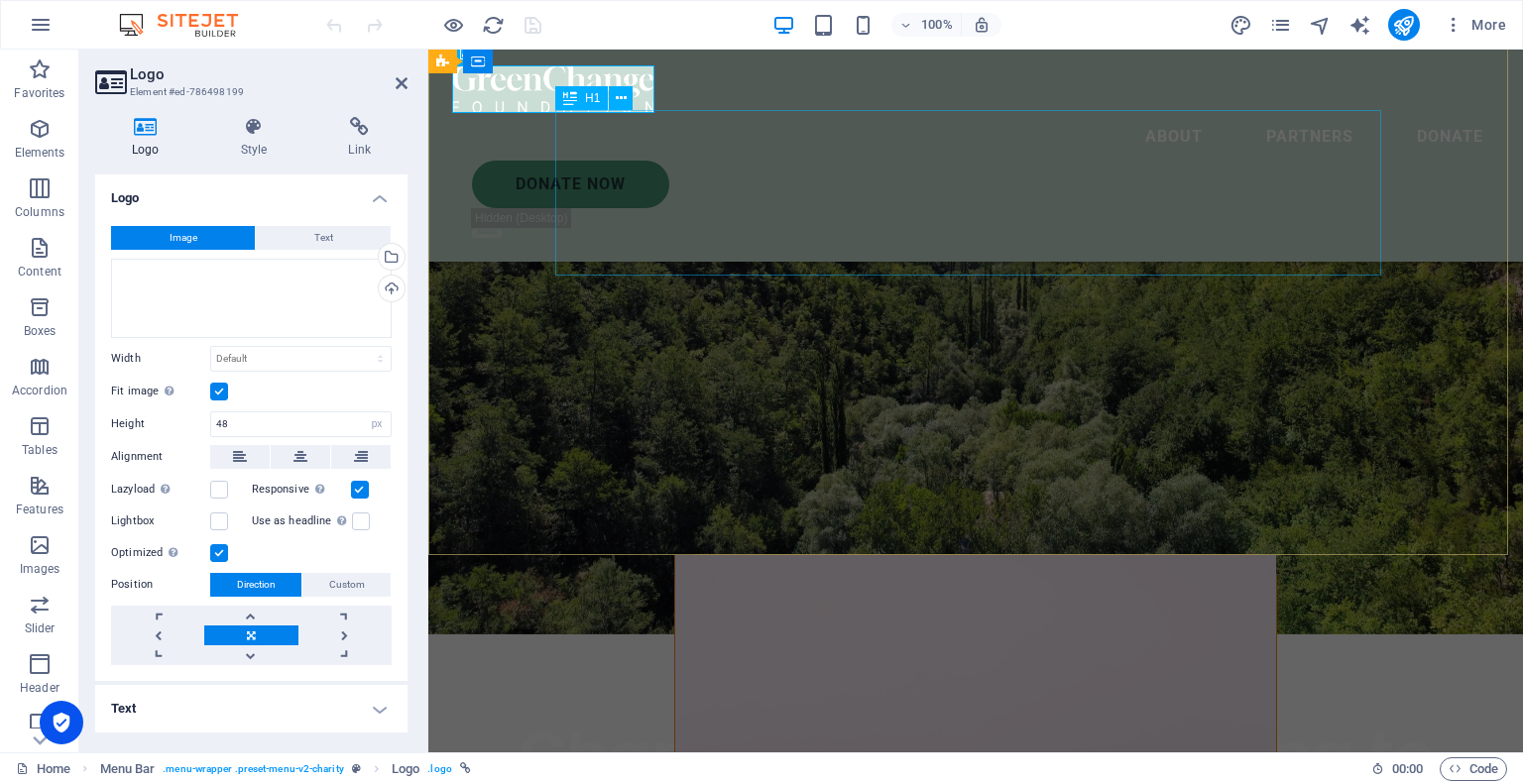 scroll, scrollTop: 0, scrollLeft: 0, axis: both 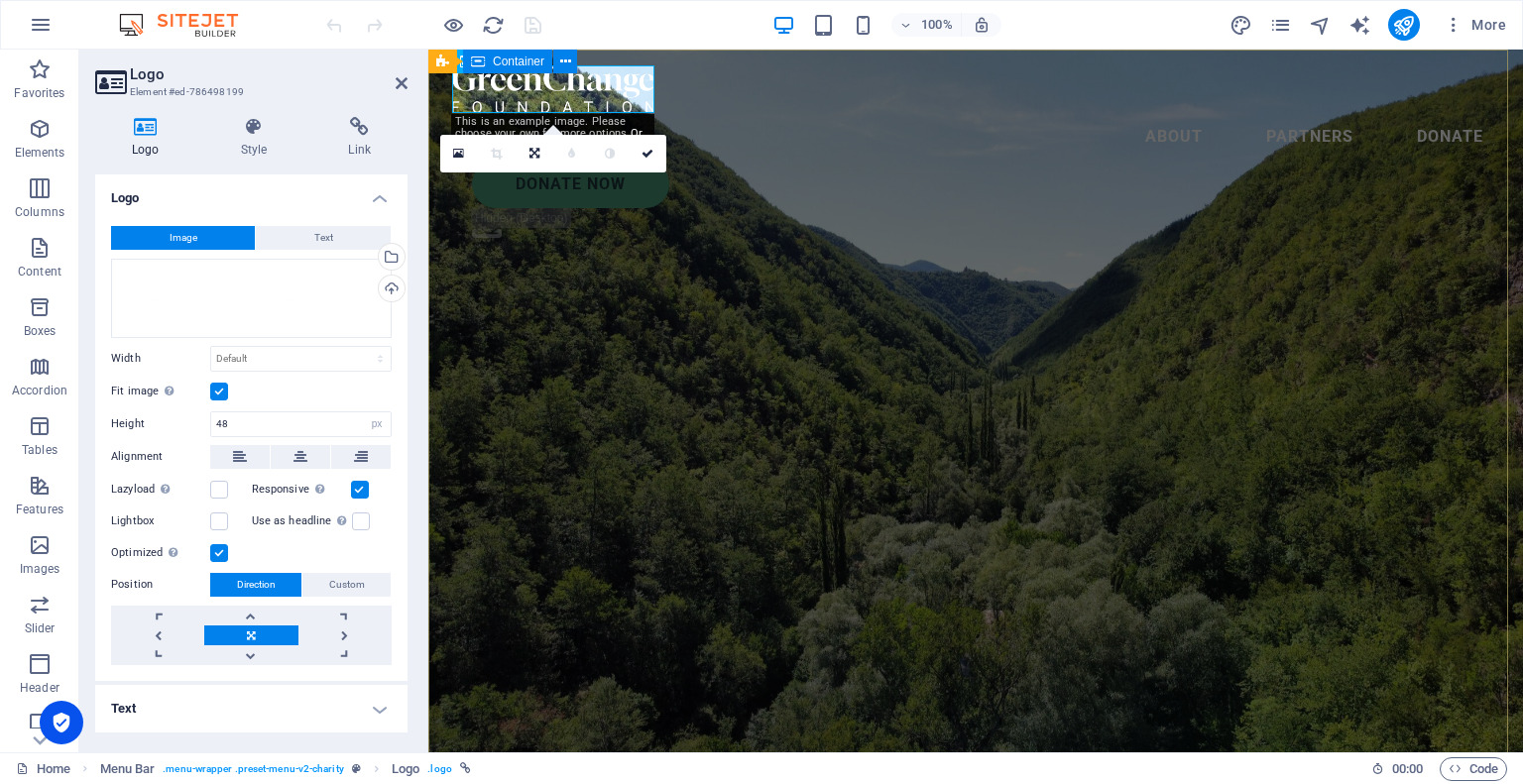 click on "Charity is the act of giving to those in need Lorem ipsum dolor sit amet consectetur. Bibendum adipiscing morbi orci nibh eget posuere arcu volutpat nulla. Tortor cras suscipit augue sodales risus auctor. Fusce nunc vitae non dui ornare tellus nibh purus lectus." at bounding box center [976, 952] 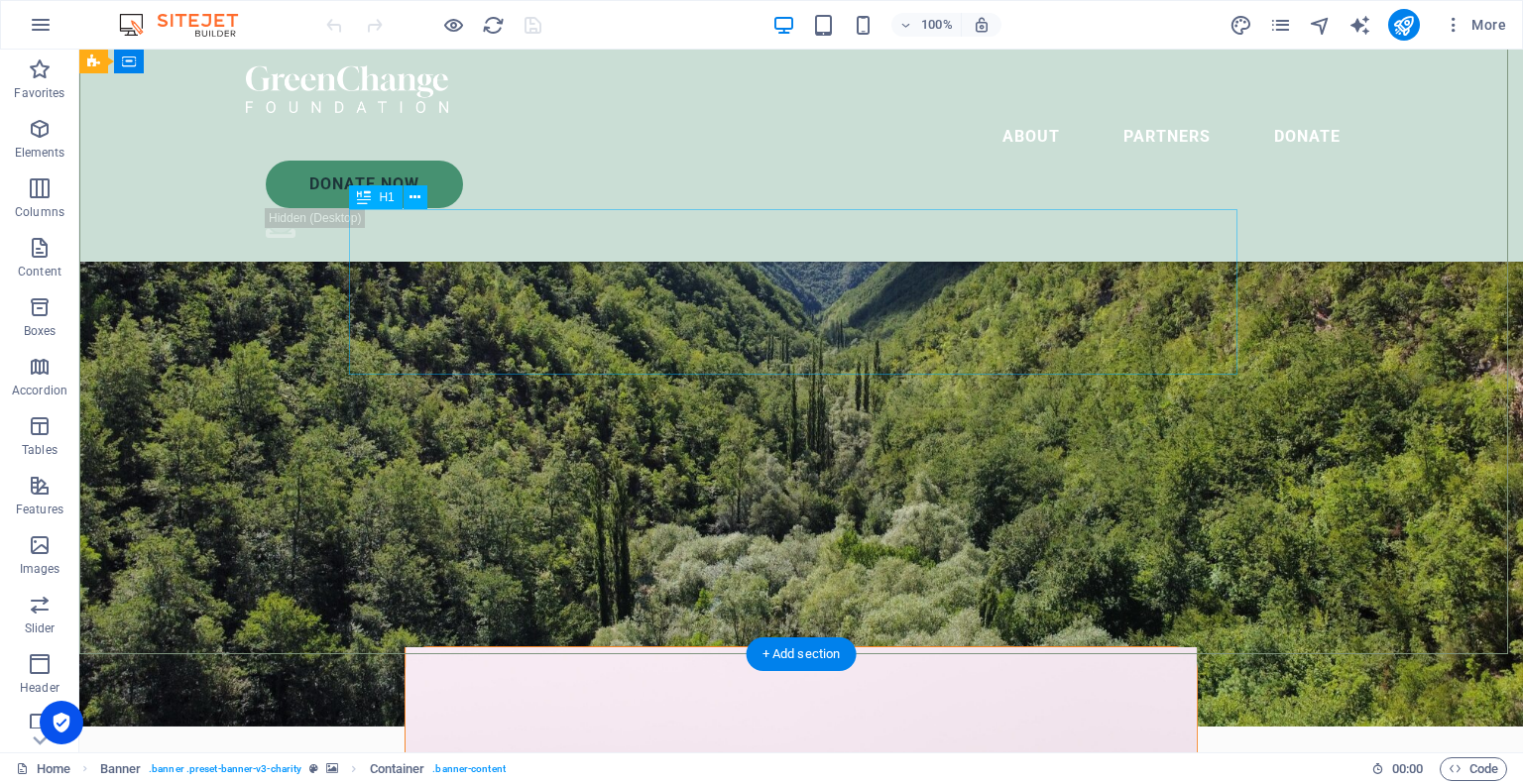 scroll, scrollTop: 99, scrollLeft: 0, axis: vertical 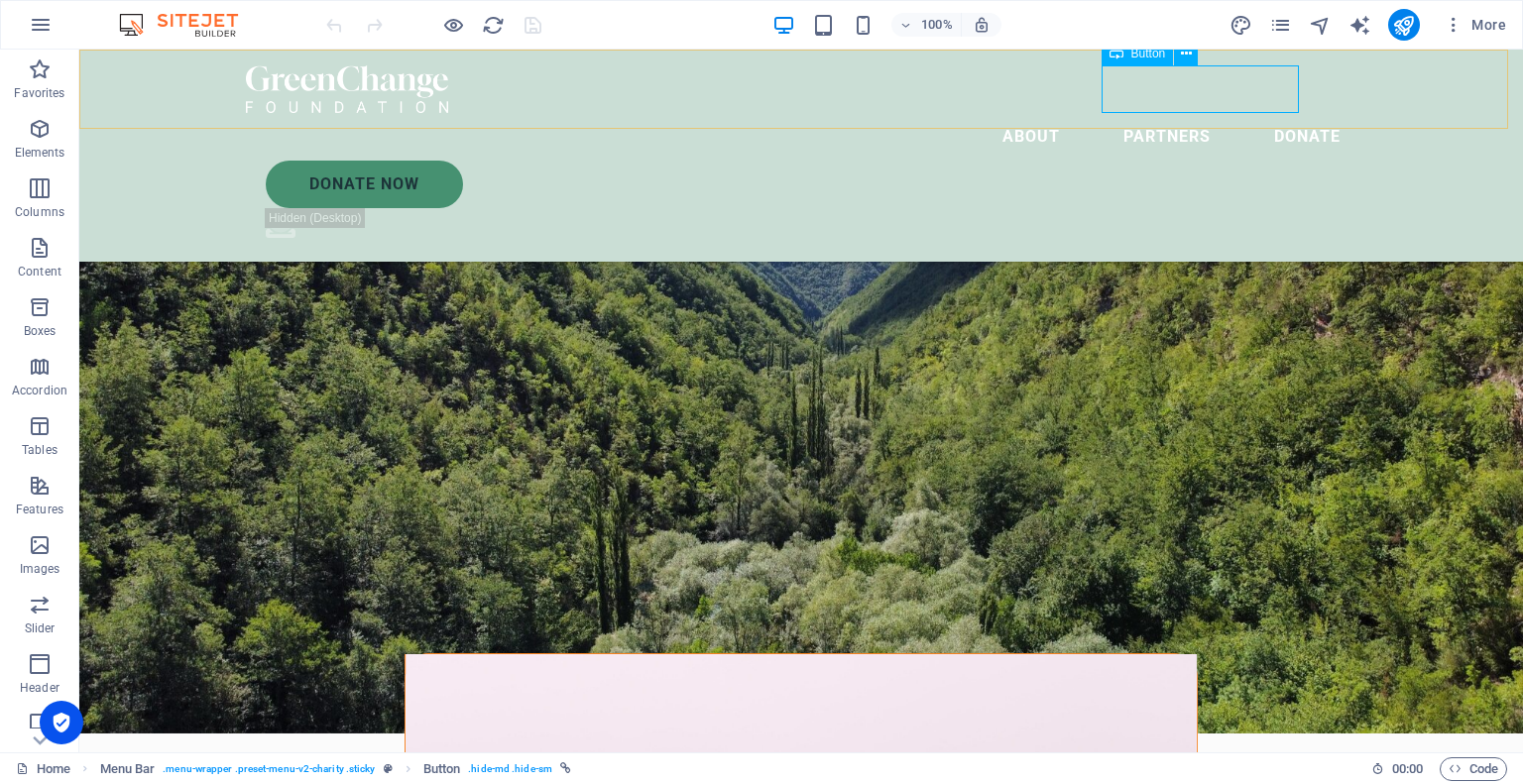 click on "Button" at bounding box center [1148, 54] 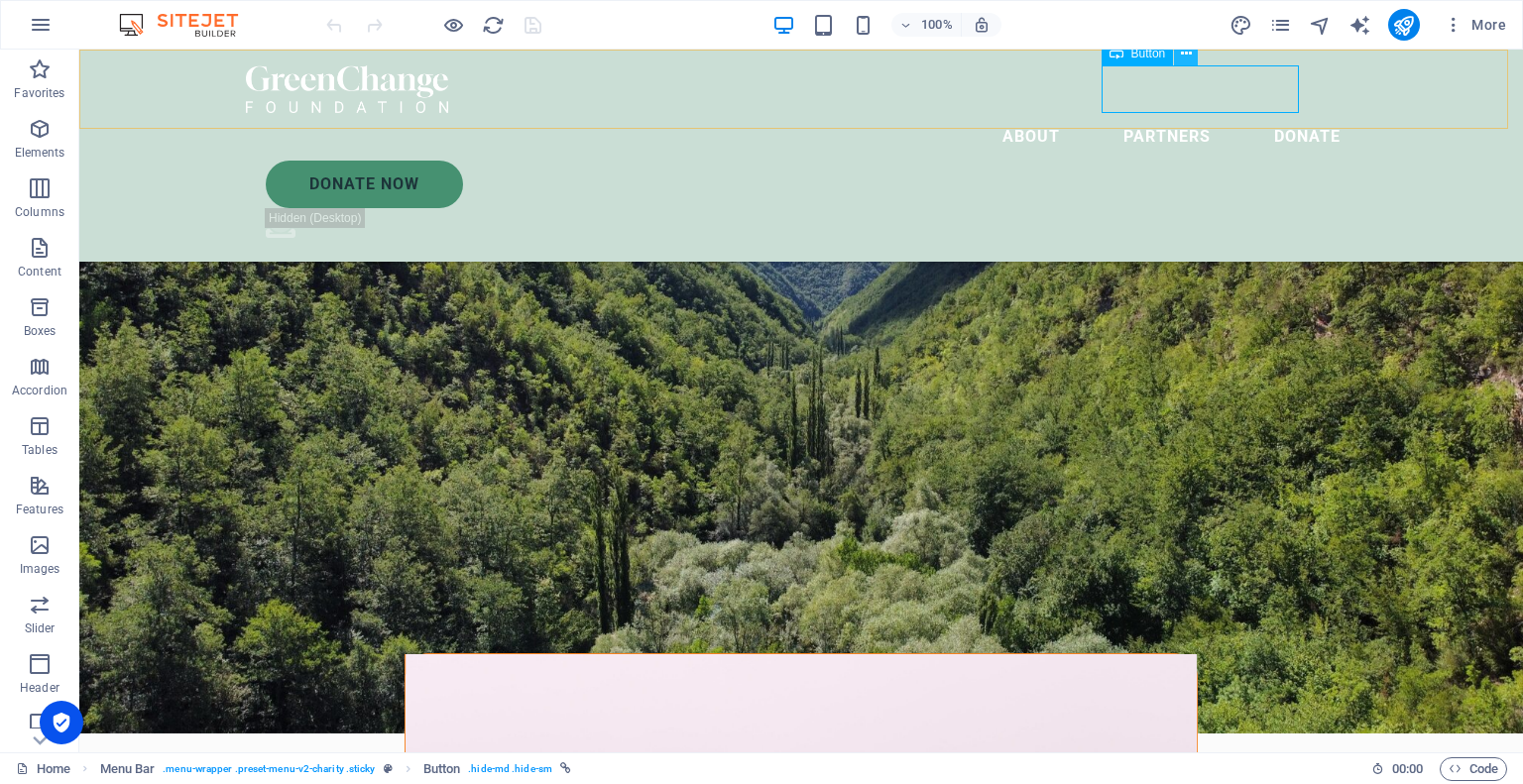 click at bounding box center (1186, 54) 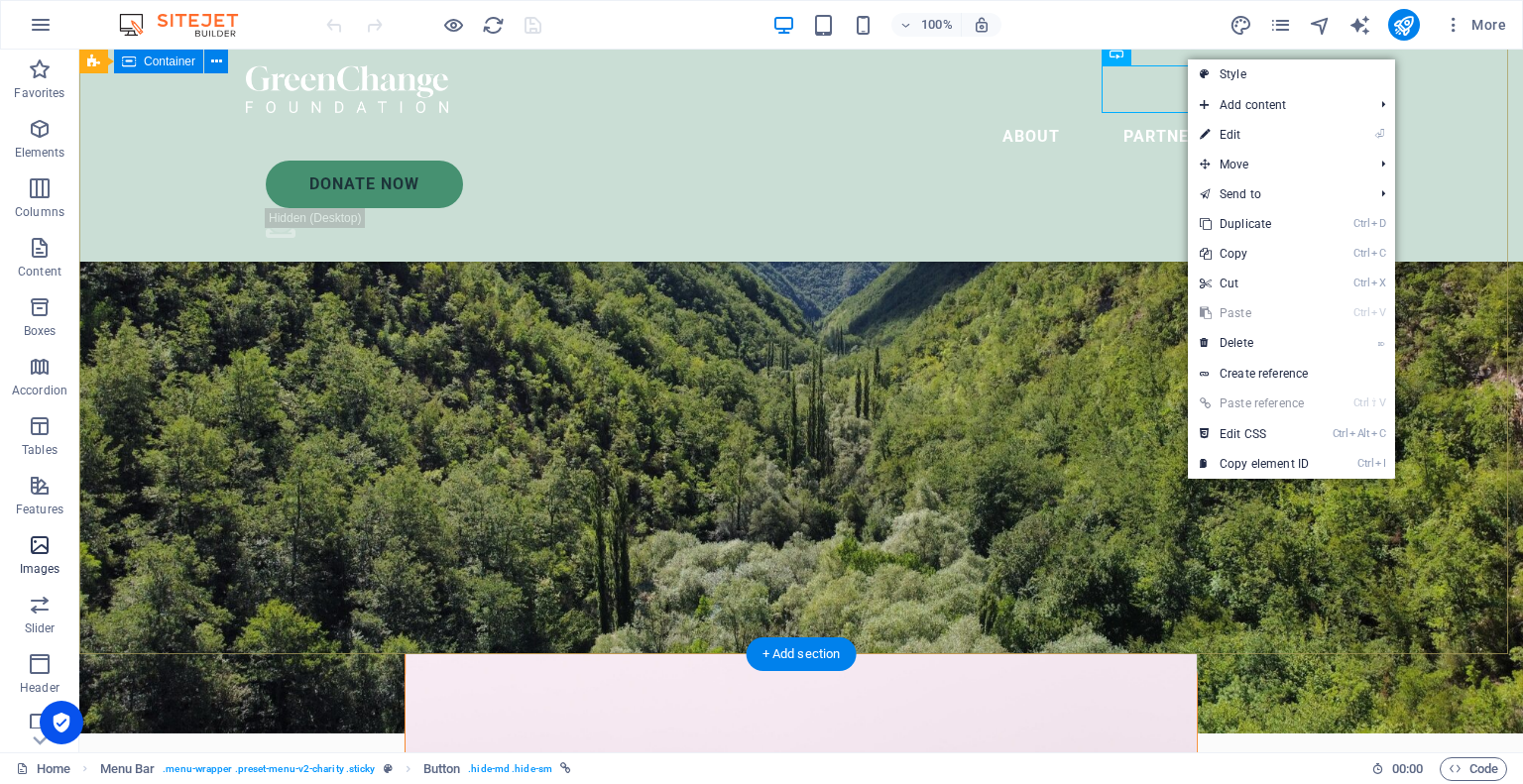 click on "Images" at bounding box center [40, 557] 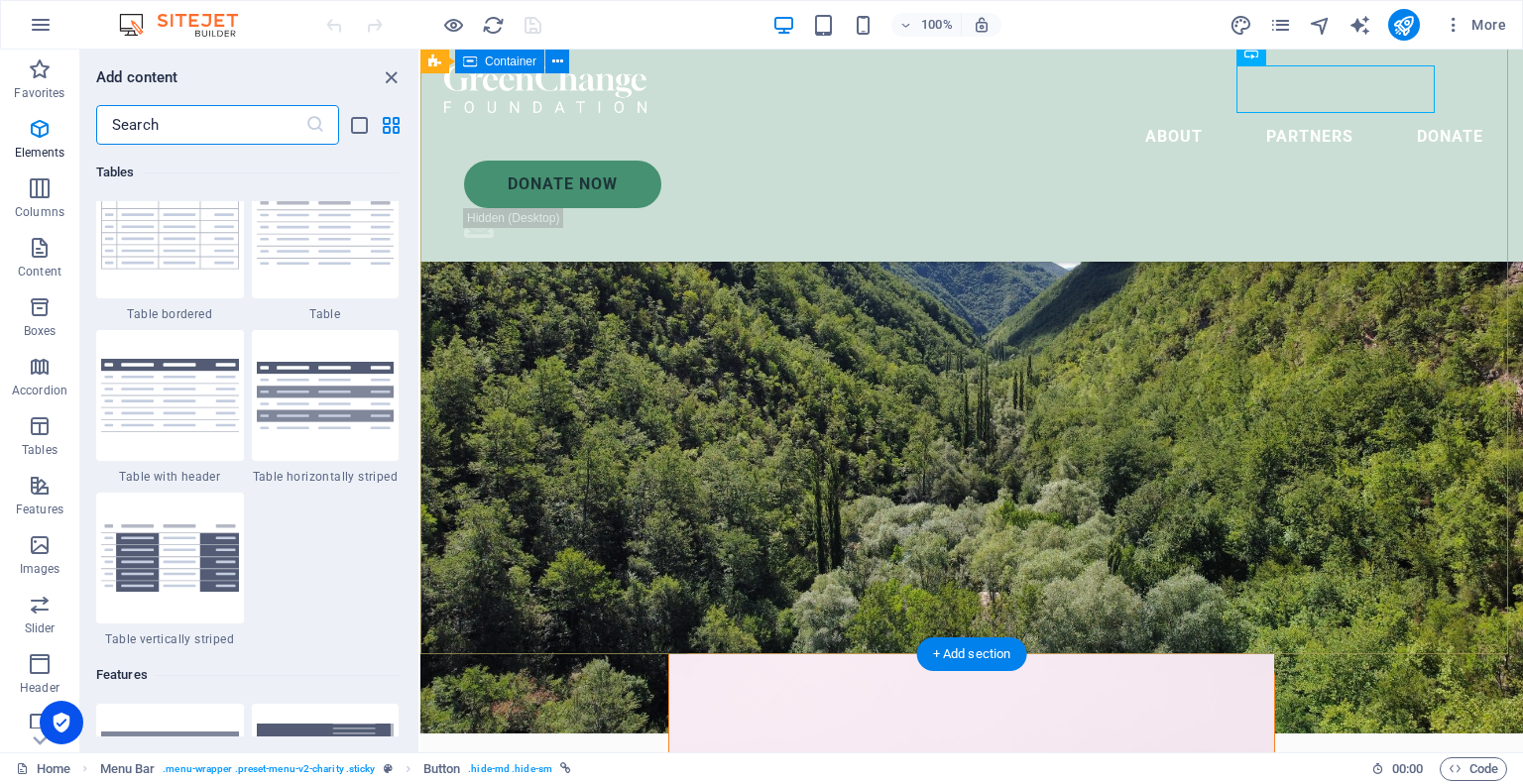 scroll, scrollTop: 9888, scrollLeft: 0, axis: vertical 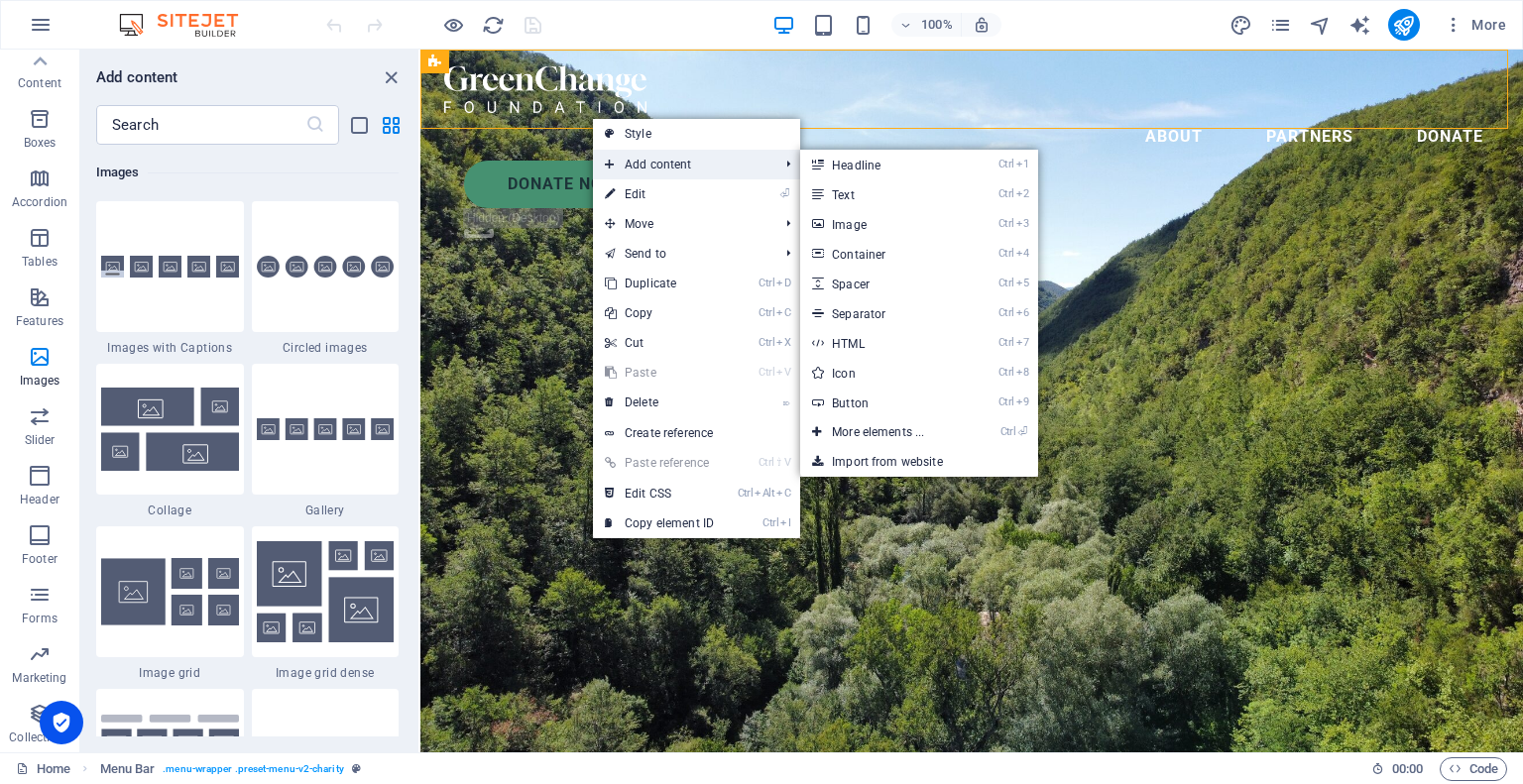 click on "Add content" at bounding box center (681, 165) 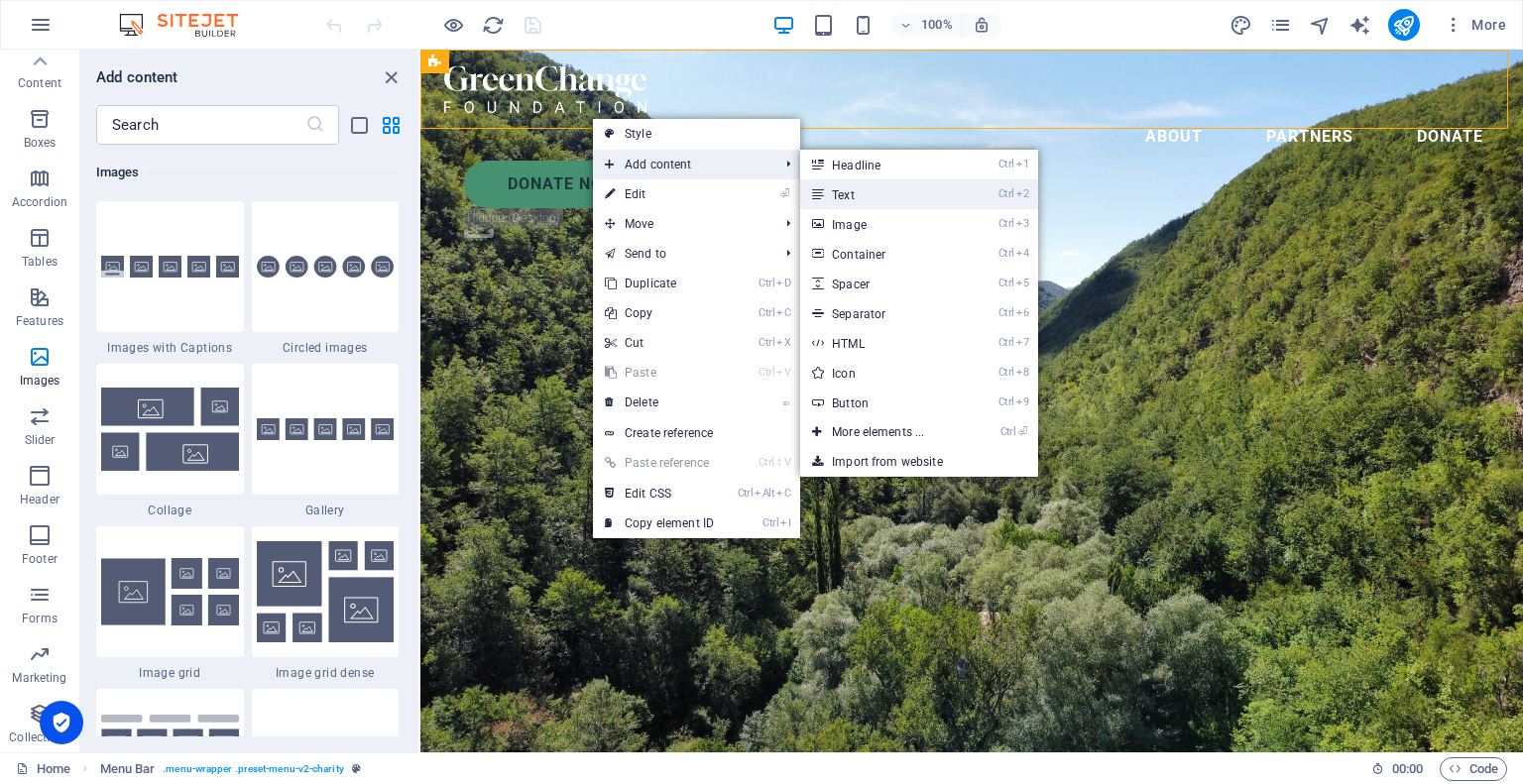 click on "Ctrl 2  Text" at bounding box center (881, 194) 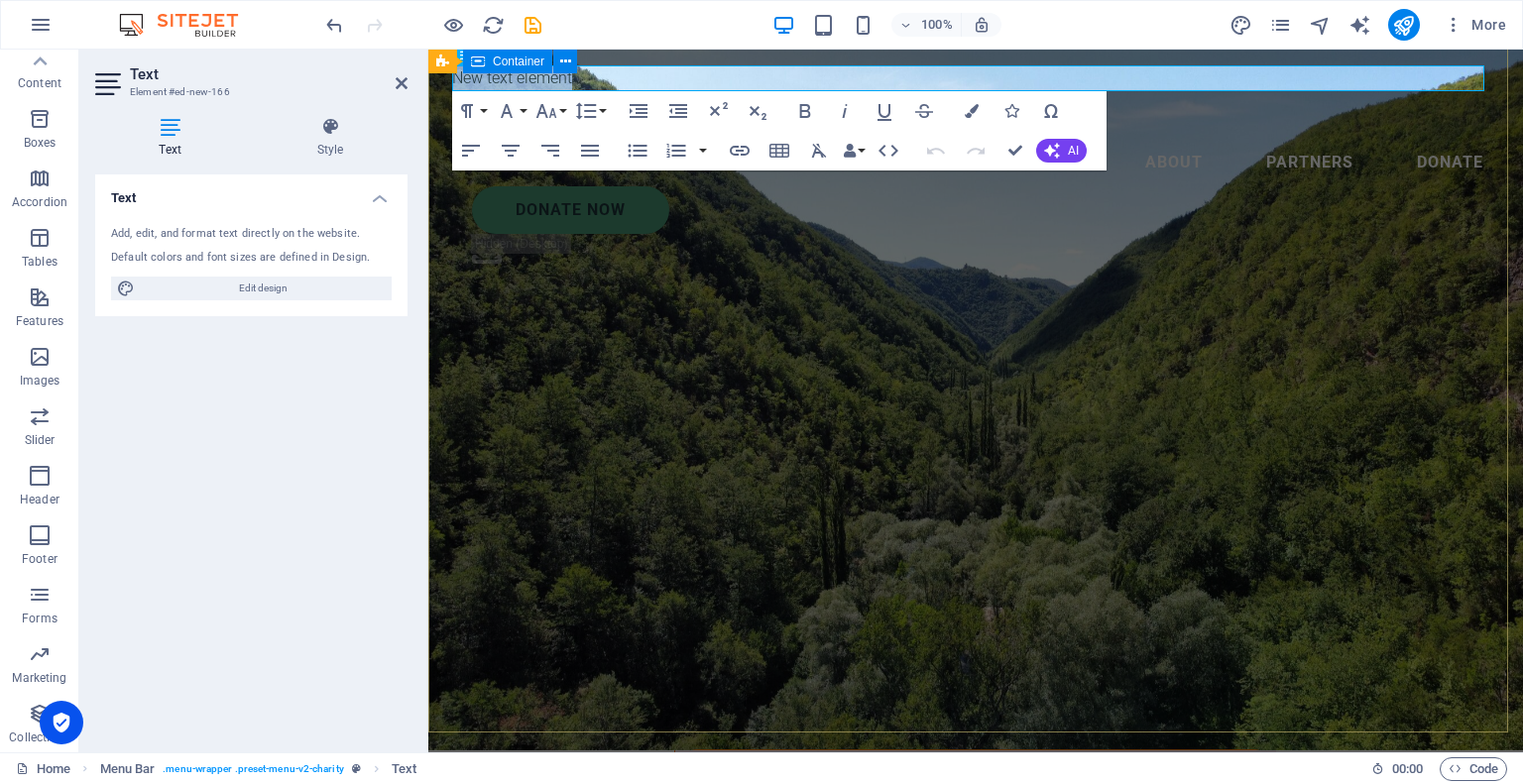 scroll, scrollTop: 0, scrollLeft: 0, axis: both 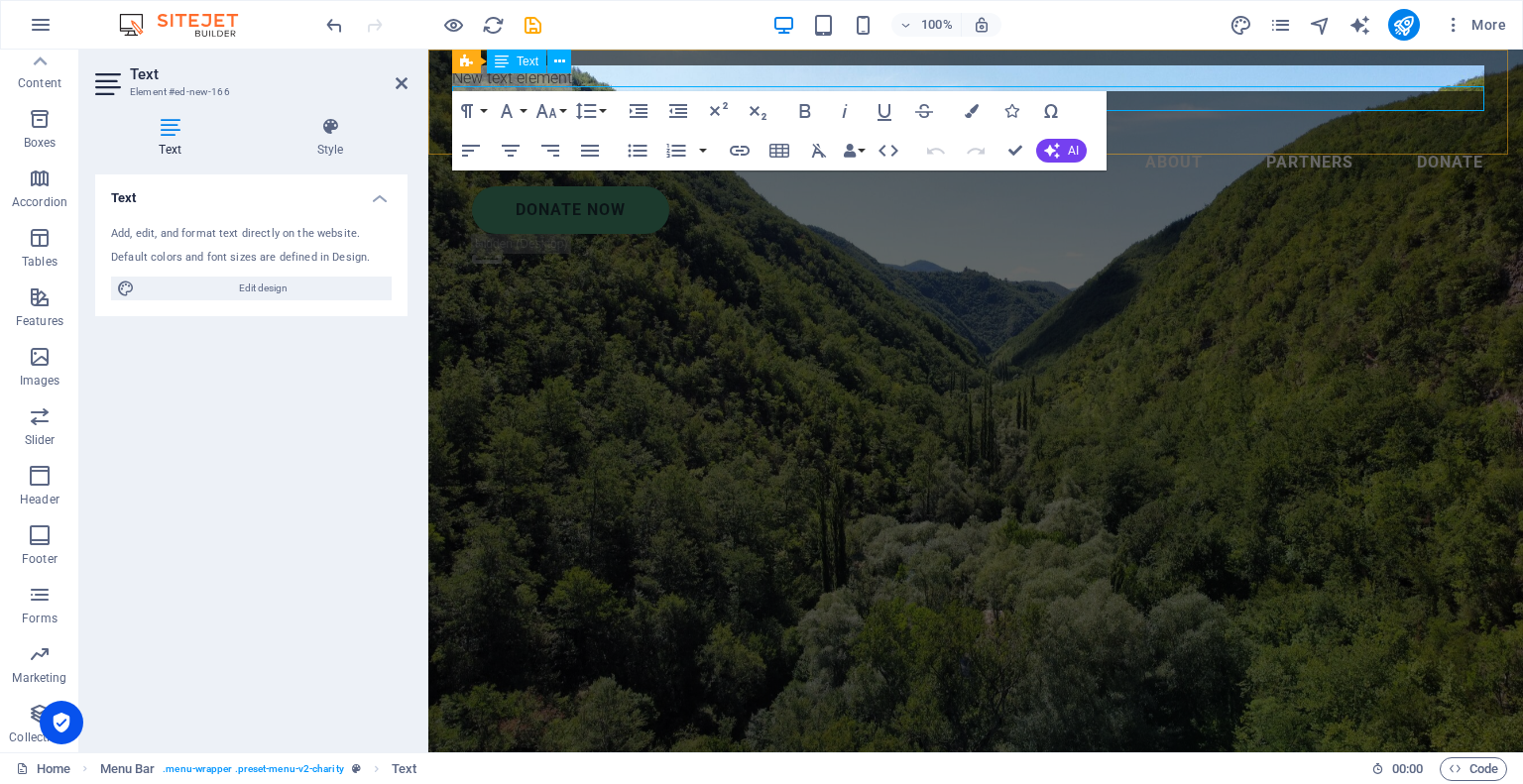 click on "Menu Bar   Text" at bounding box center (518, 61) 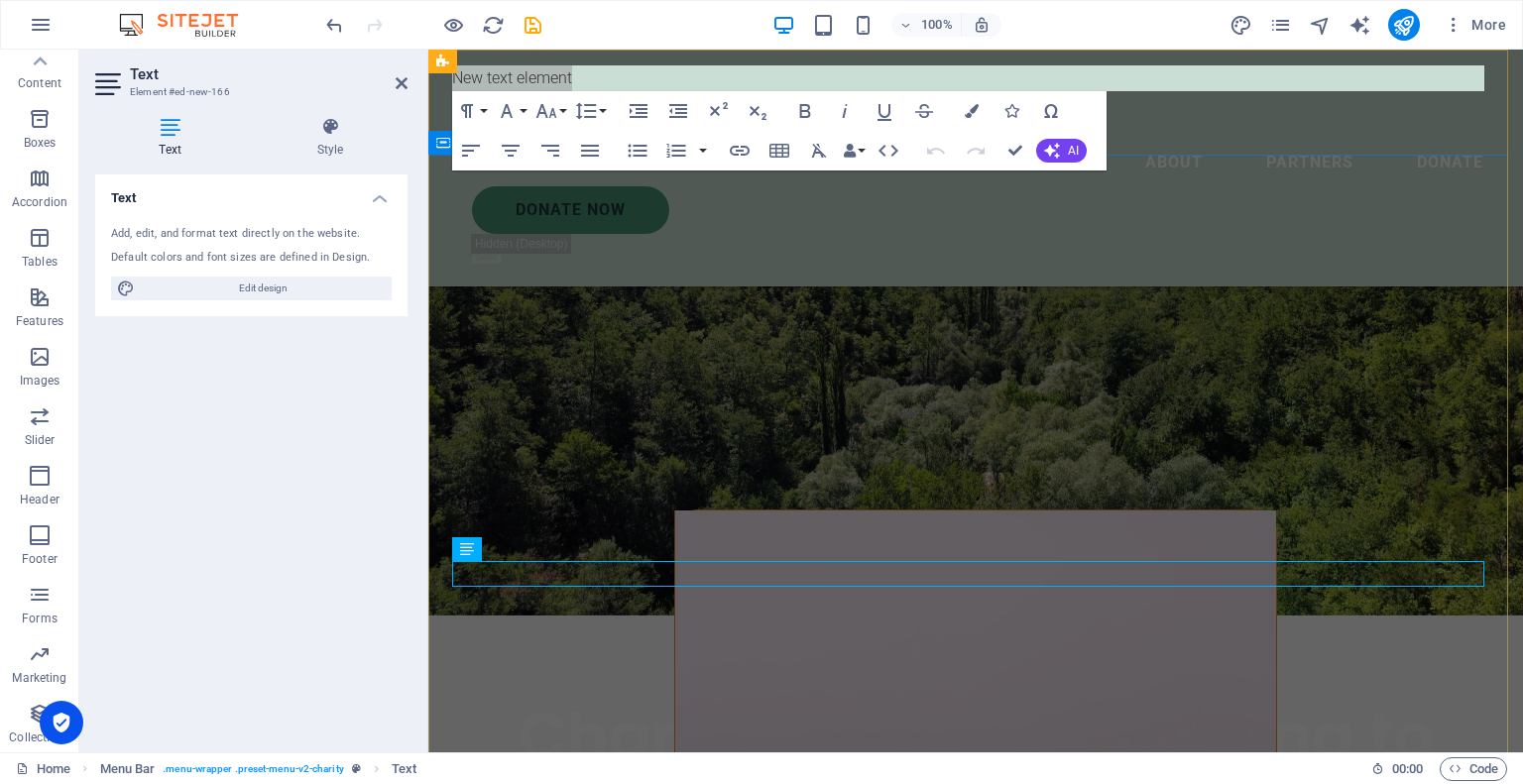 scroll, scrollTop: 0, scrollLeft: 0, axis: both 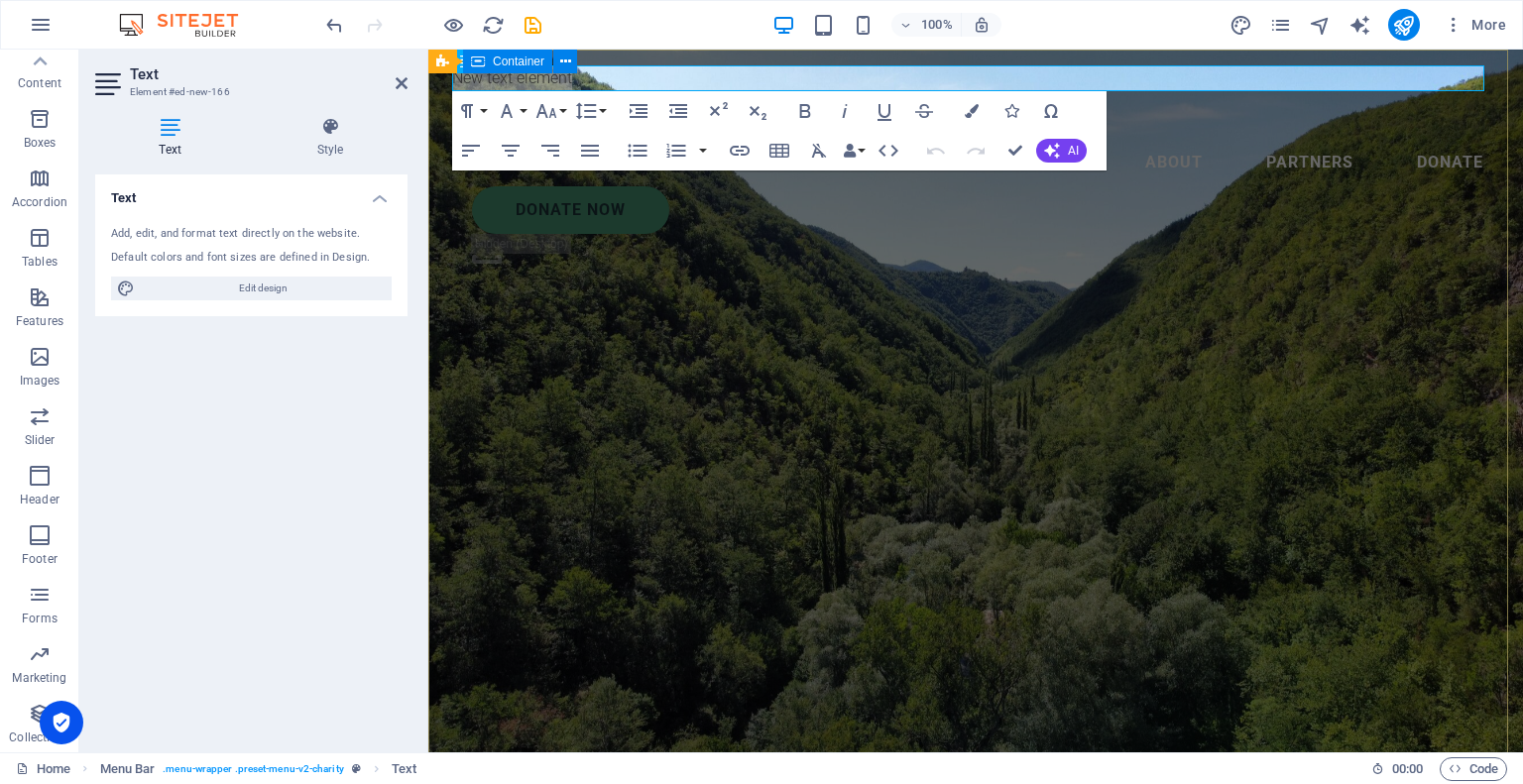 click on "Charity is the act of giving to those in need Lorem ipsum dolor sit amet consectetur. Bibendum adipiscing morbi orci nibh eget posuere arcu volutpat nulla. Tortor cras suscipit augue sodales risus auctor. Fusce nunc vitae non dui ornare tellus nibh purus lectus." at bounding box center [976, 952] 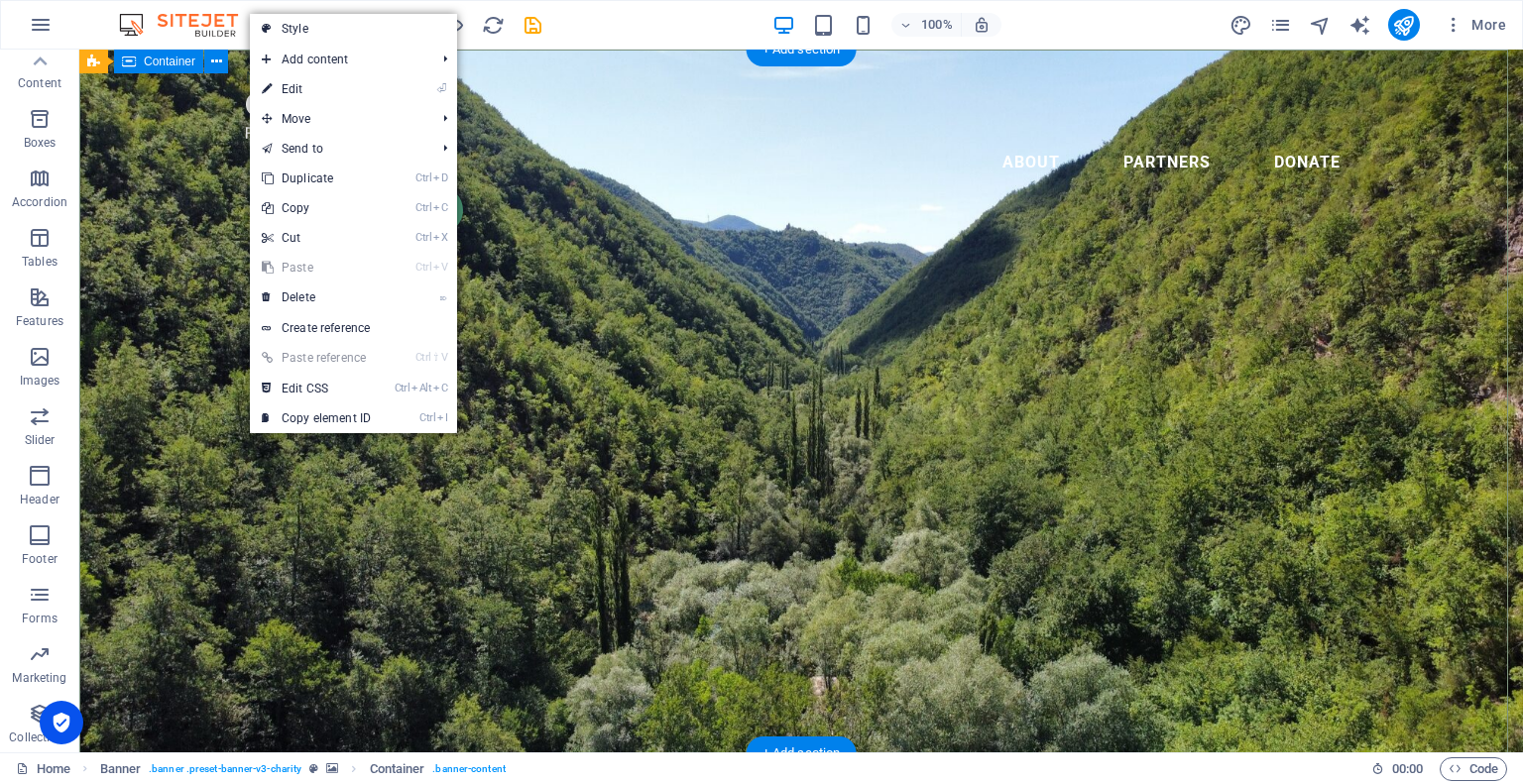 click on "Charity is the act of giving to those in need Lorem ipsum dolor sit amet consectetur. Bibendum adipiscing morbi orci nibh eget posuere arcu volutpat nulla. Tortor cras suscipit augue sodales risus auctor. Fusce nunc vitae non dui ornare tellus nibh purus lectus." at bounding box center (801, 952) 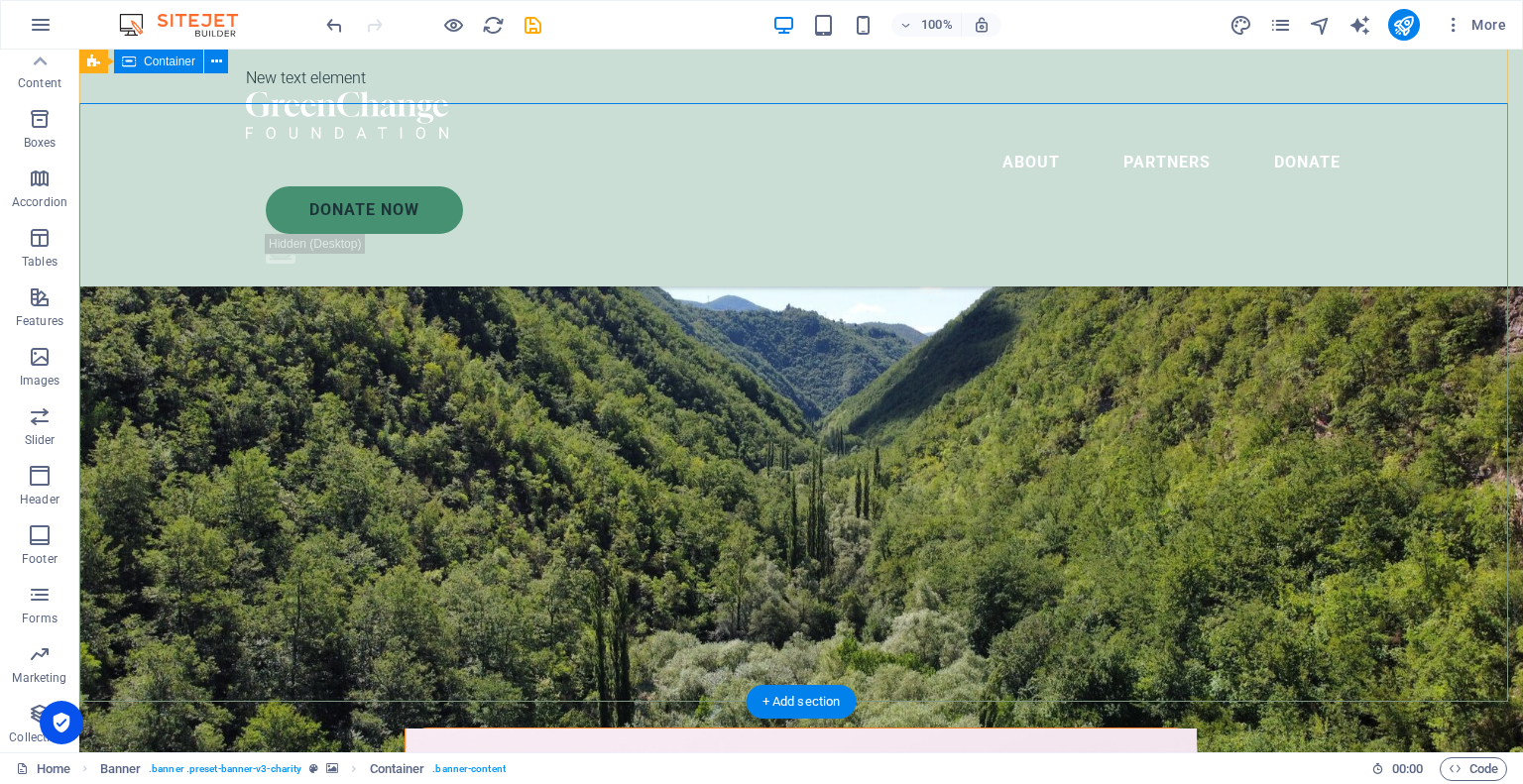 scroll, scrollTop: 0, scrollLeft: 0, axis: both 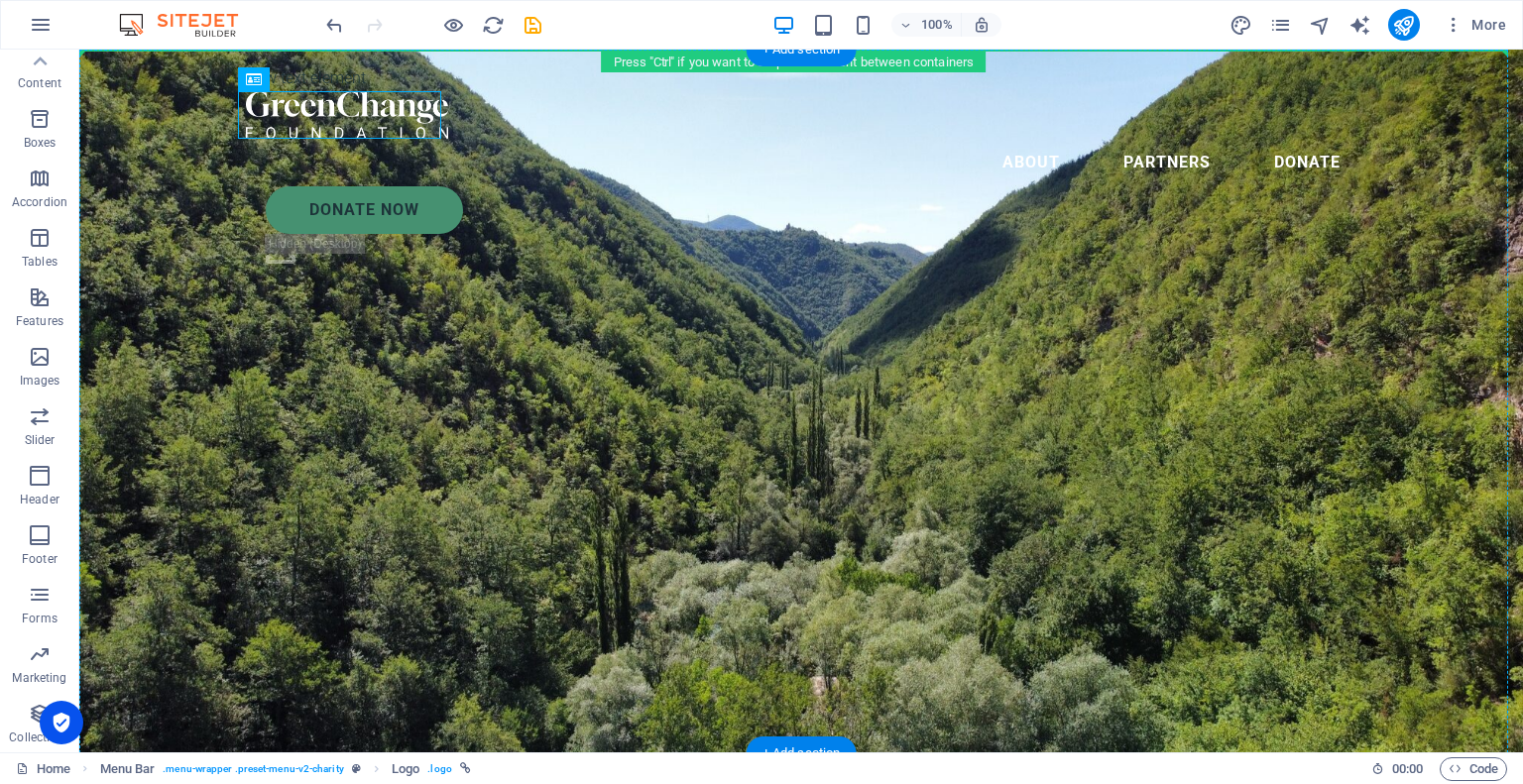 drag, startPoint x: 362, startPoint y: 102, endPoint x: 476, endPoint y: 215, distance: 160.515 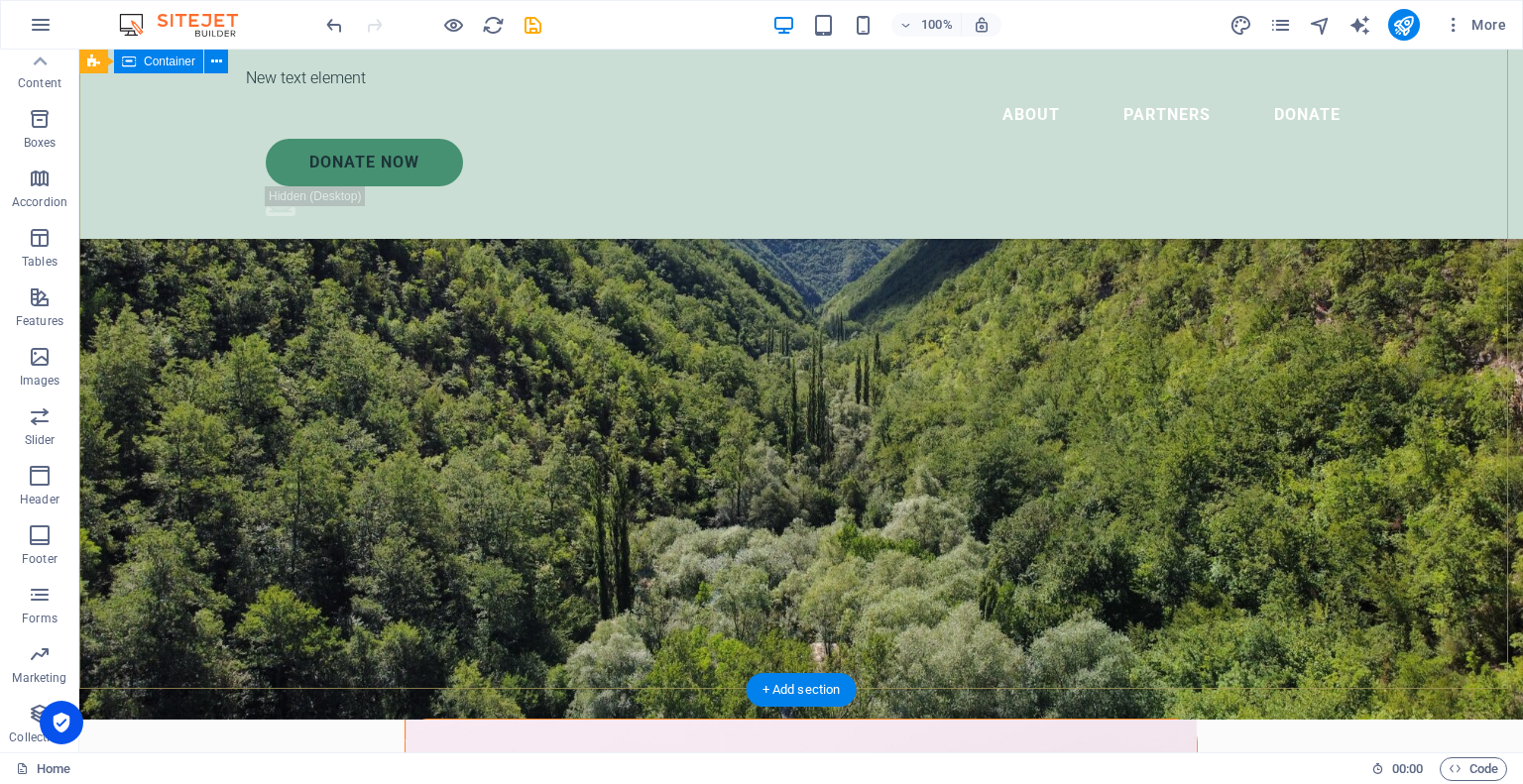 scroll, scrollTop: 0, scrollLeft: 0, axis: both 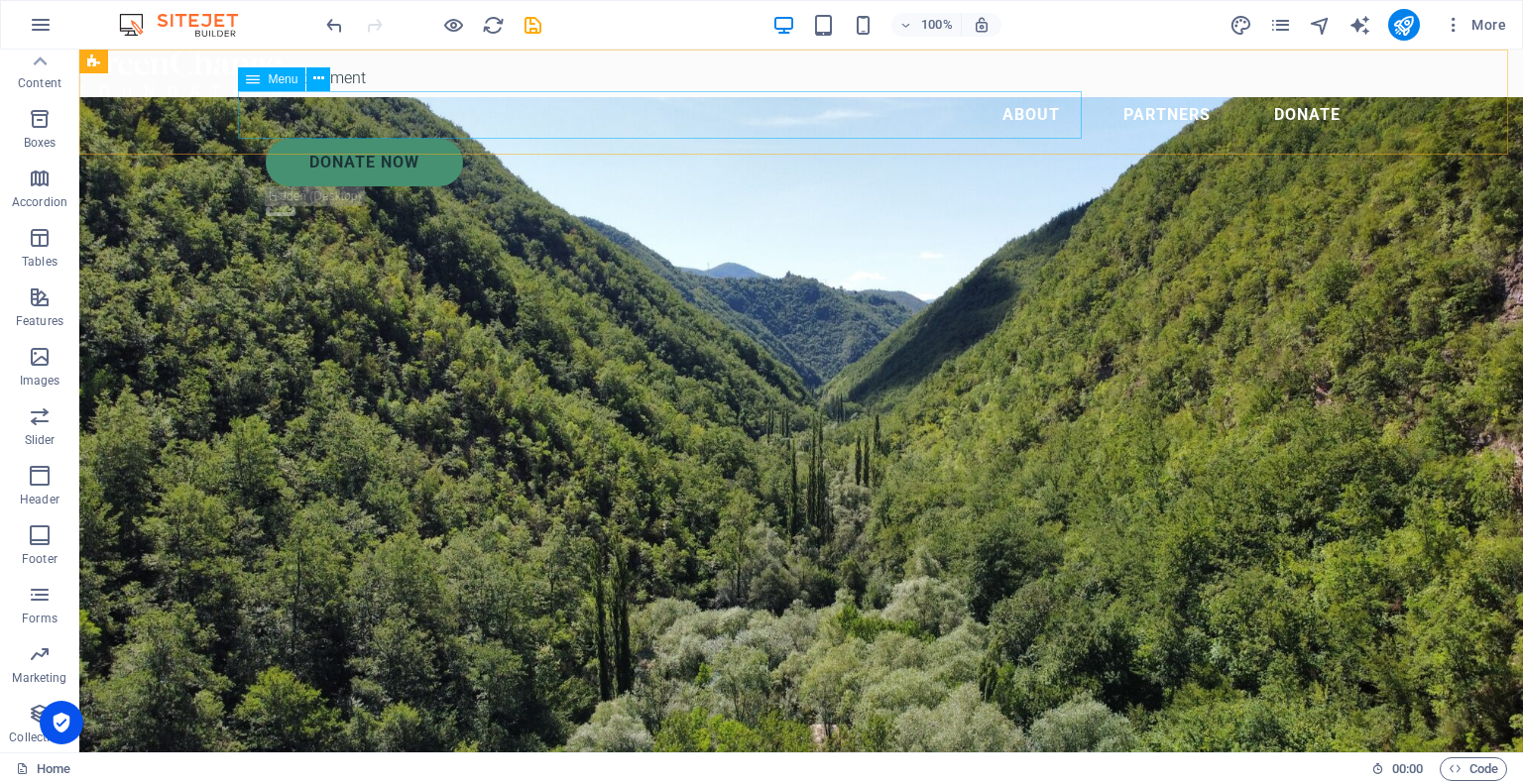 click on "About Partners Donate" at bounding box center [801, 115] 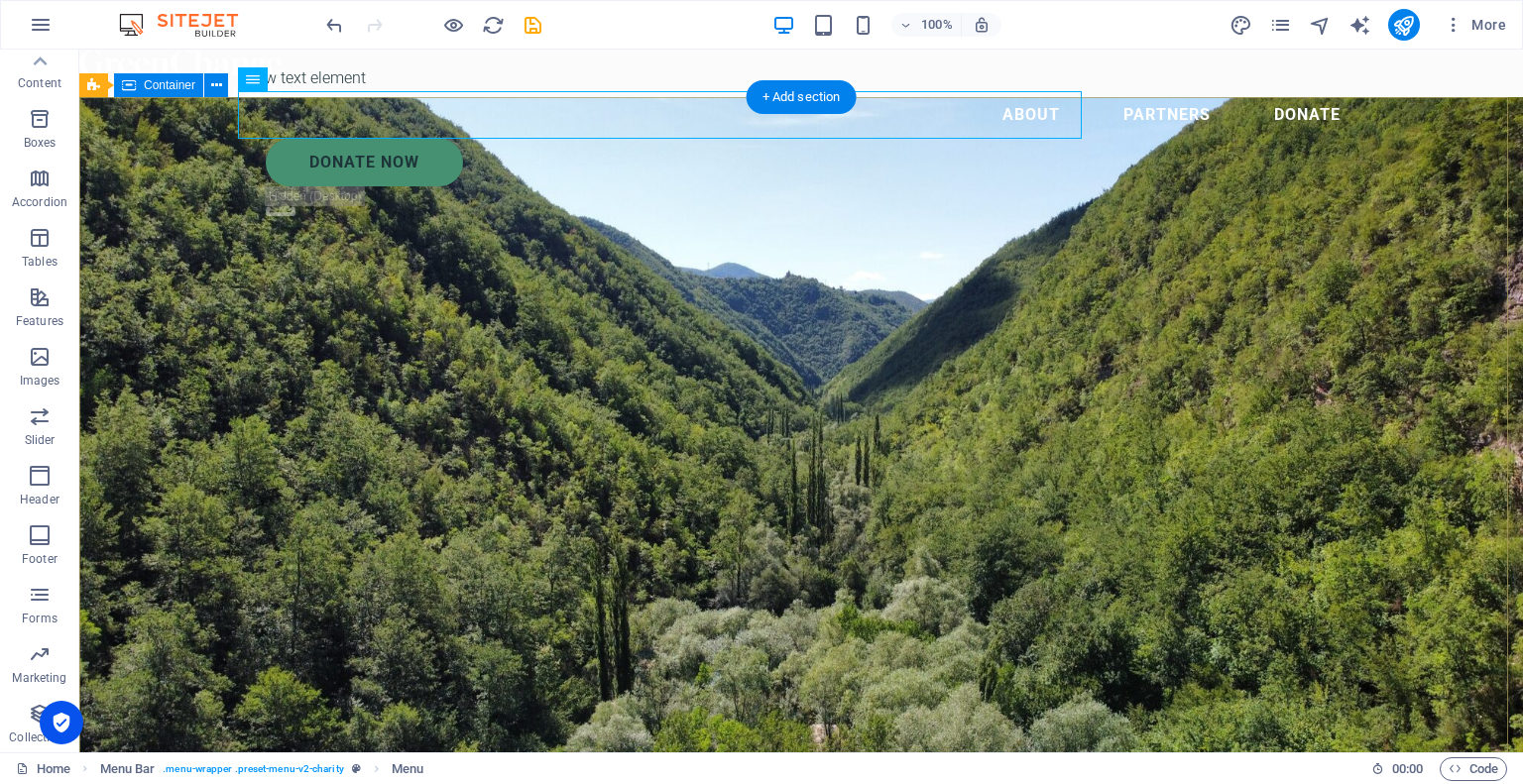 click on "Charity is the act of giving to those in need Lorem ipsum dolor sit amet consectetur. Bibendum adipiscing morbi orci nibh eget posuere arcu volutpat nulla. Tortor cras suscipit augue sodales risus auctor. Fusce nunc vitae non dui ornare tellus nibh purus lectus." at bounding box center (801, 1000) 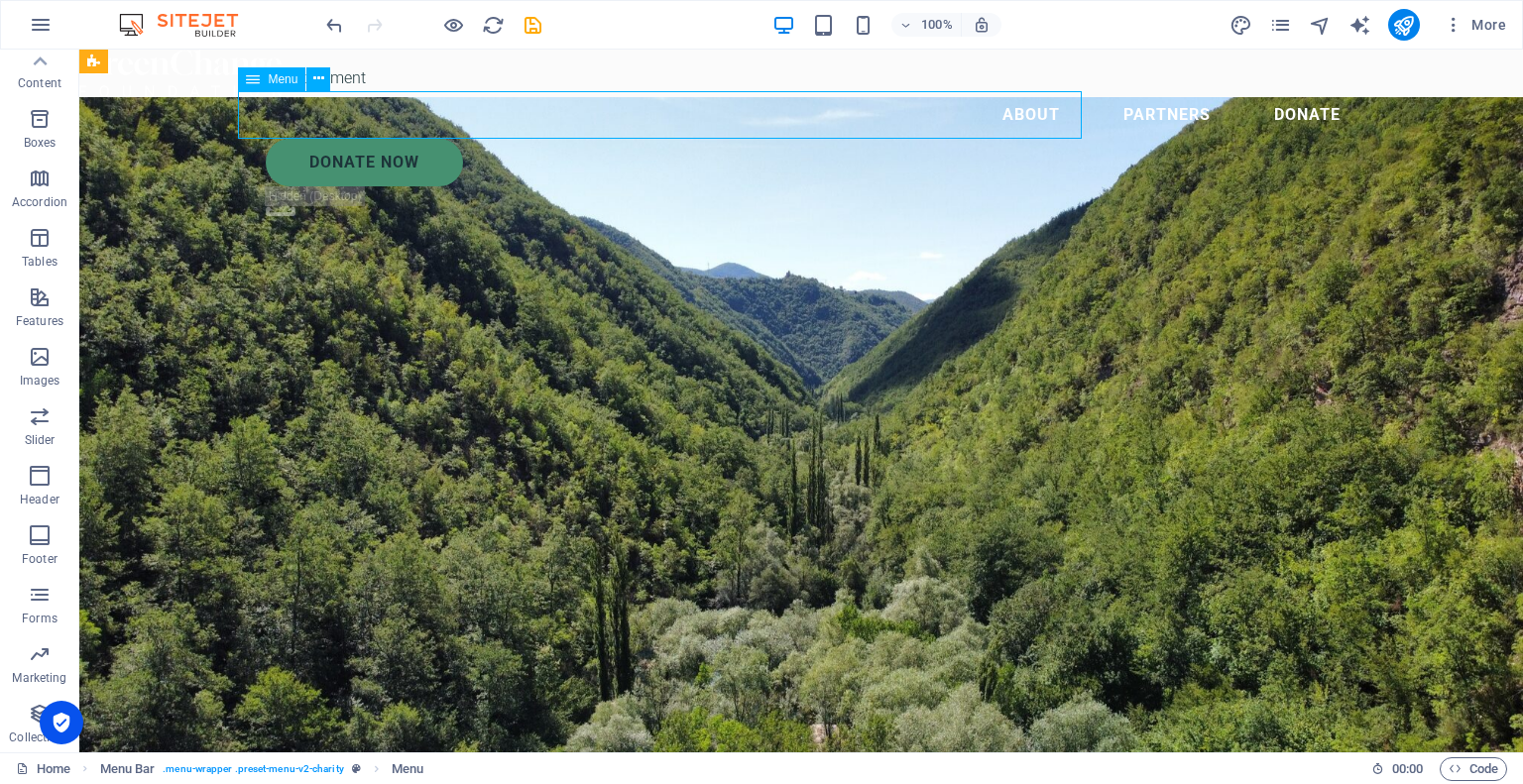drag, startPoint x: 1059, startPoint y: 110, endPoint x: 1036, endPoint y: 128, distance: 29.206164 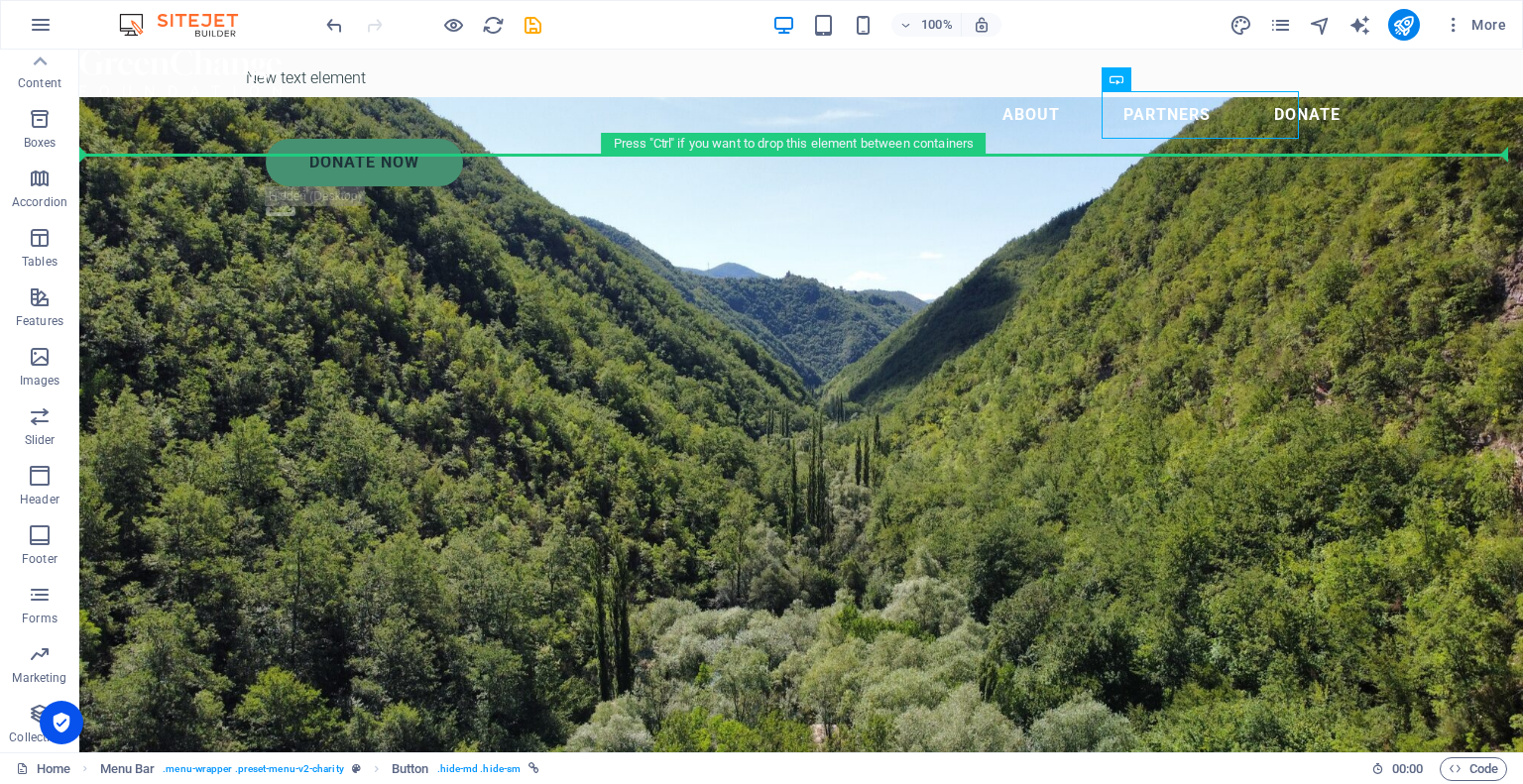 drag, startPoint x: 1189, startPoint y: 122, endPoint x: 1243, endPoint y: 138, distance: 56.320511 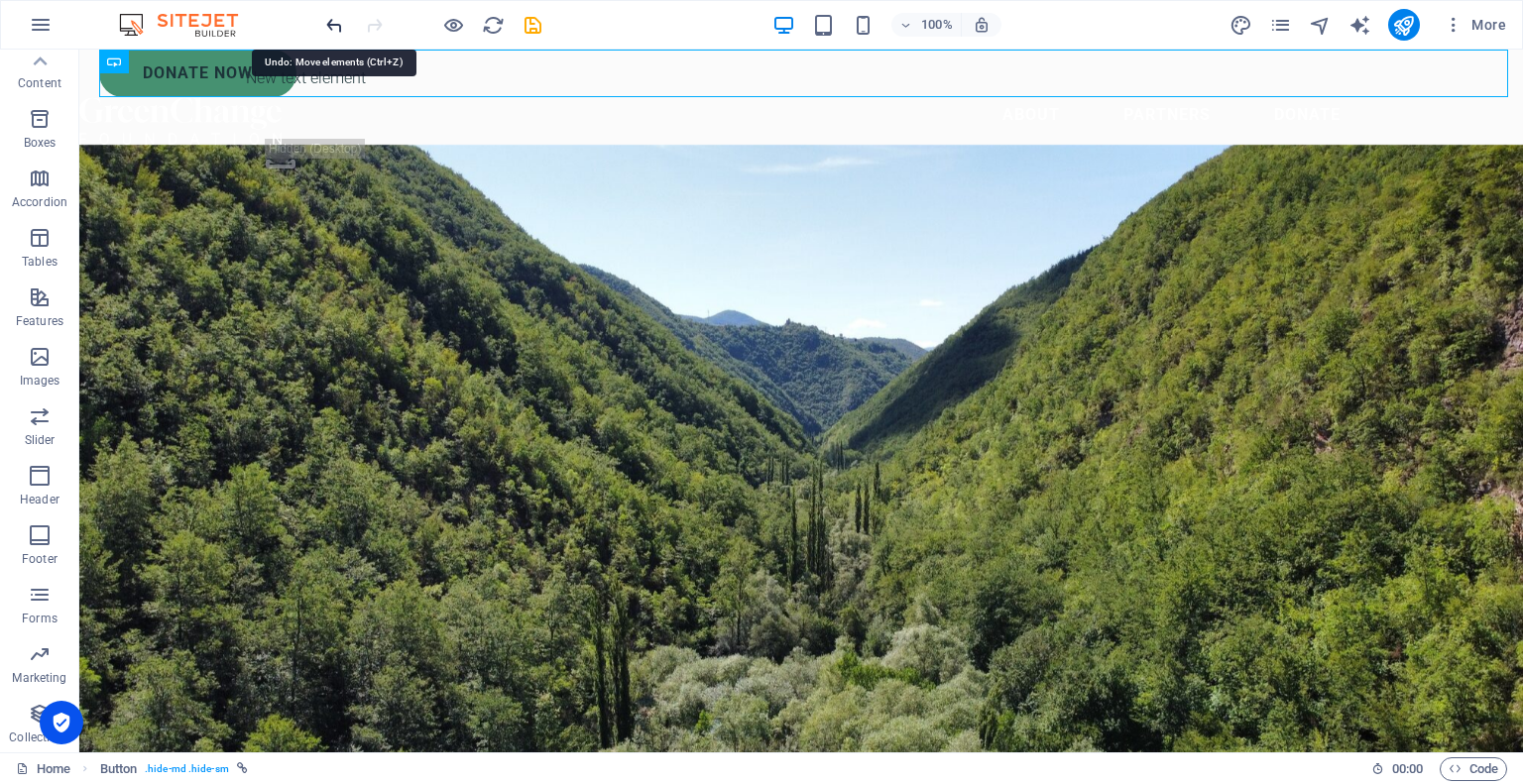 click at bounding box center [334, 25] 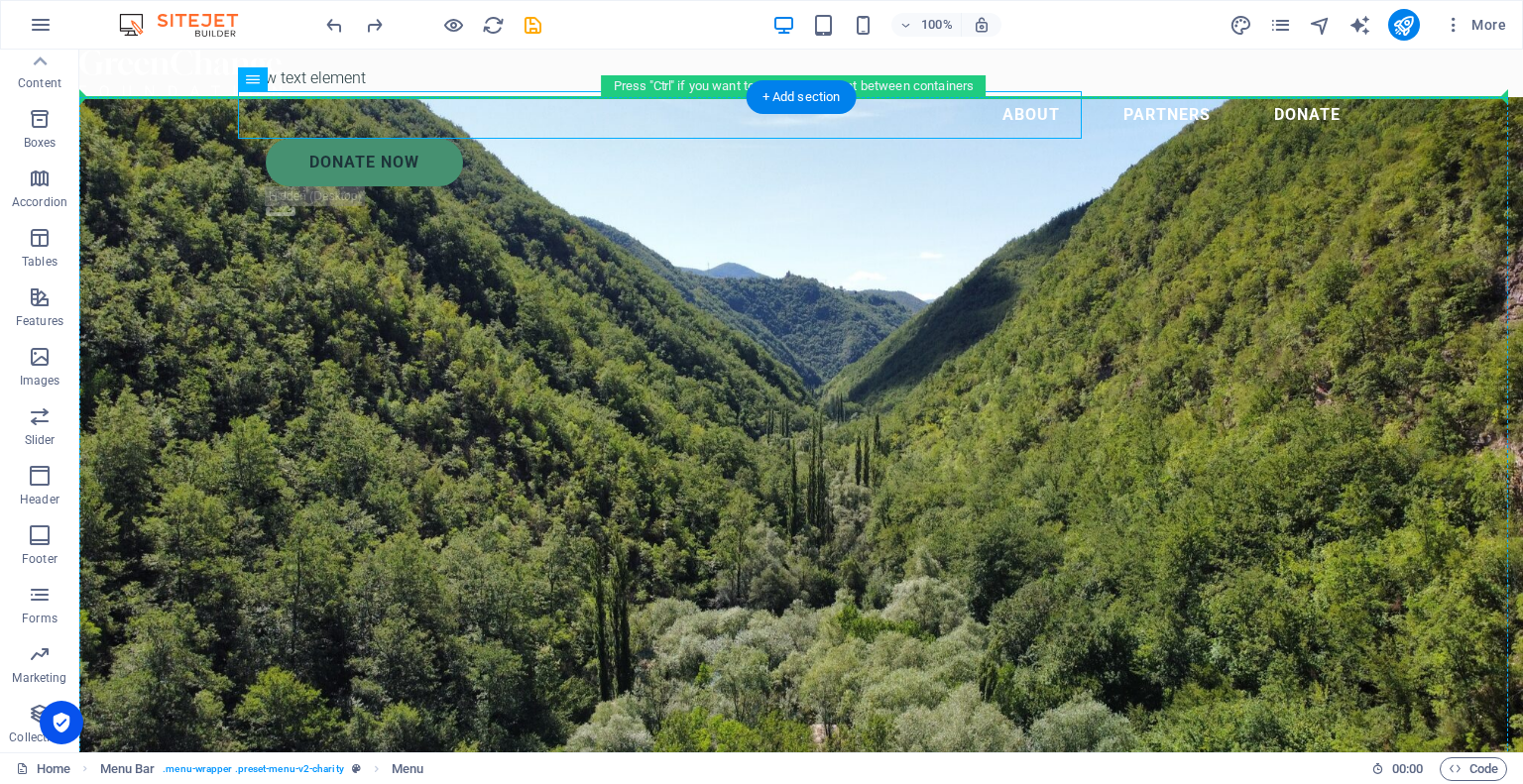 drag, startPoint x: 892, startPoint y: 114, endPoint x: 892, endPoint y: 173, distance: 59 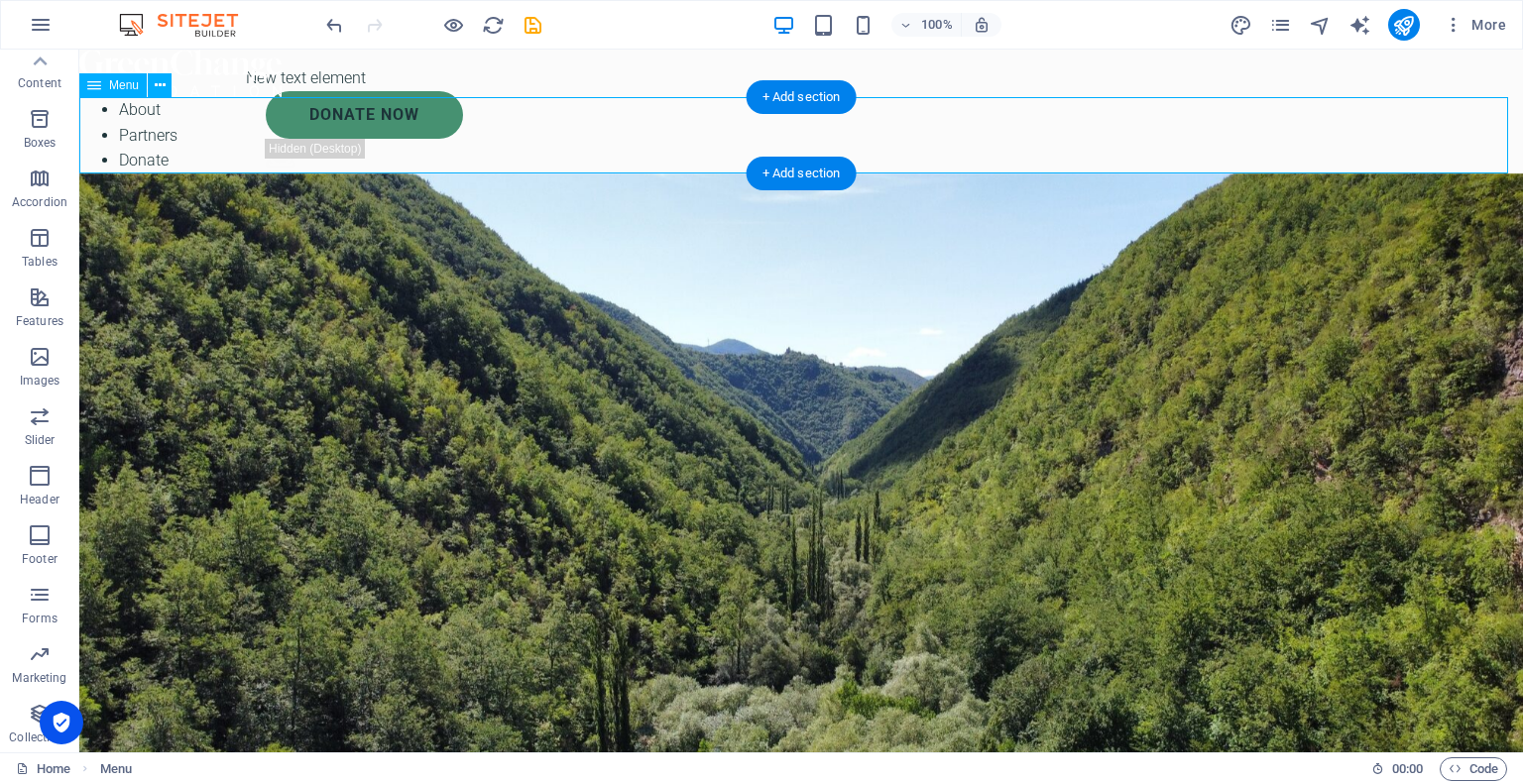 click on "About Partners Donate" at bounding box center [801, 135] 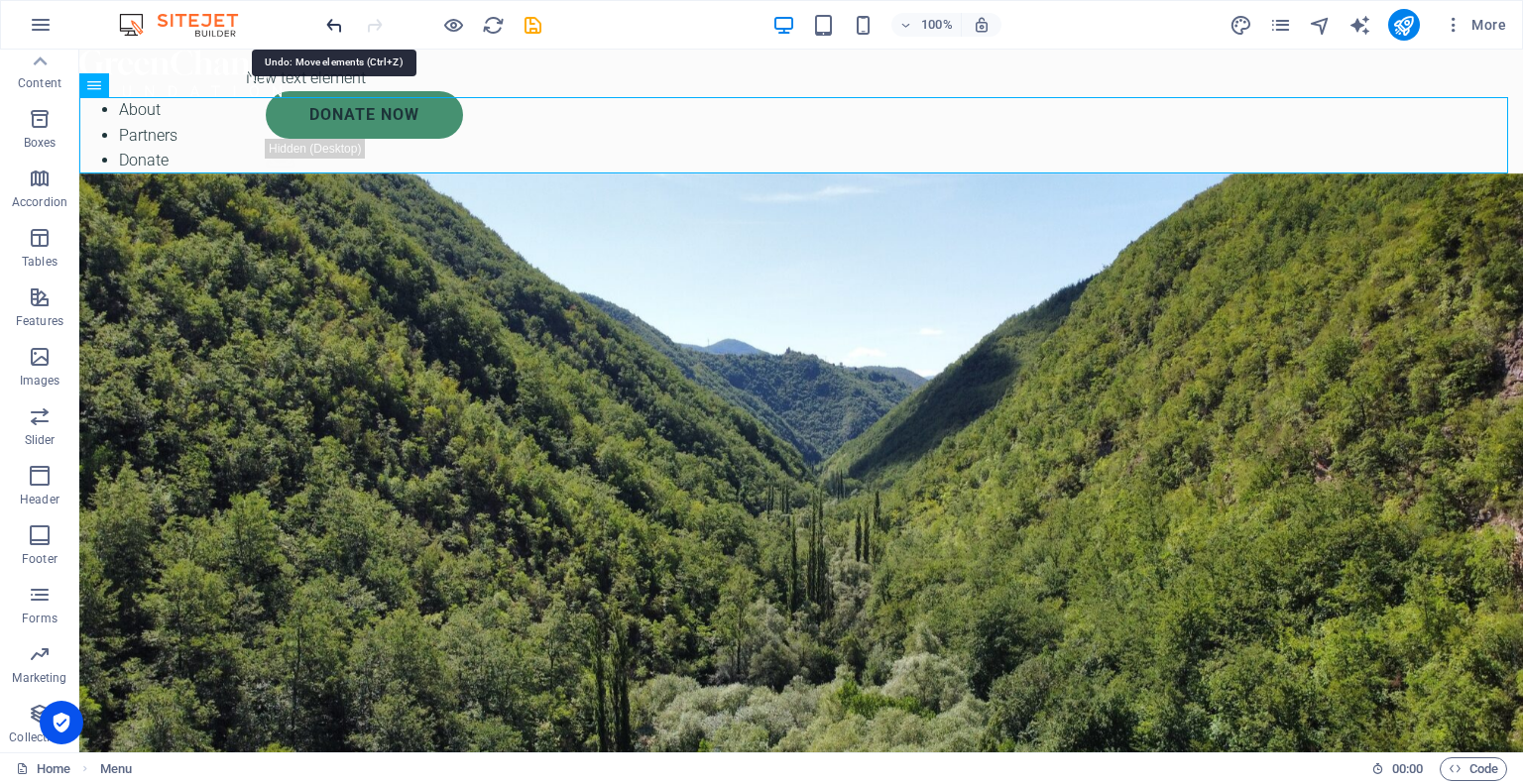 click at bounding box center (334, 25) 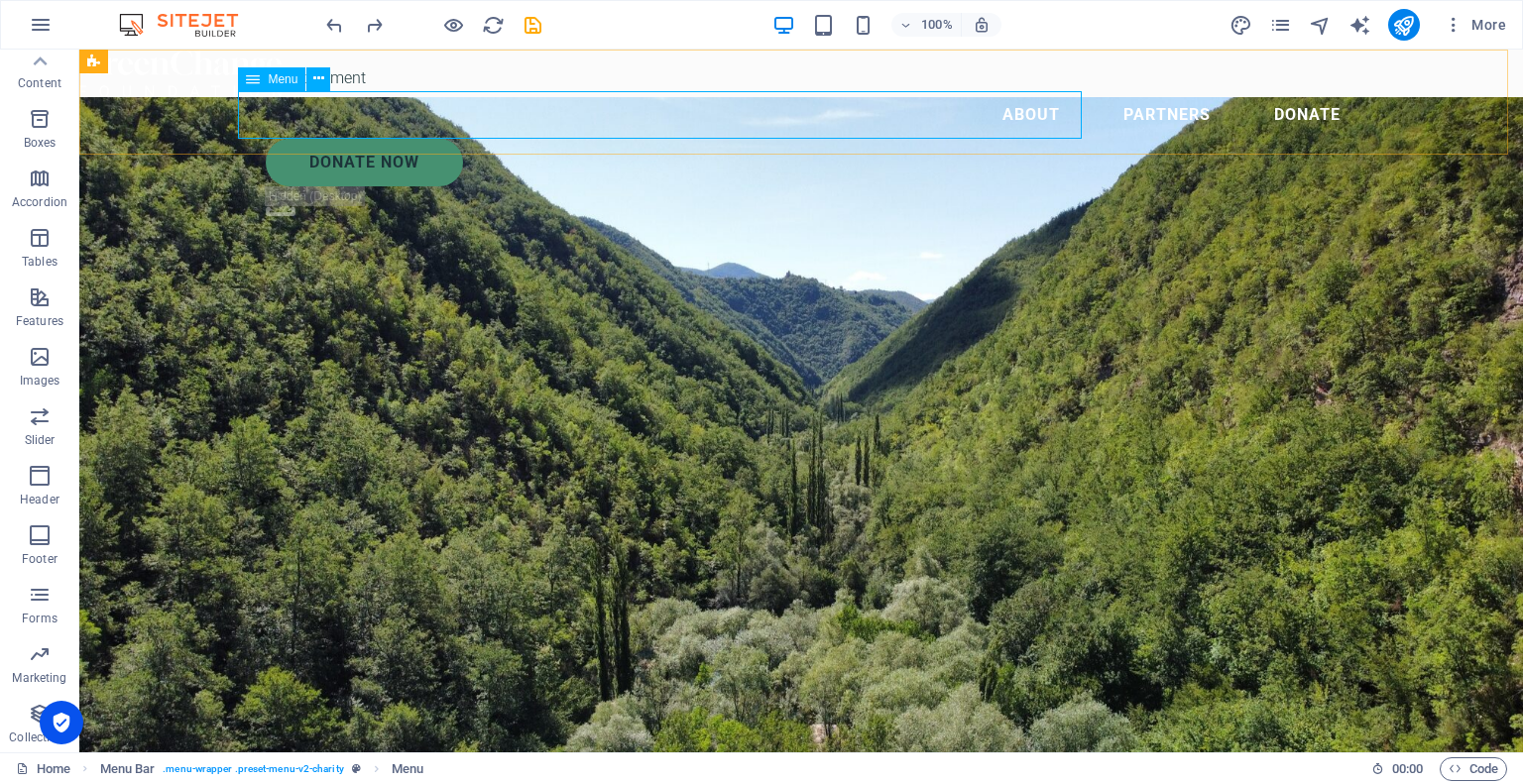 click on "Menu" at bounding box center [283, 79] 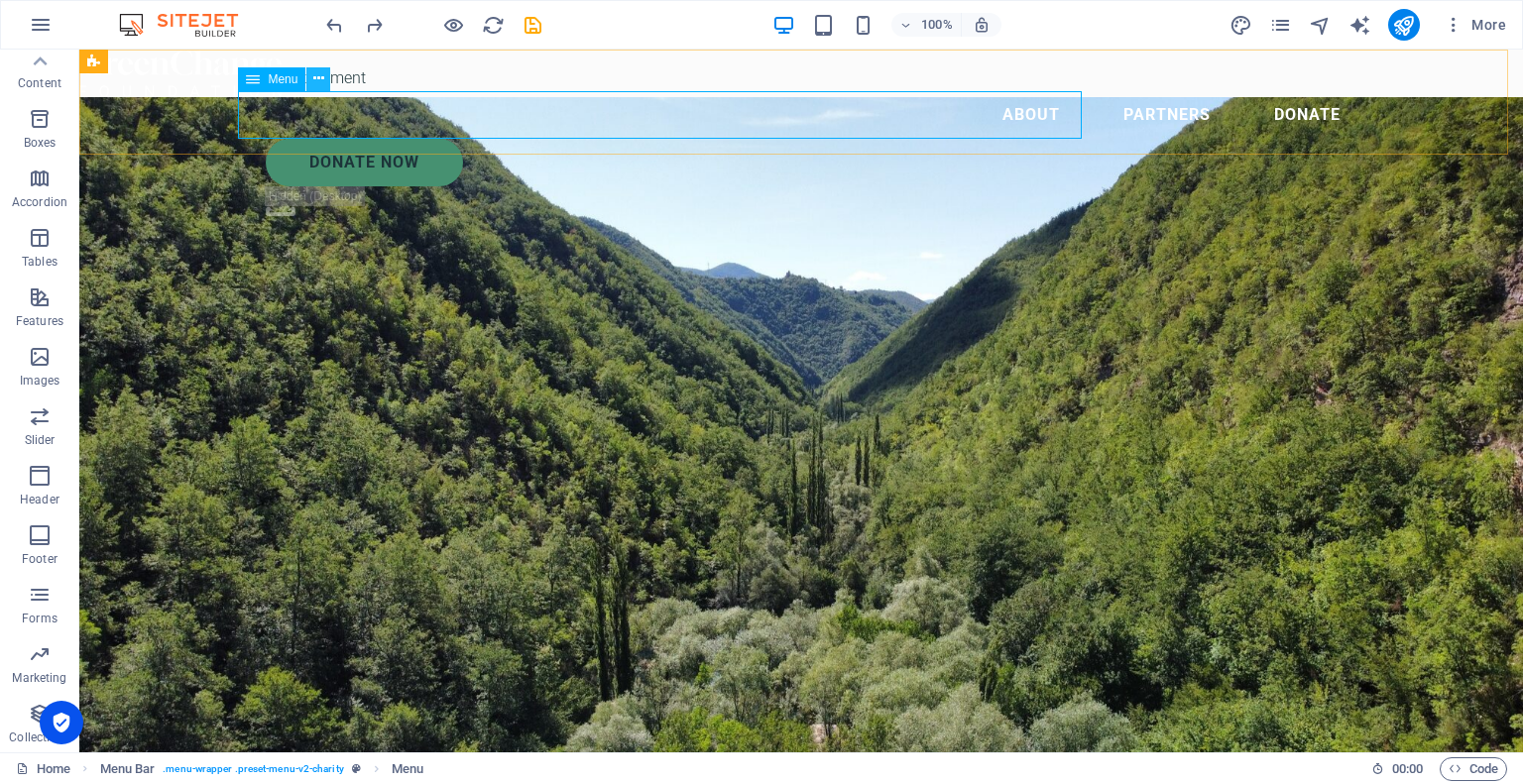 click at bounding box center (318, 78) 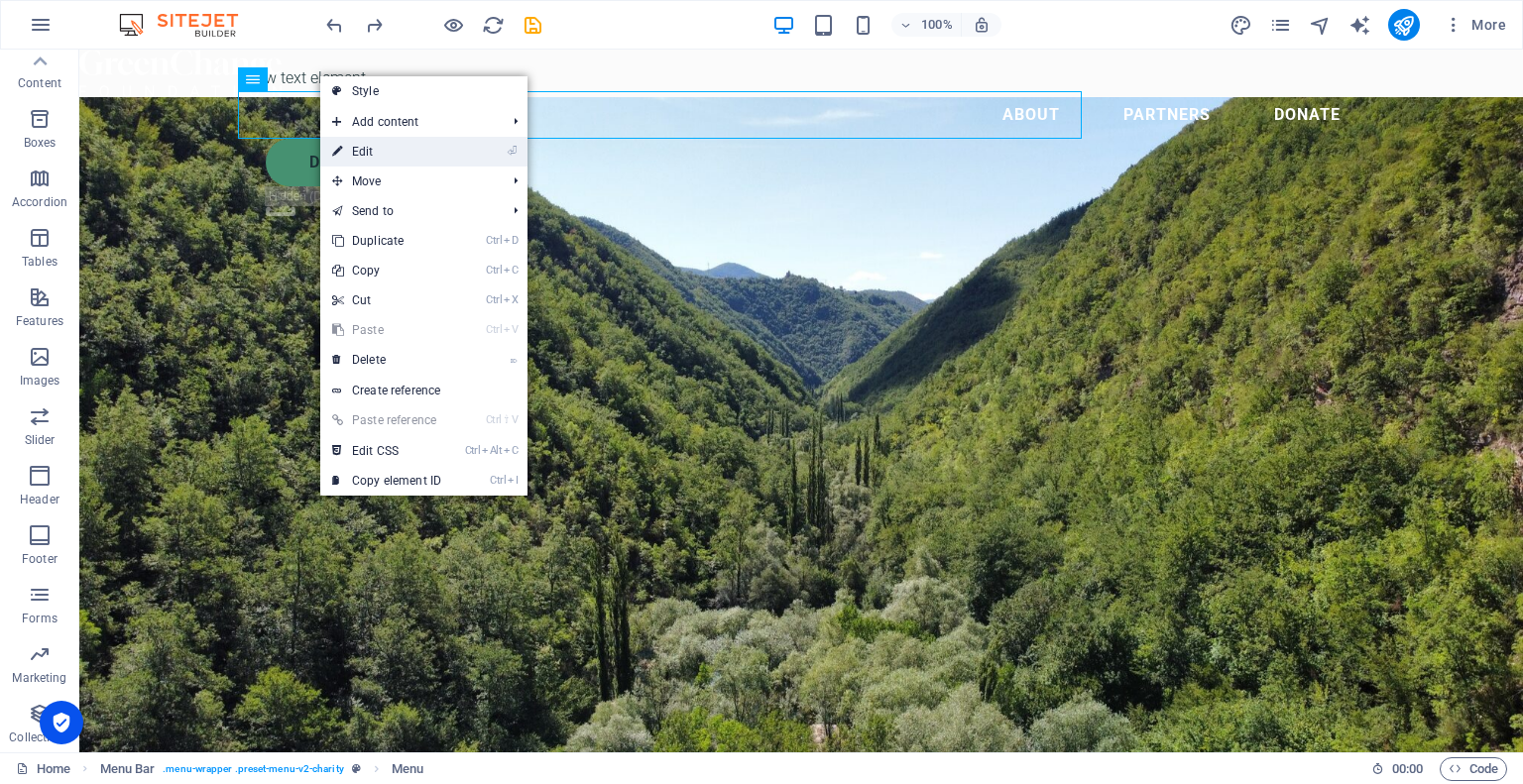 click on "⏎  Edit" at bounding box center [387, 152] 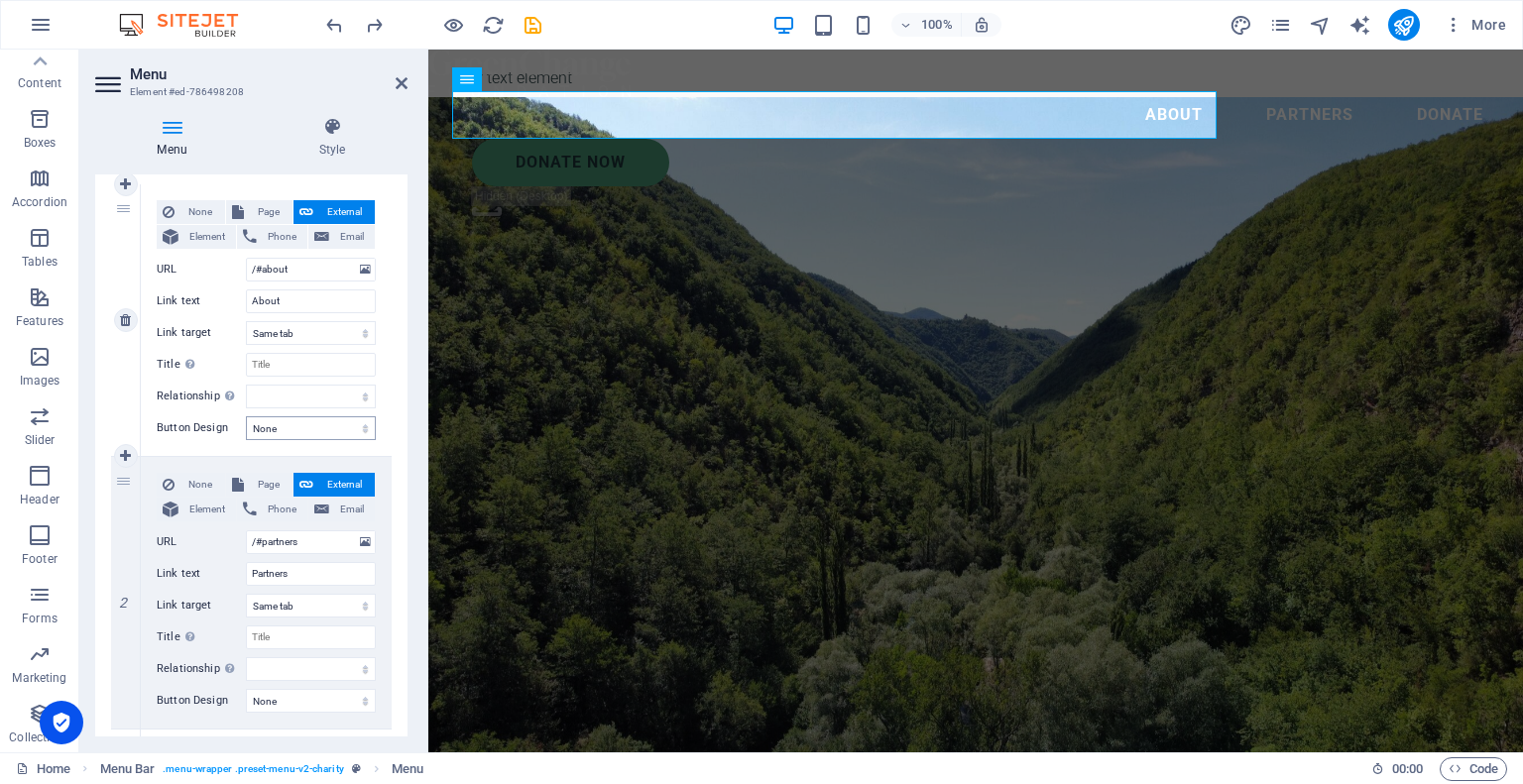 scroll, scrollTop: 396, scrollLeft: 0, axis: vertical 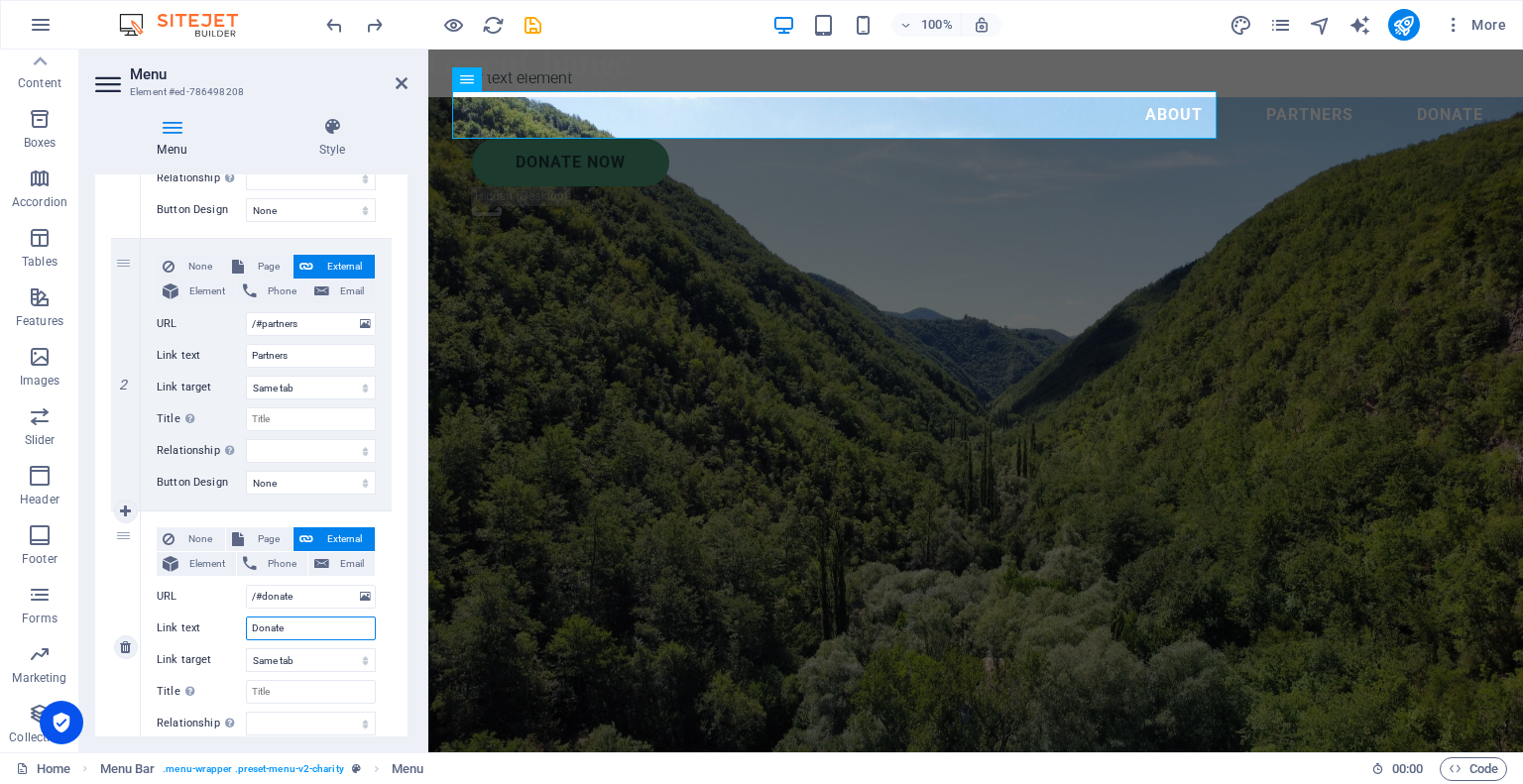 click on "Donate" at bounding box center (310, 628) 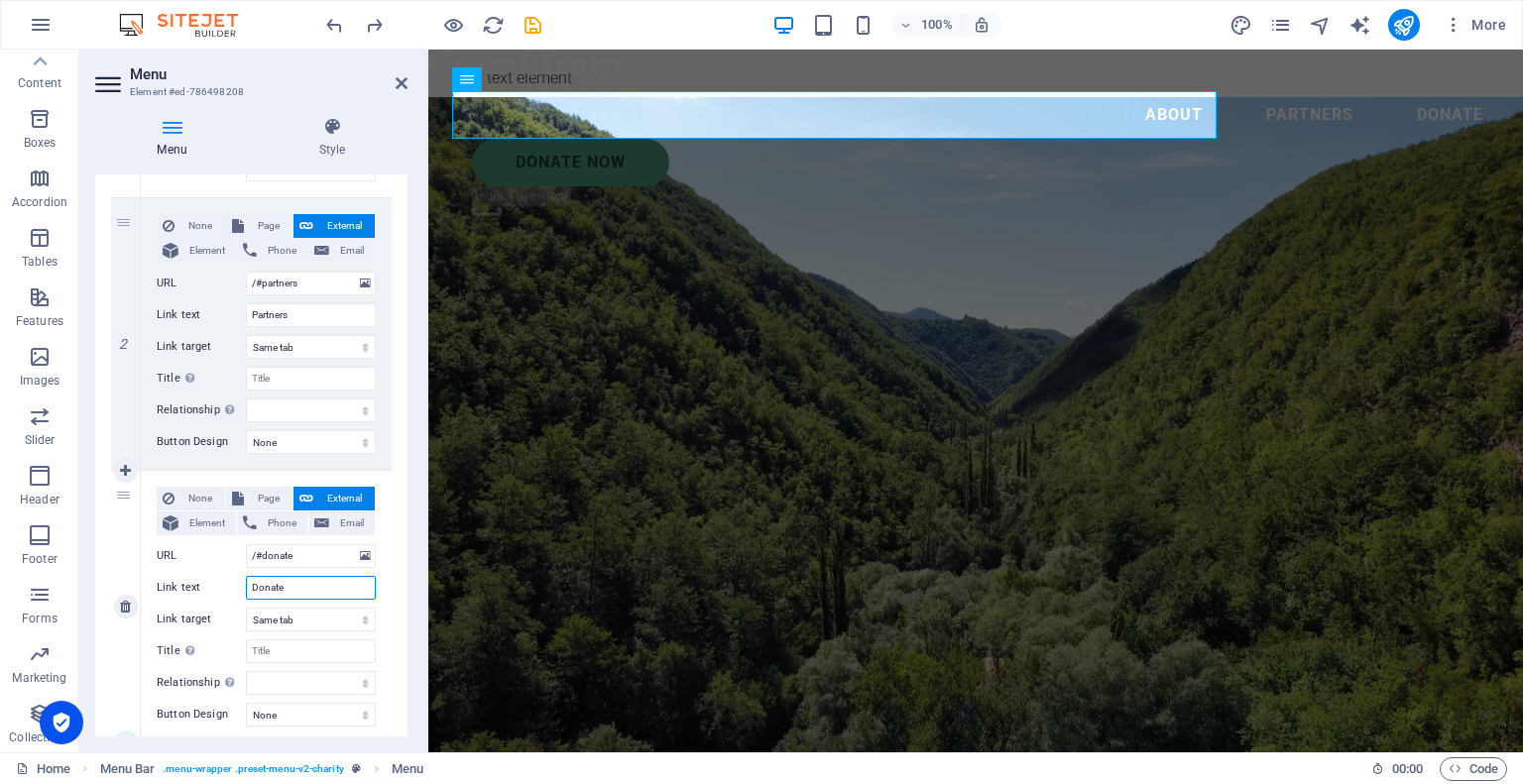 scroll, scrollTop: 498, scrollLeft: 0, axis: vertical 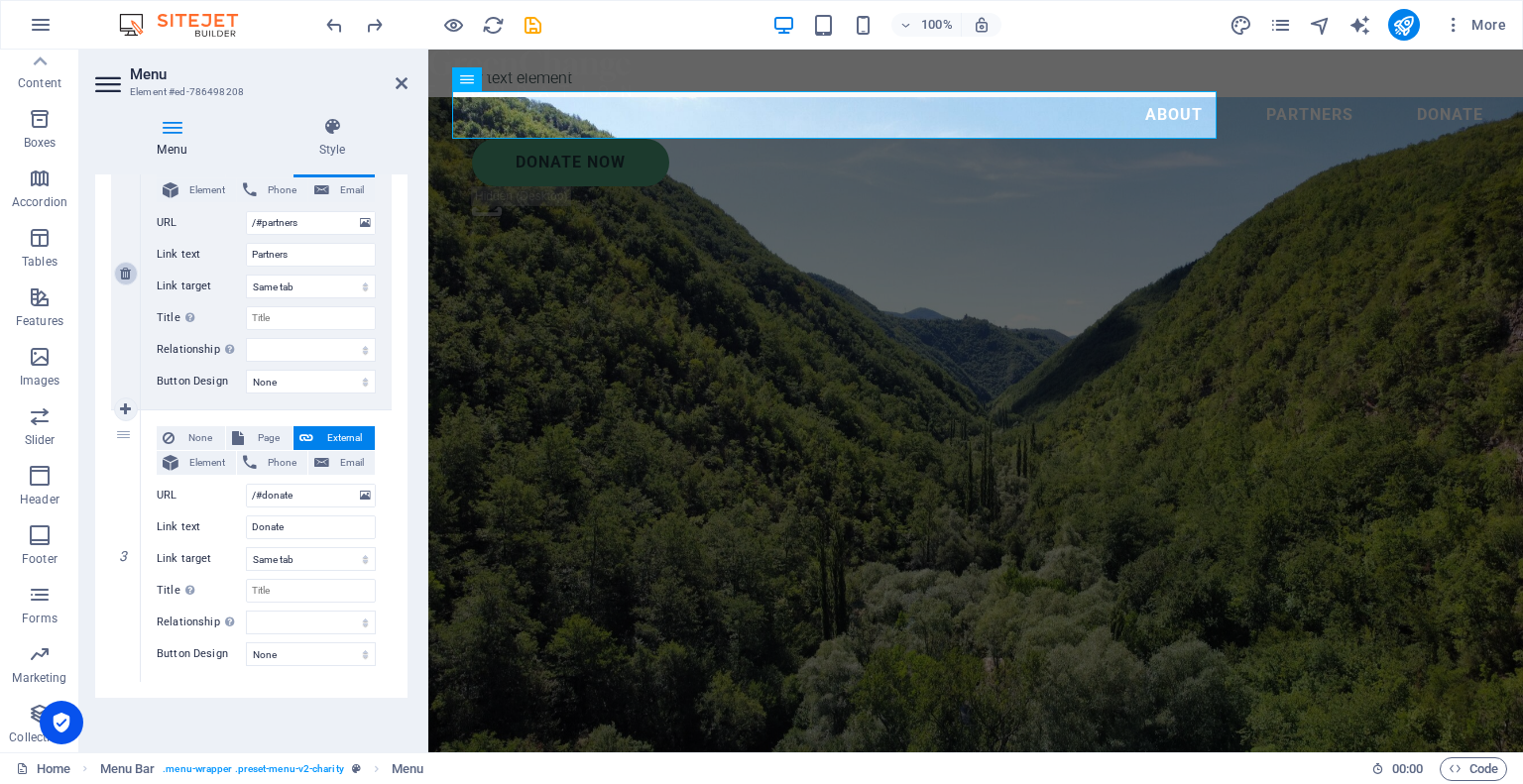 click at bounding box center (125, 274) 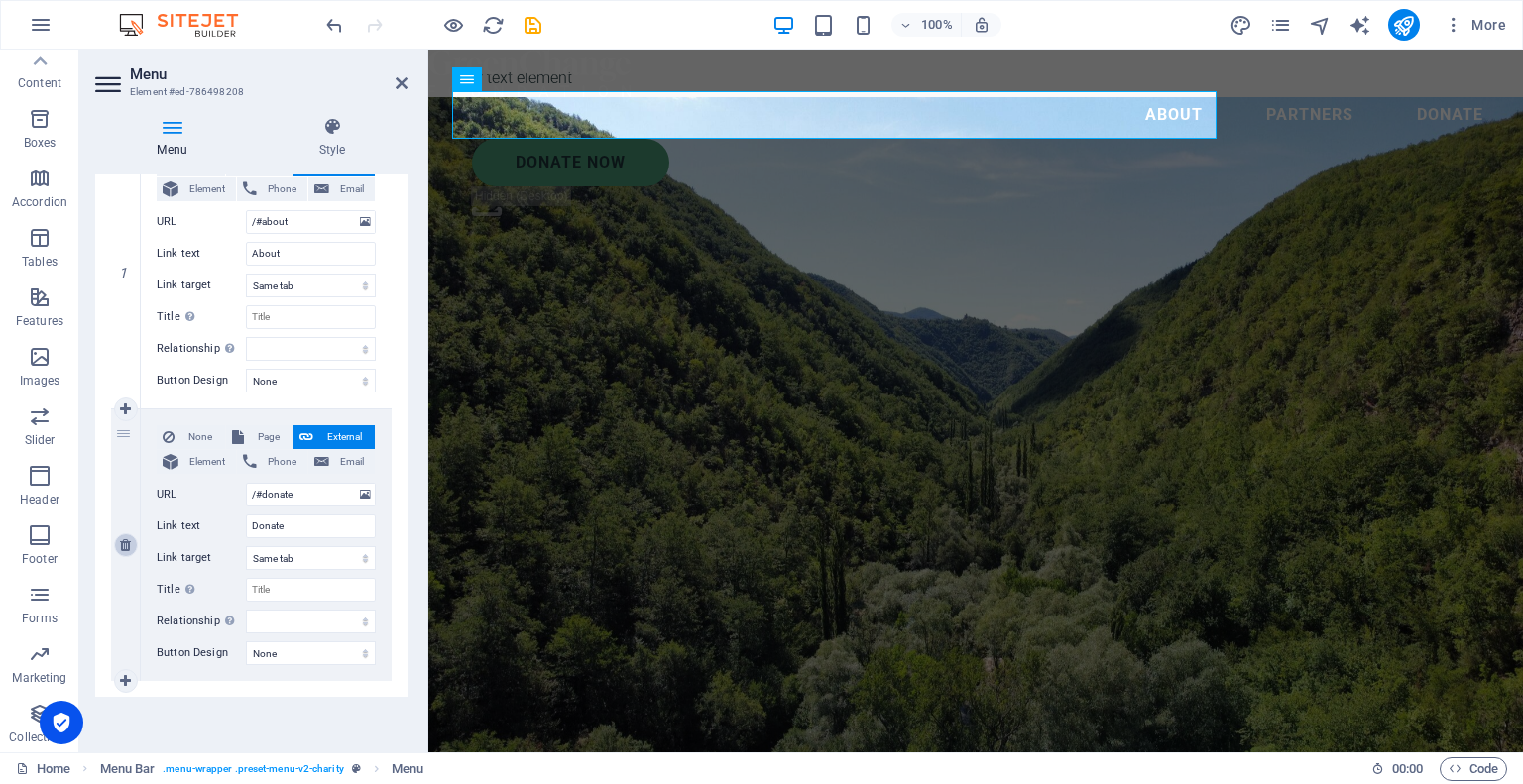 scroll, scrollTop: 225, scrollLeft: 0, axis: vertical 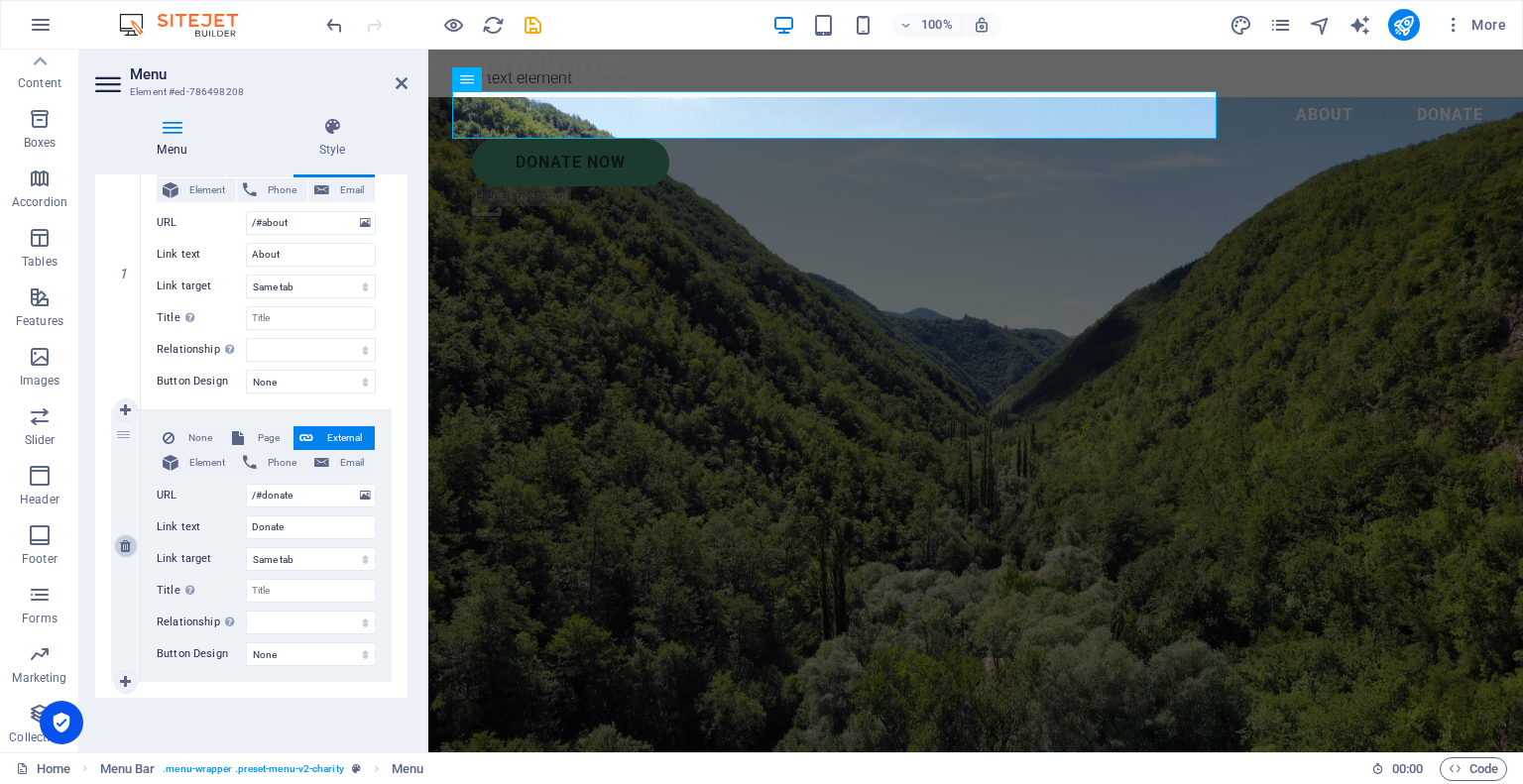 click at bounding box center (125, 546) 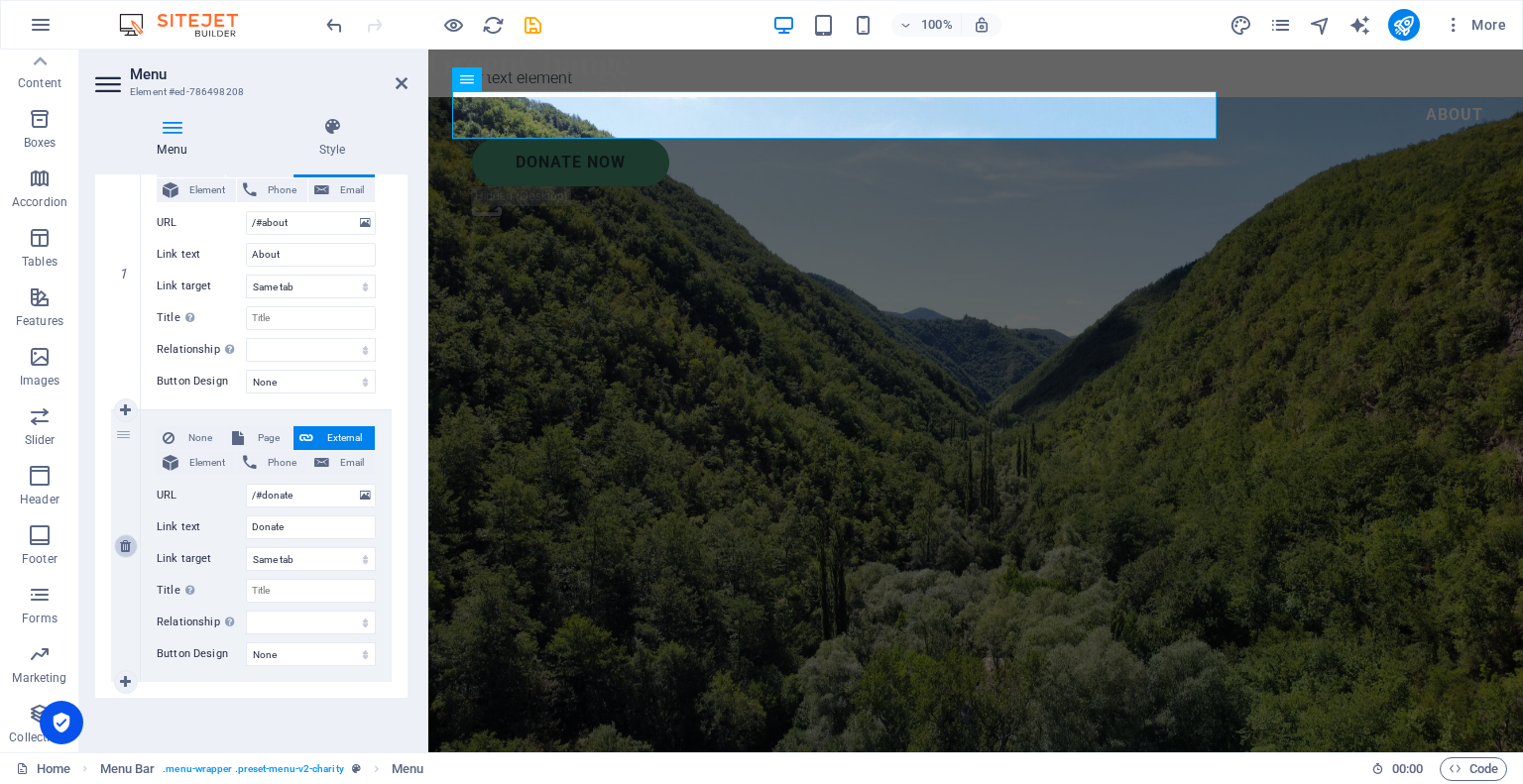 scroll, scrollTop: 0, scrollLeft: 0, axis: both 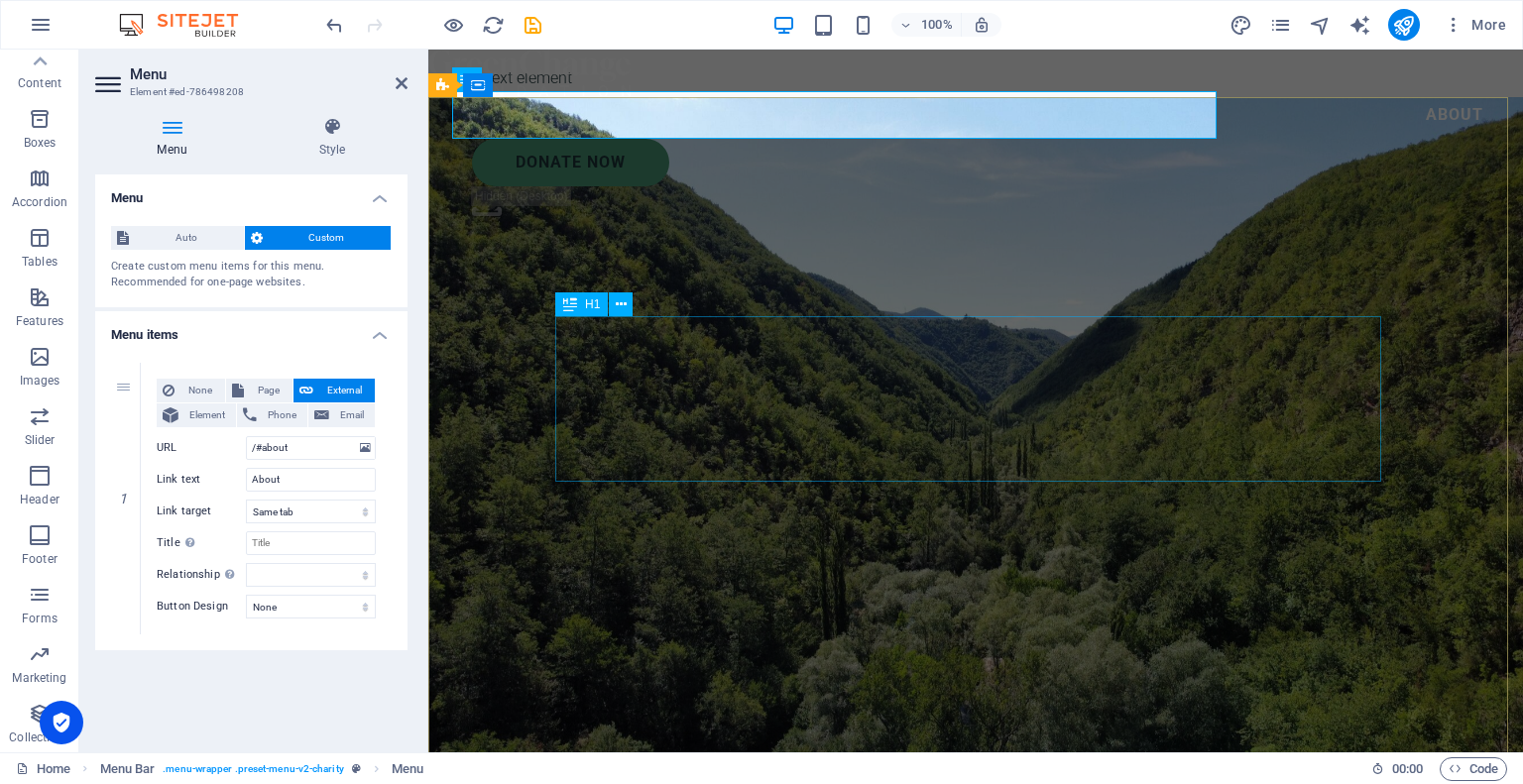 click on "Charity is the act of giving to those in need" at bounding box center (976, 962) 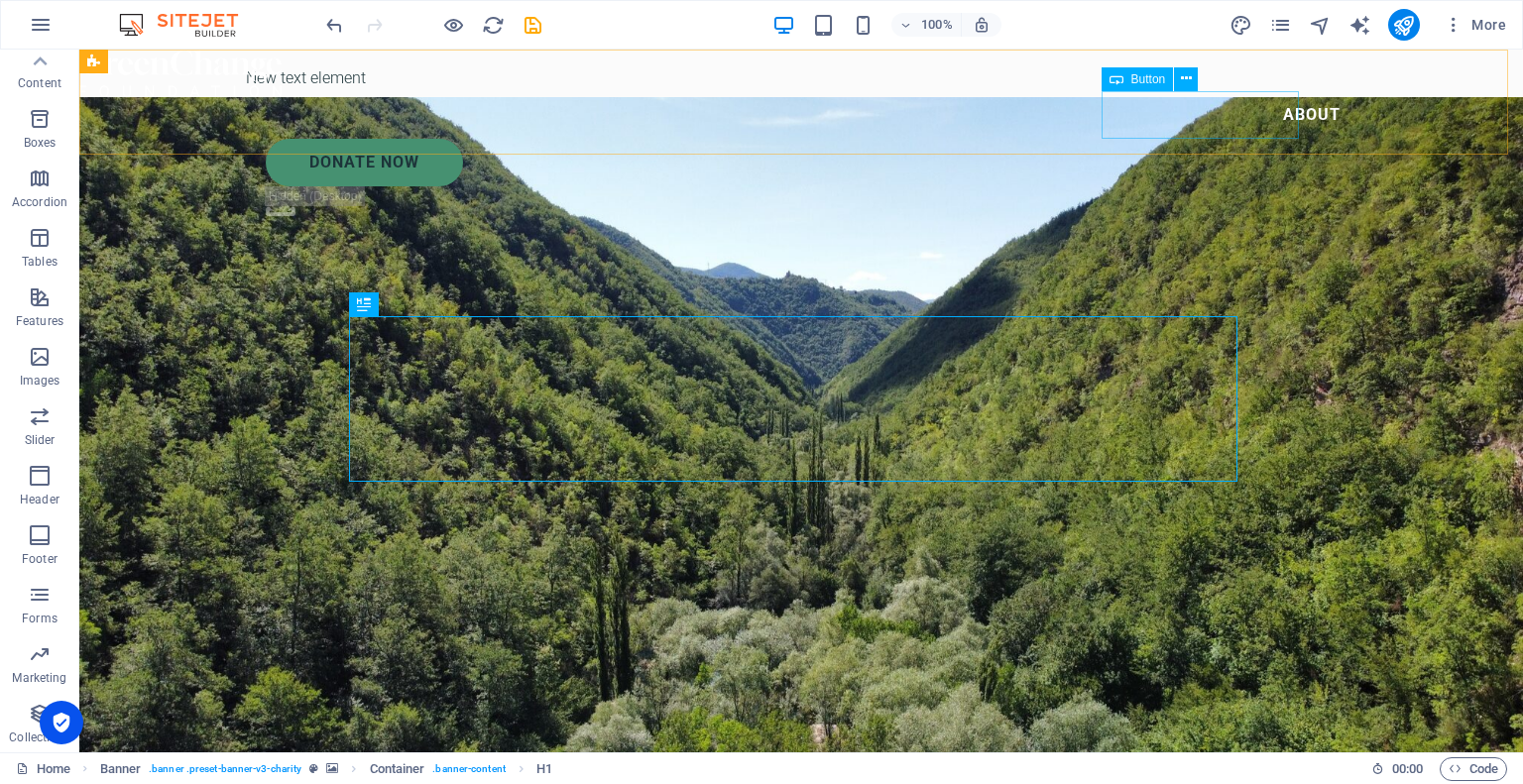 click on "Donate Now" at bounding box center (811, 163) 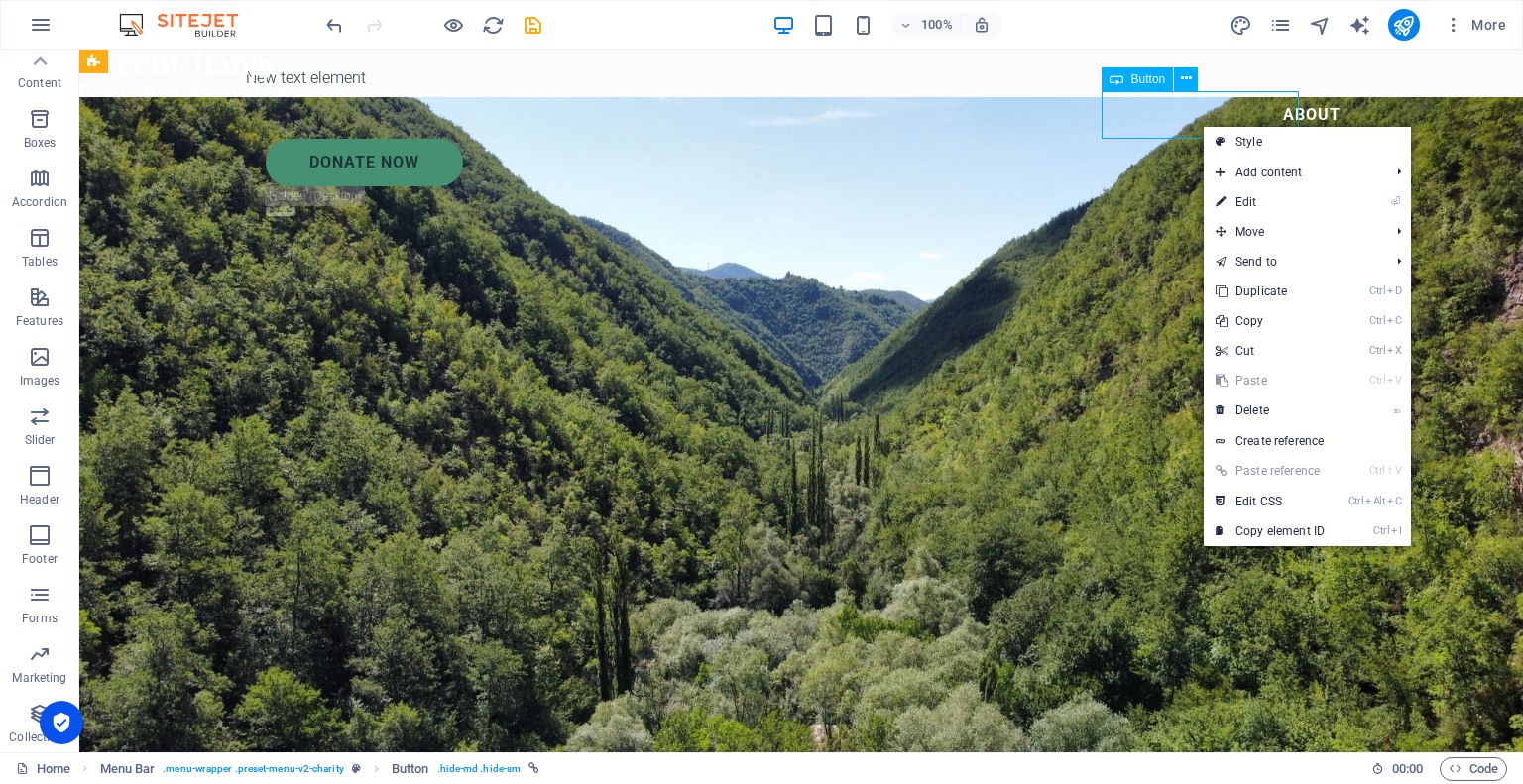click on "Donate Now" at bounding box center [811, 163] 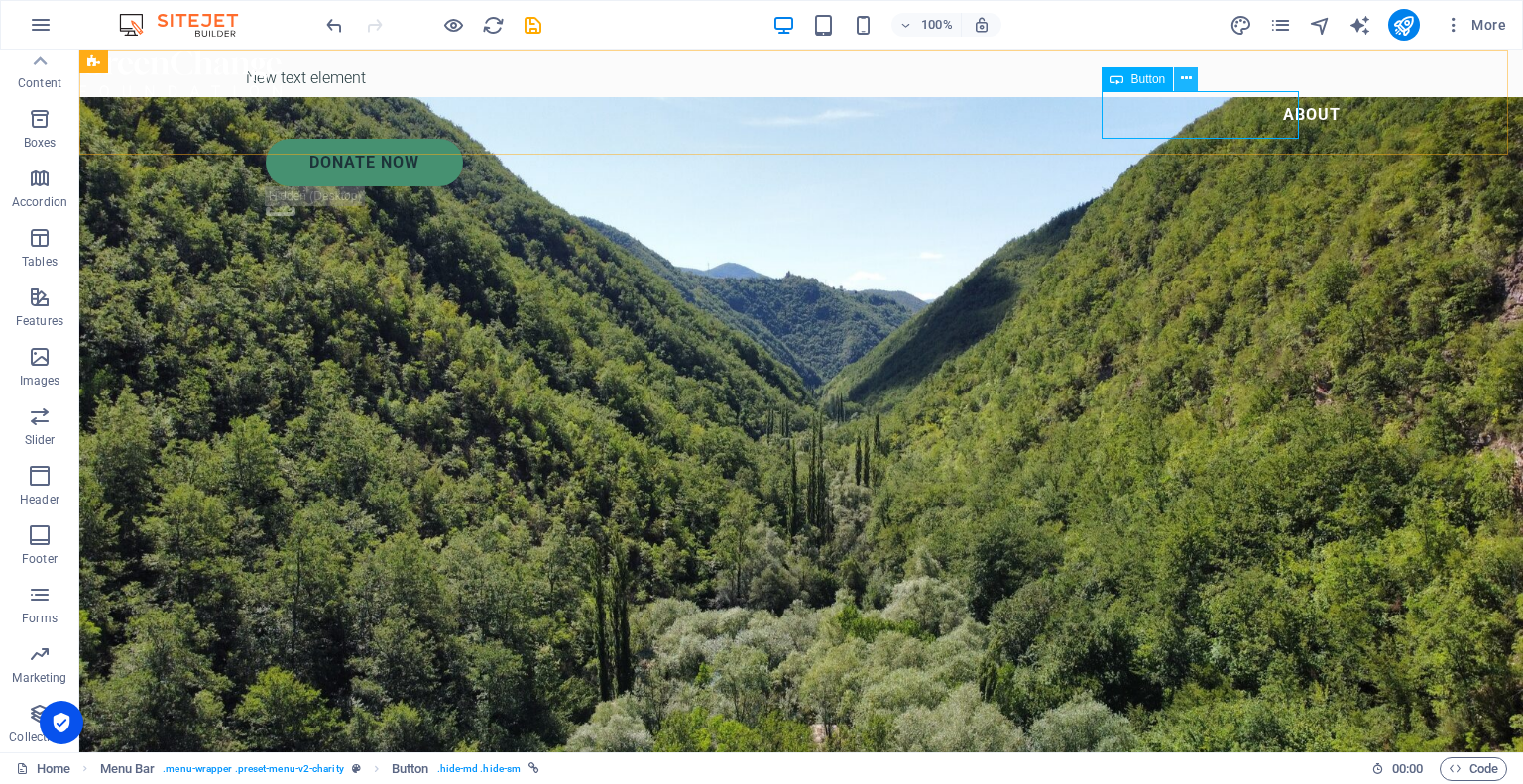 click at bounding box center (1186, 78) 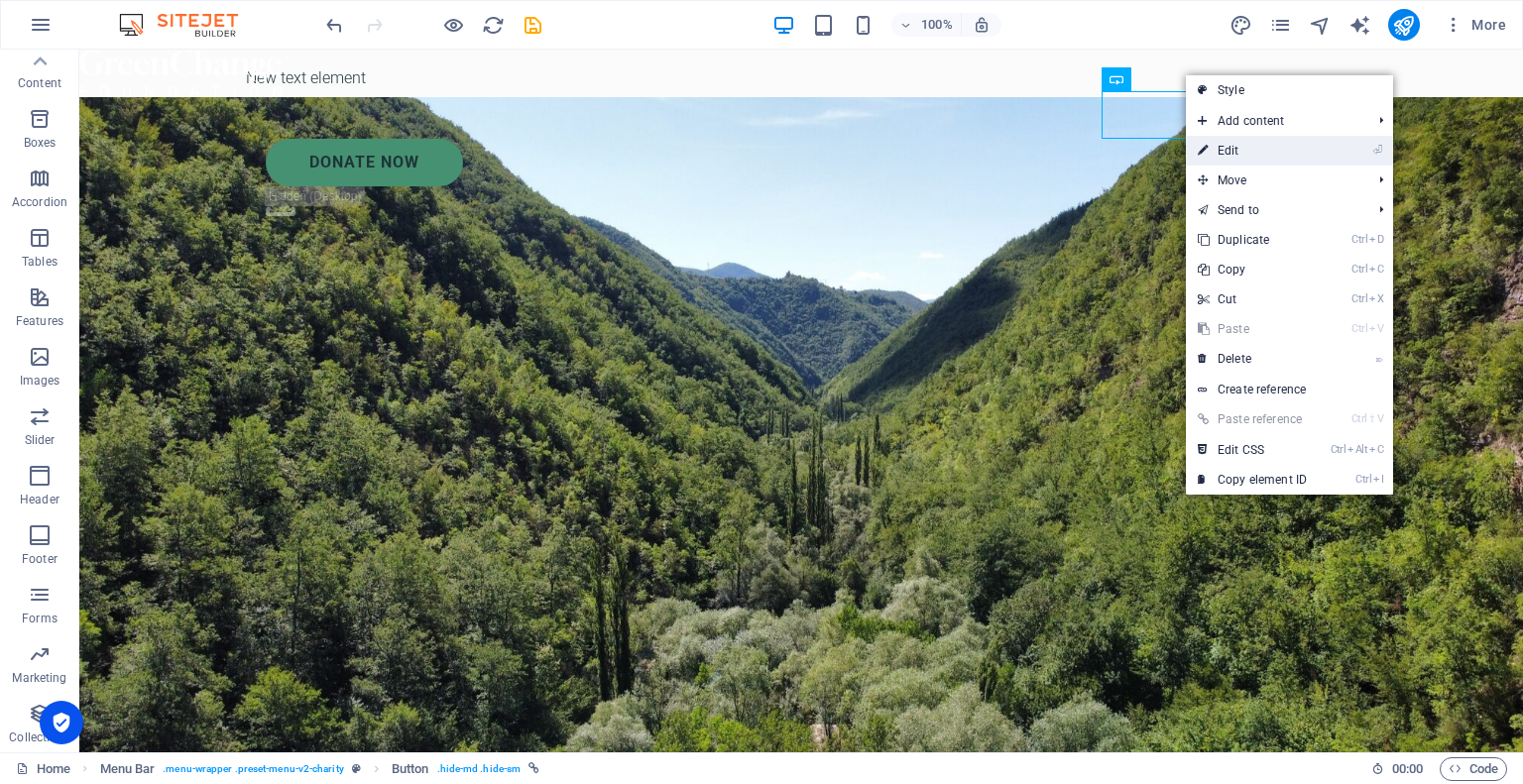 click on "⏎  Edit" at bounding box center (1252, 151) 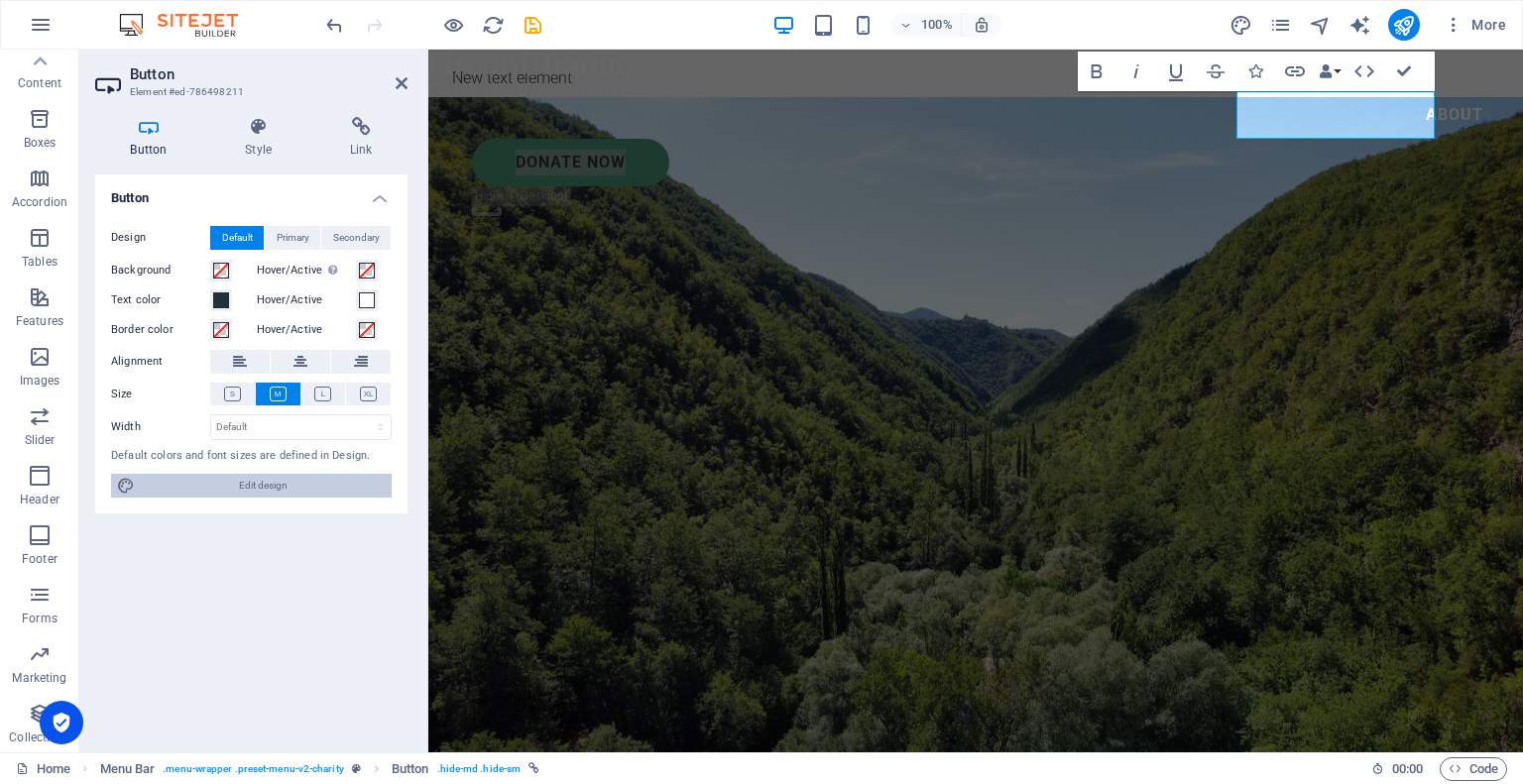 click on "Edit design" at bounding box center (263, 486) 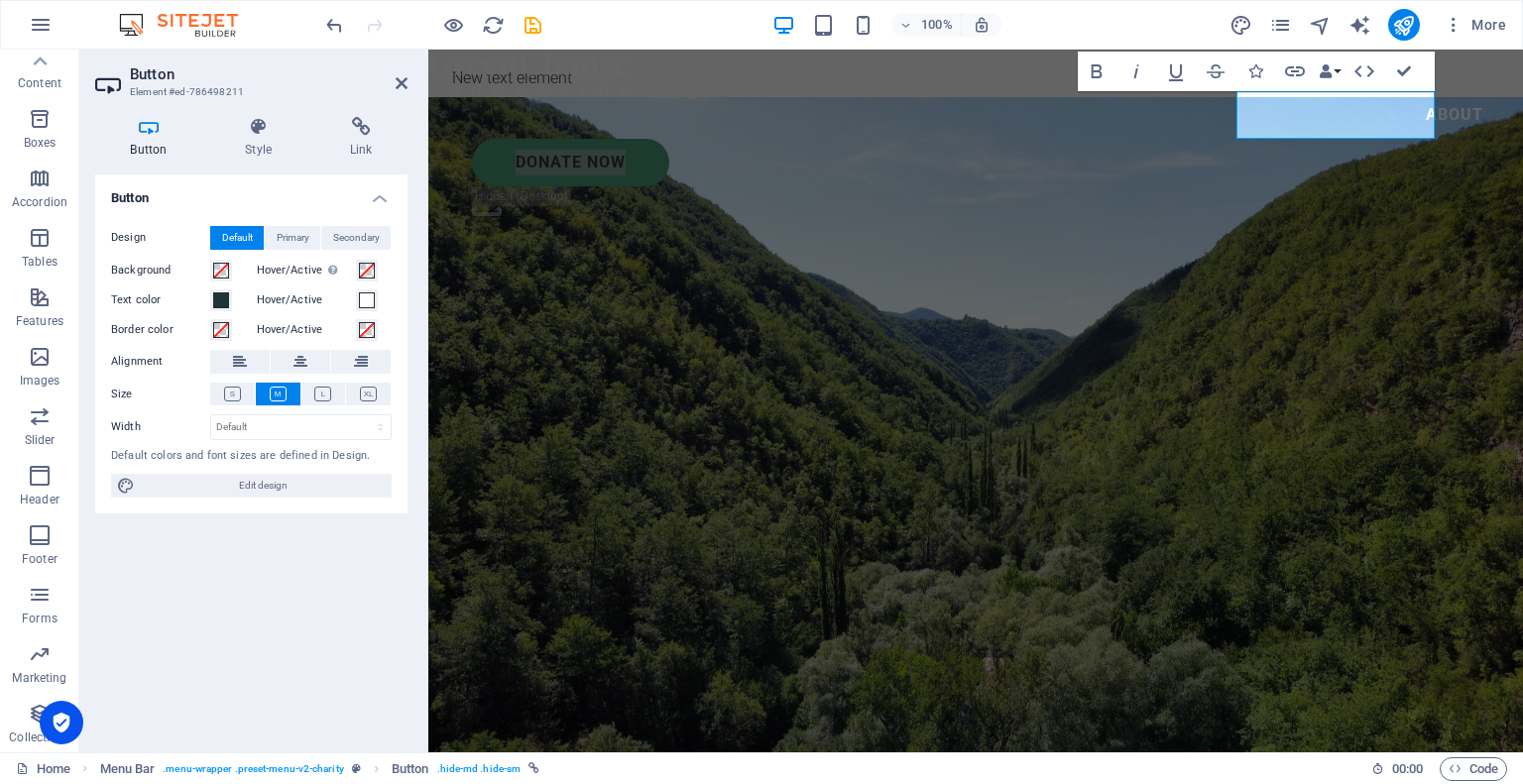 select on "px" 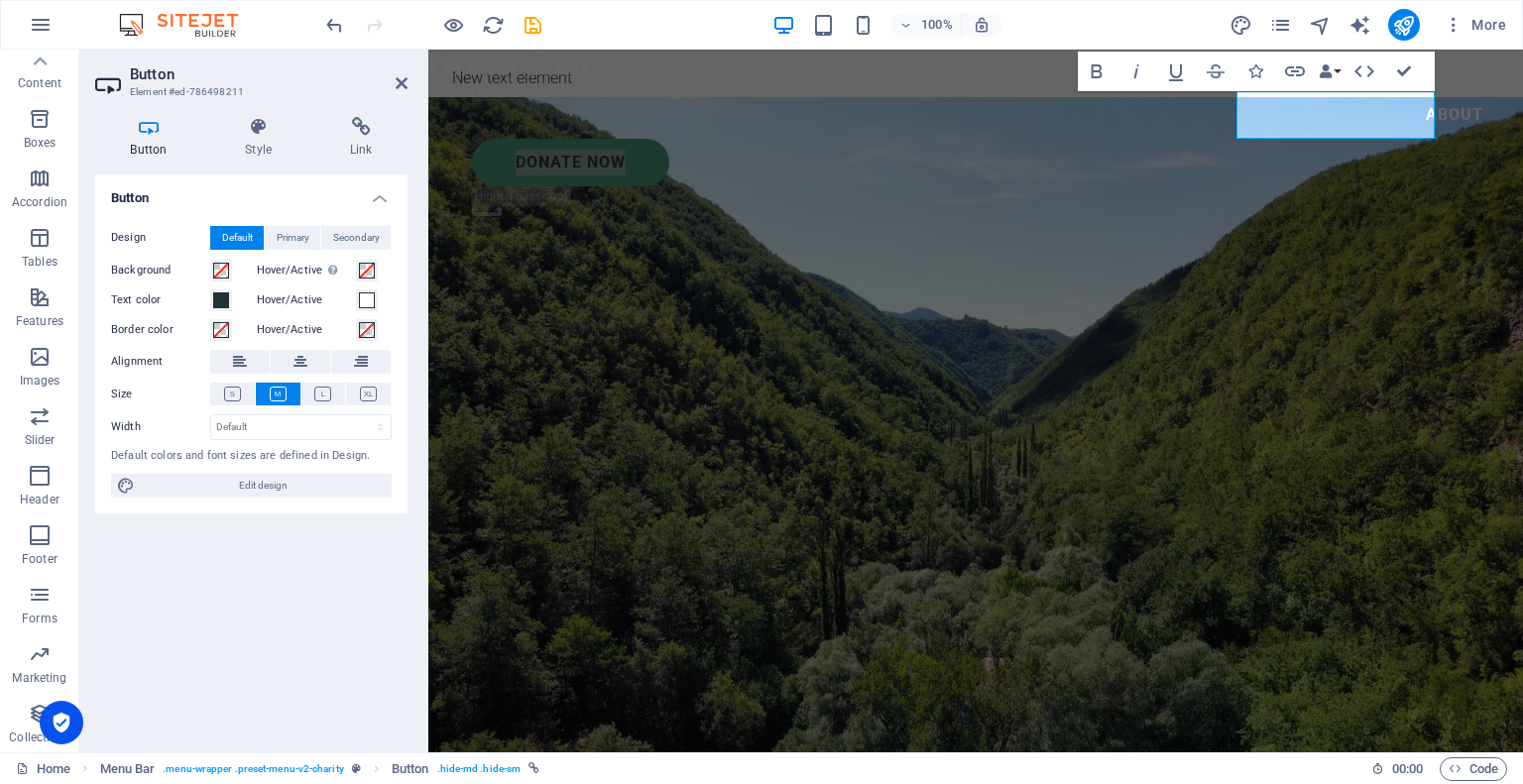 select on "300" 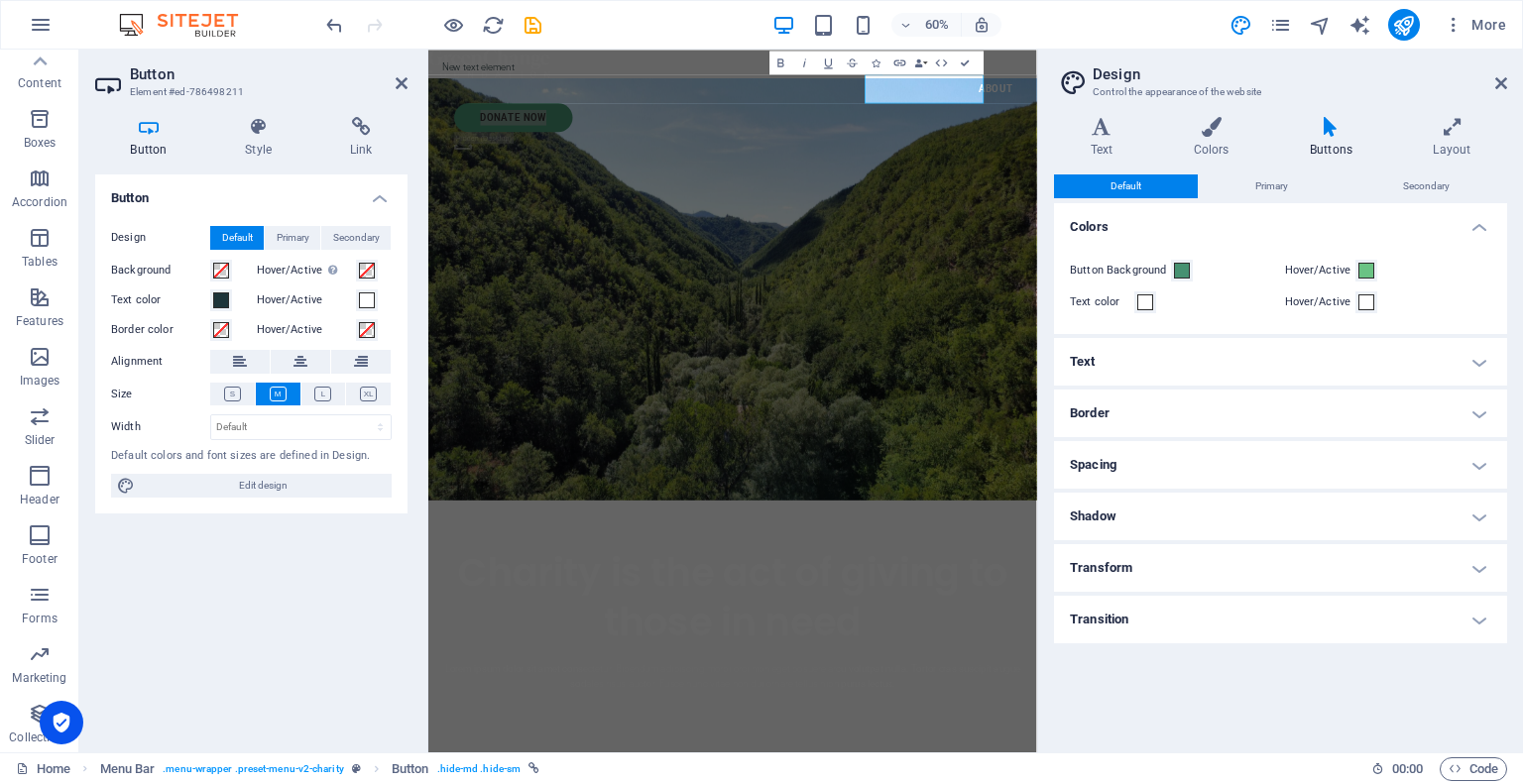 click on "Text" at bounding box center [1280, 362] 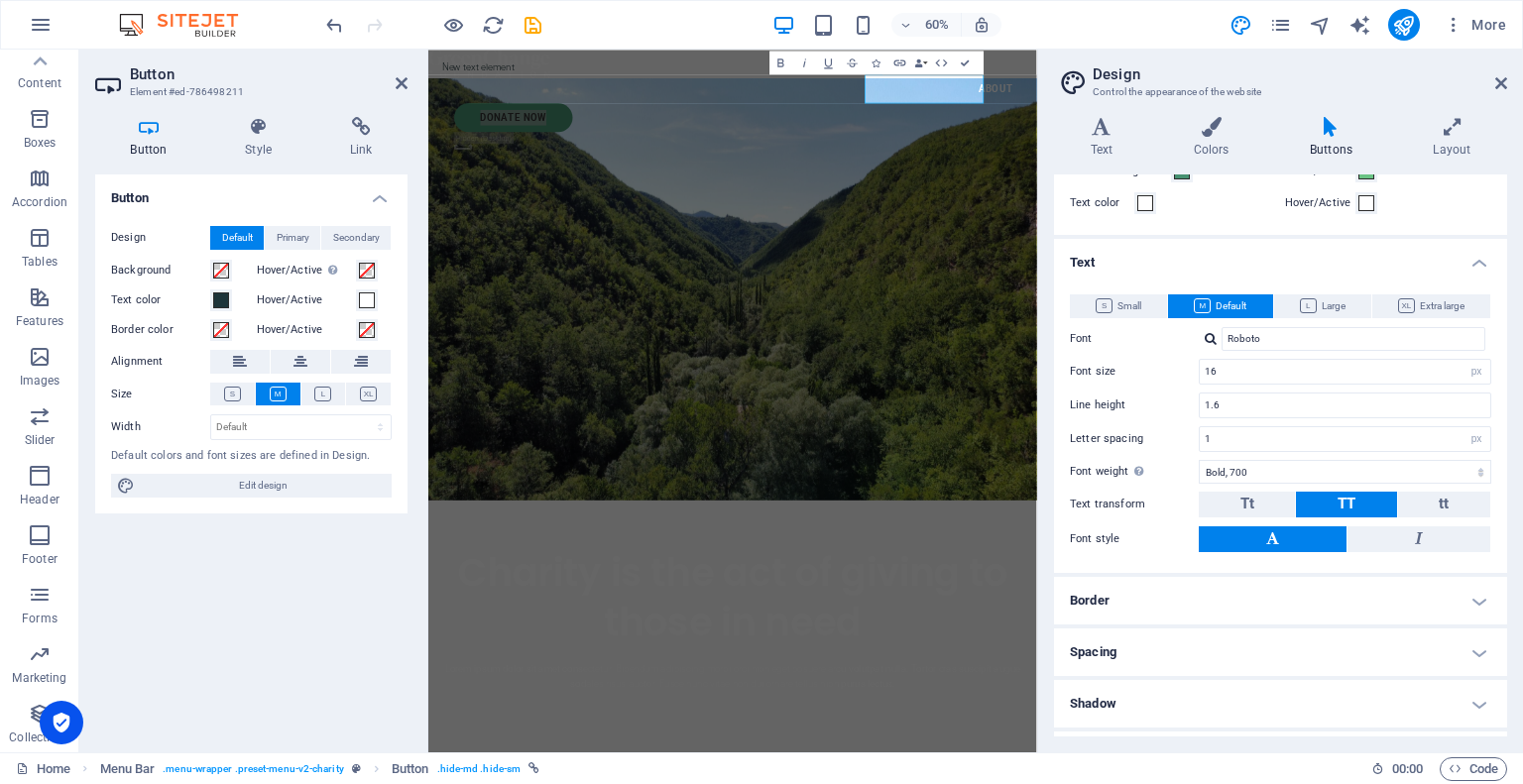 scroll, scrollTop: 0, scrollLeft: 0, axis: both 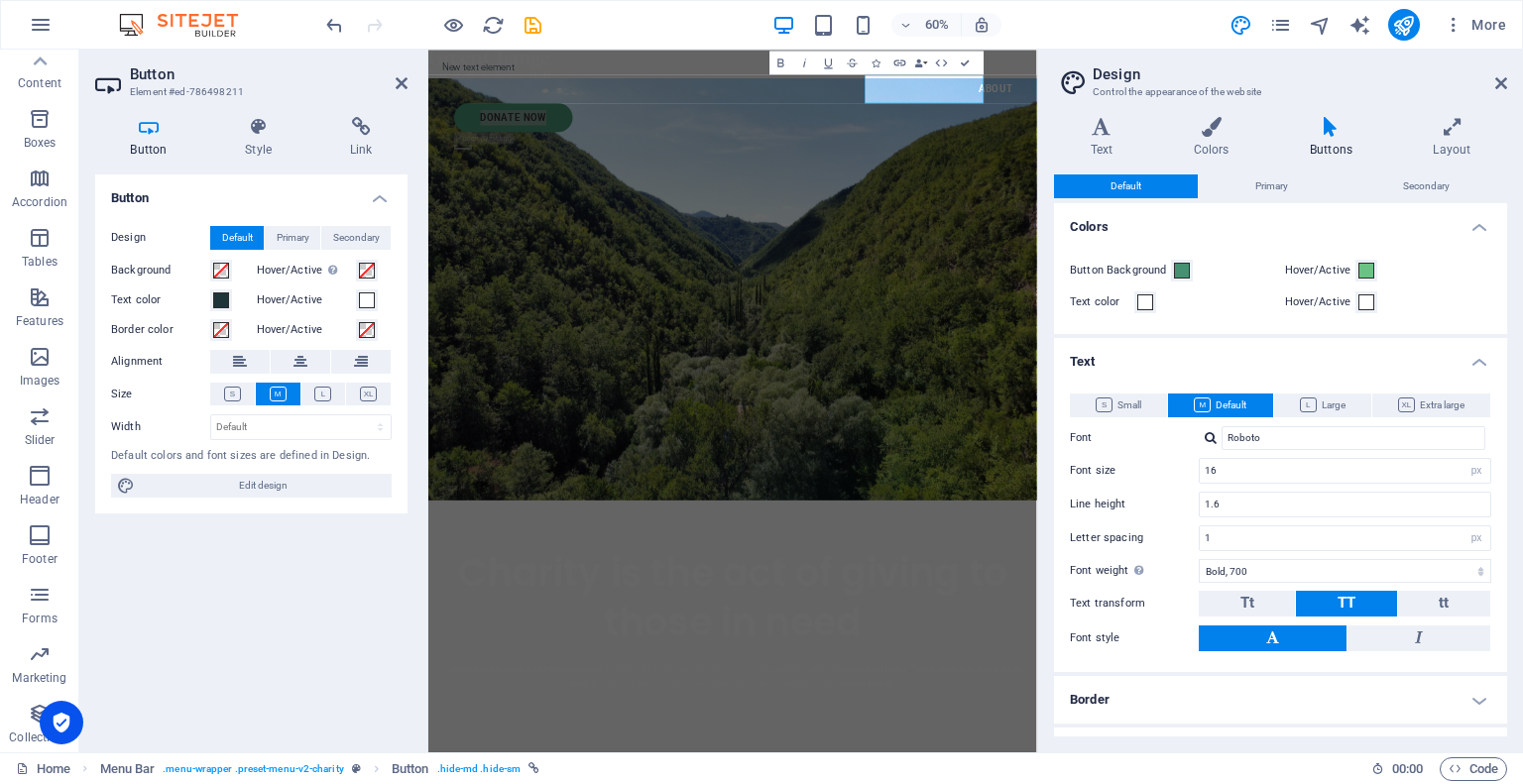 click on "Text" at bounding box center (1280, 356) 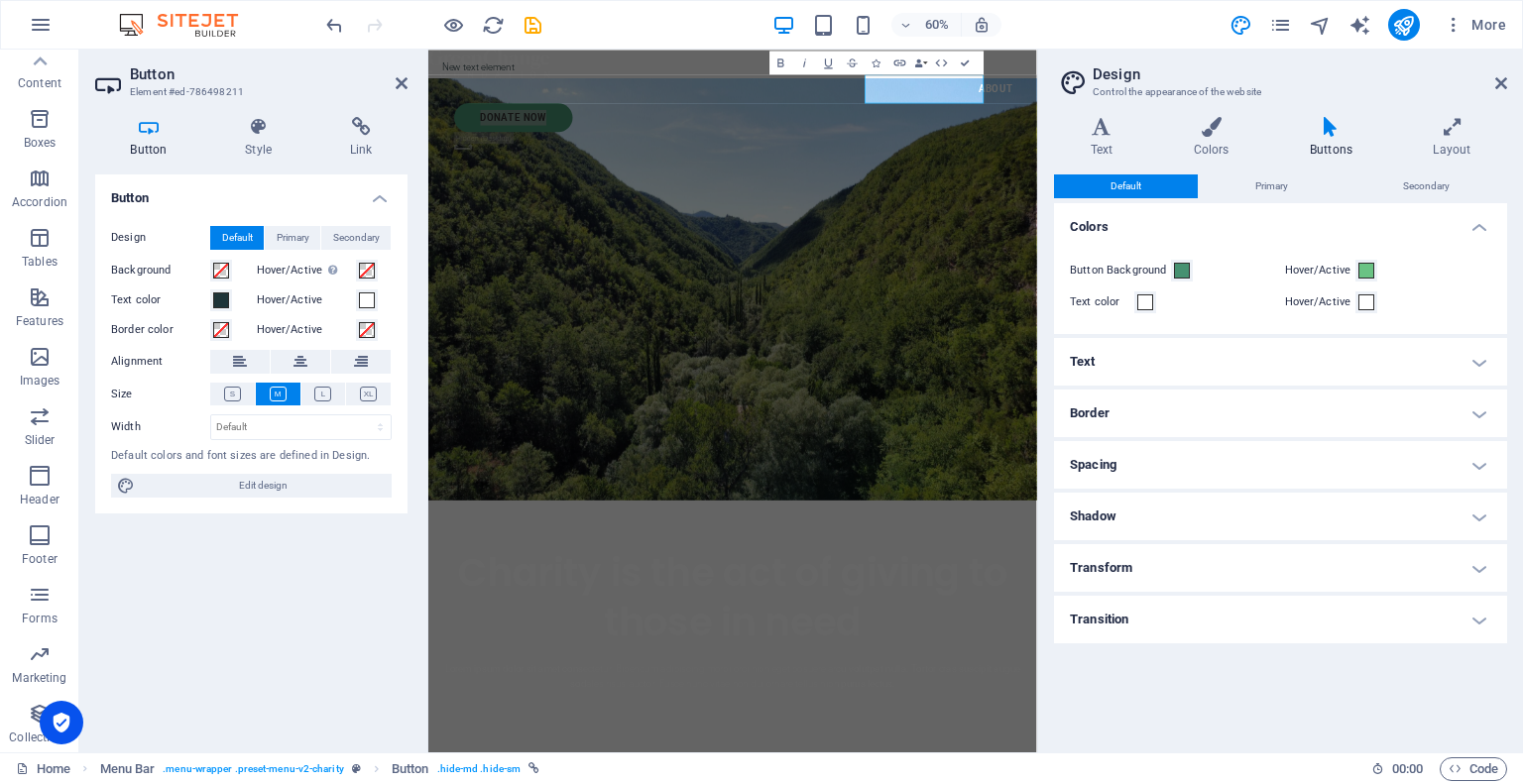 click on "Button Background" at bounding box center [1173, 271] 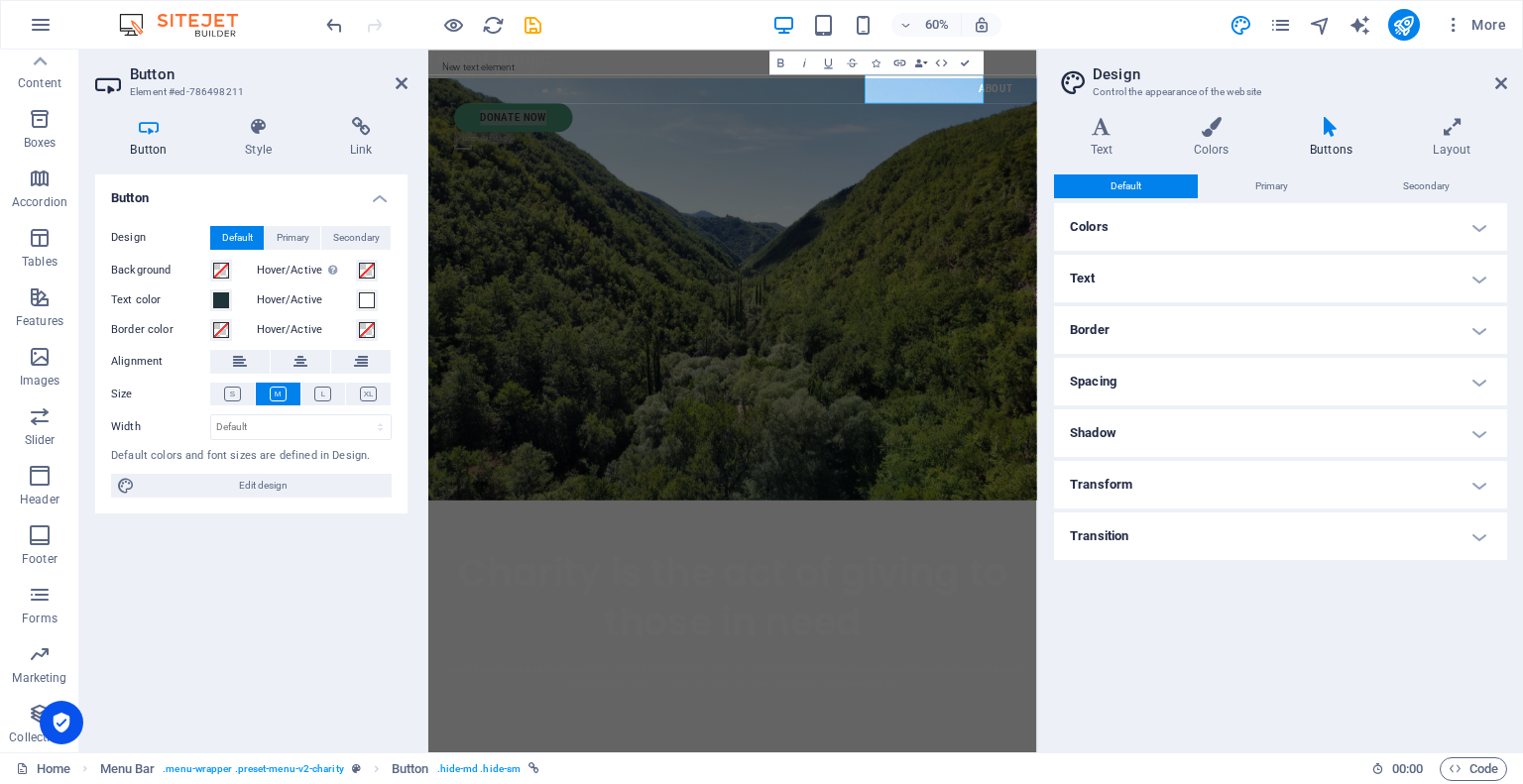 click on "Design" at bounding box center (1300, 74) 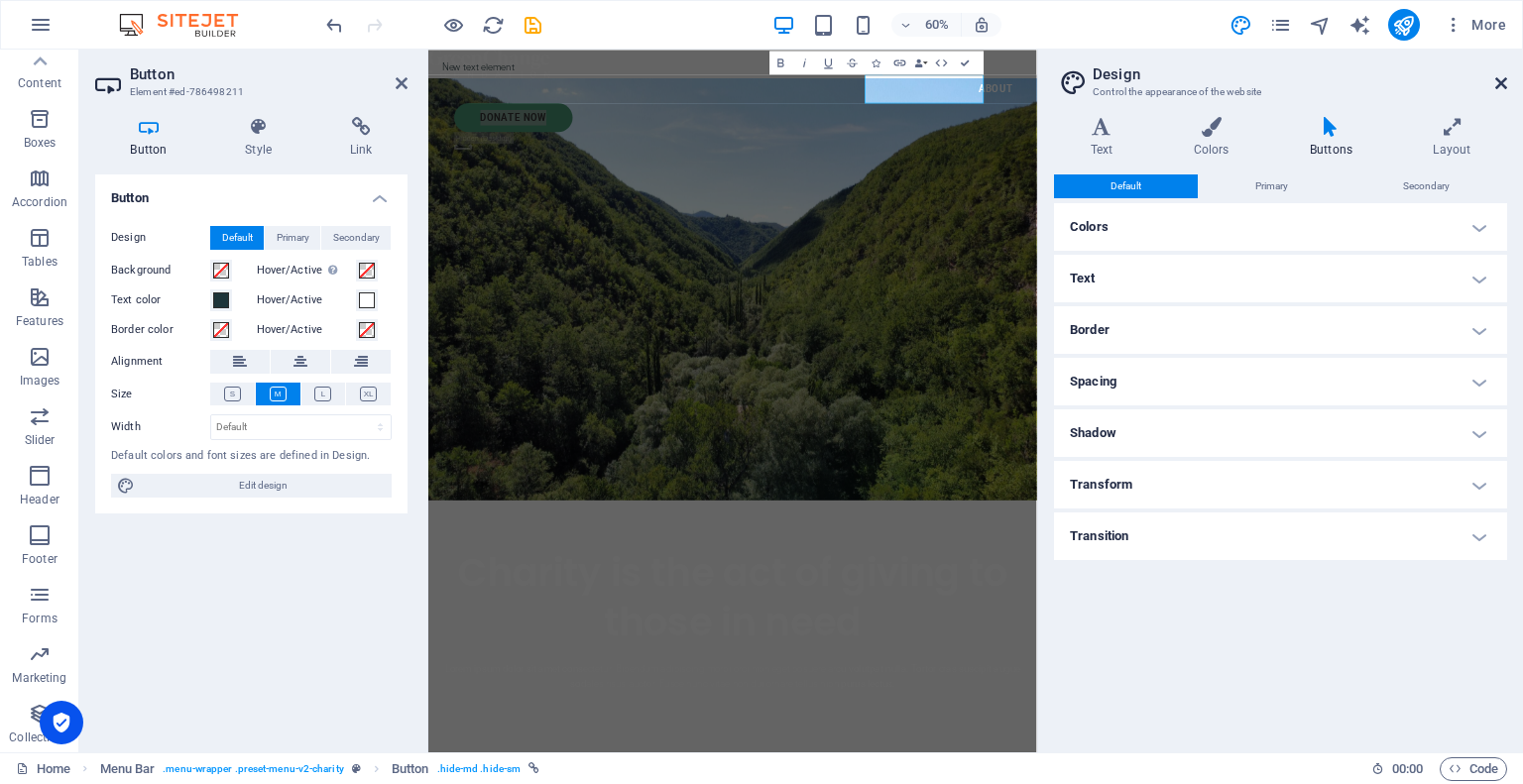 click at bounding box center (1501, 83) 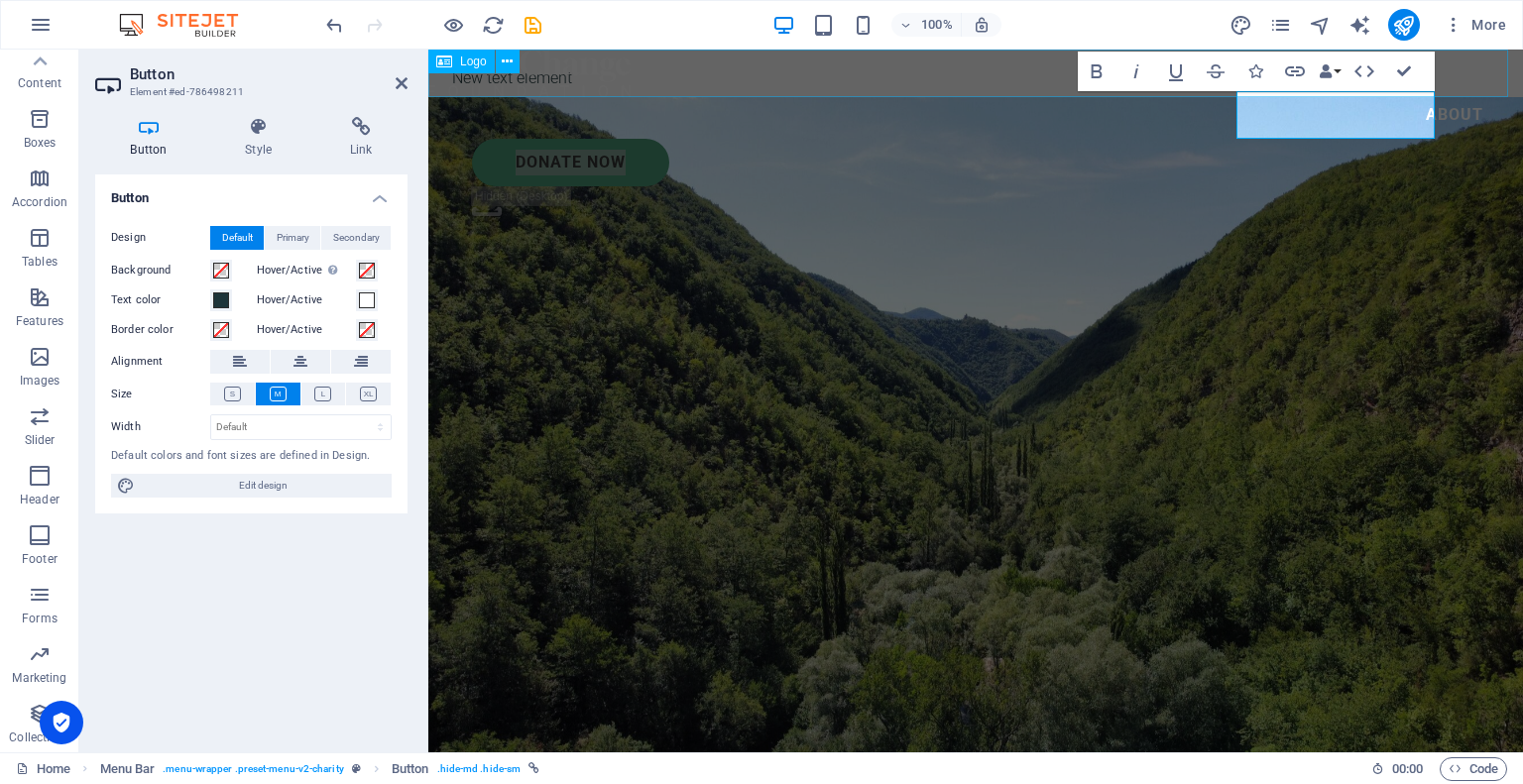 click at bounding box center [976, 73] 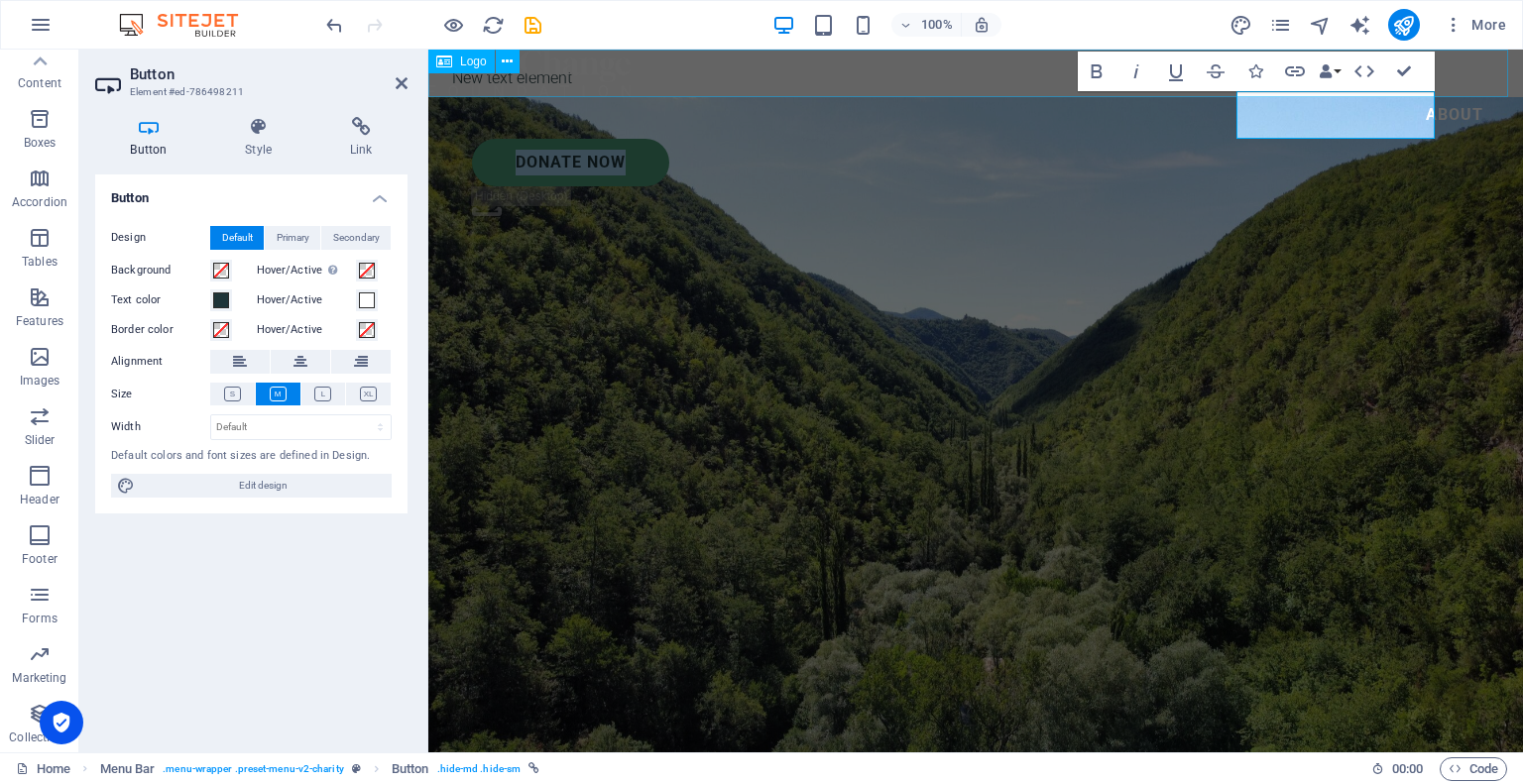 select on "px" 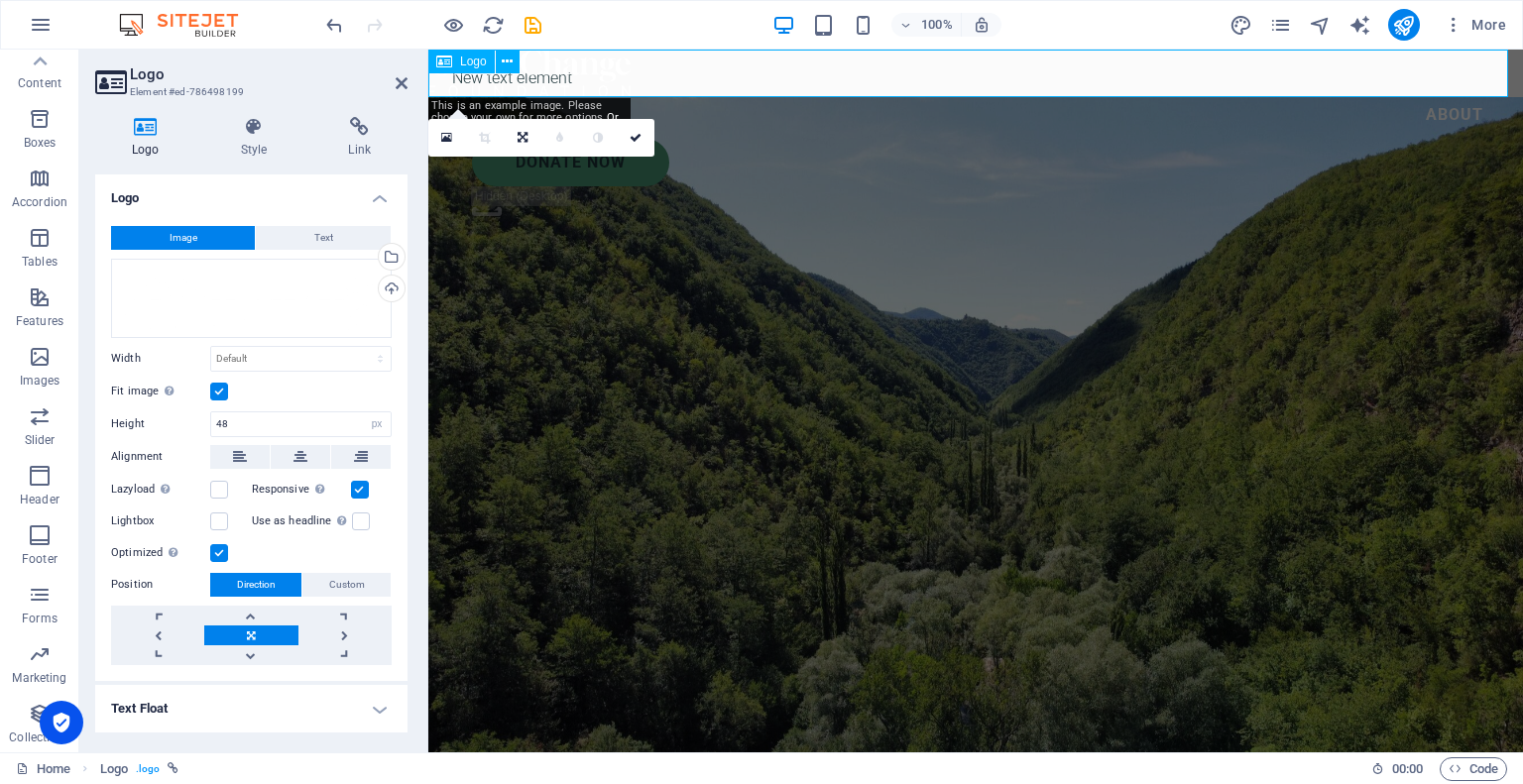 click at bounding box center (976, 73) 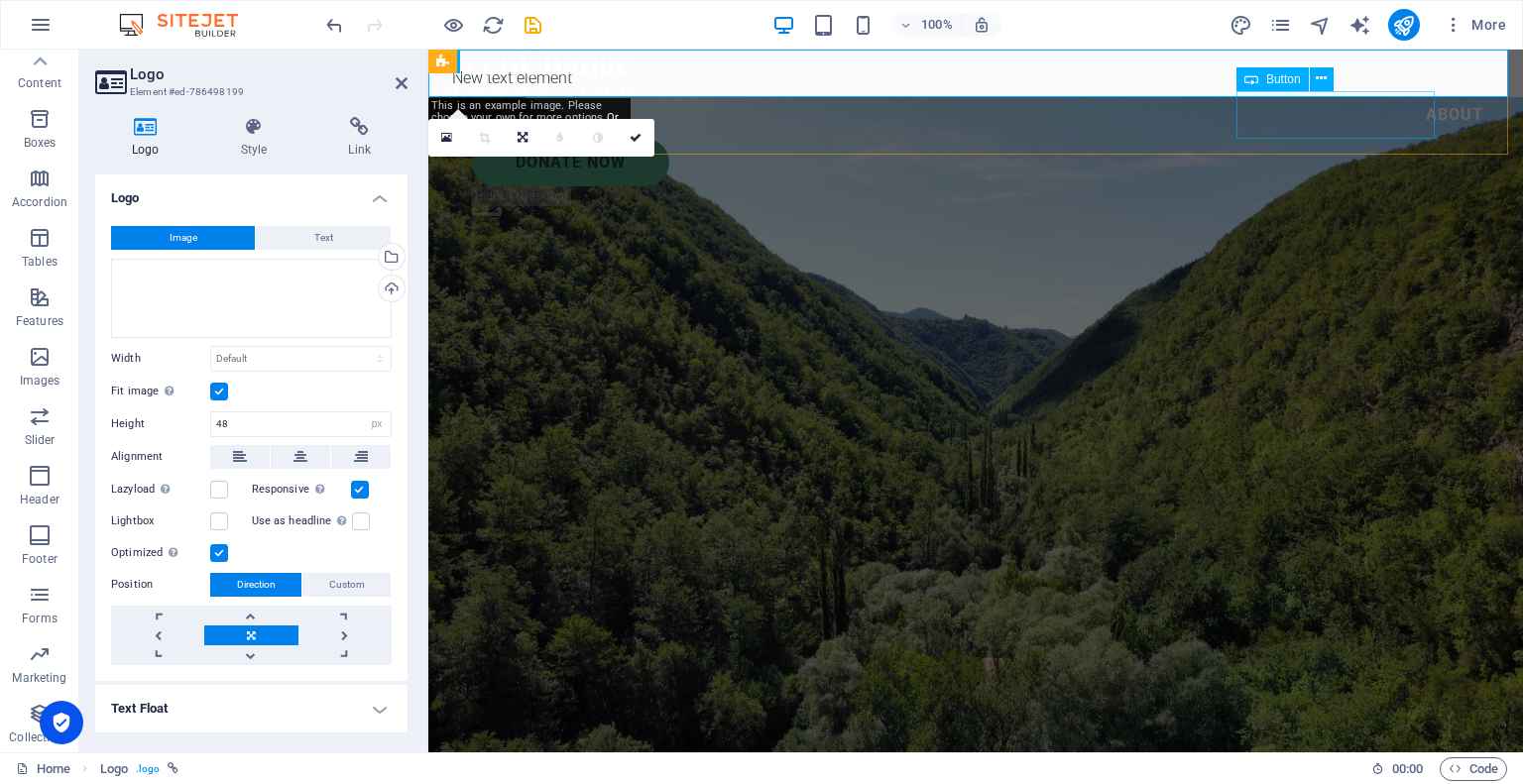 drag, startPoint x: 1273, startPoint y: 113, endPoint x: 1622, endPoint y: 115, distance: 349.00573 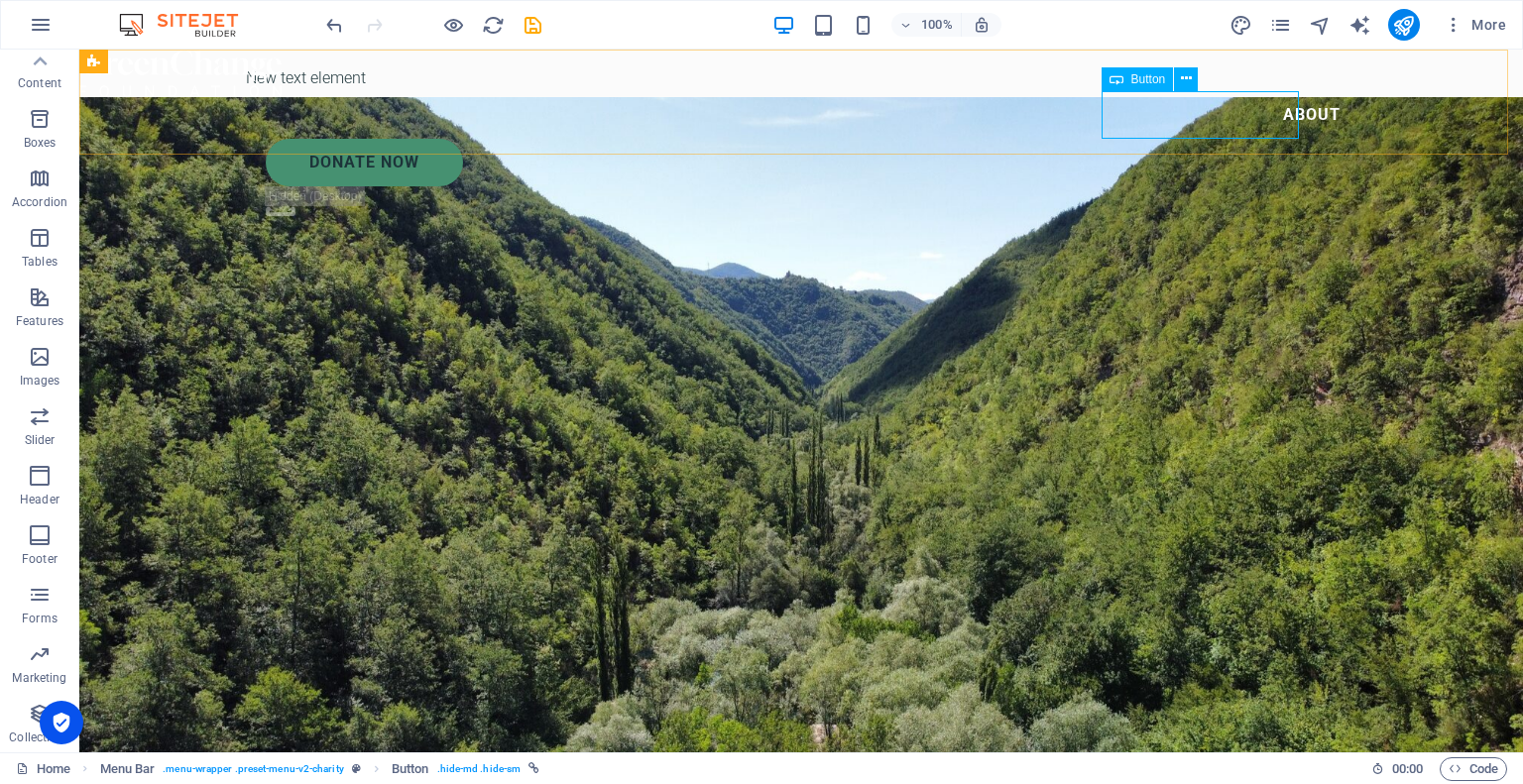 click on "Button" at bounding box center (1137, 79) 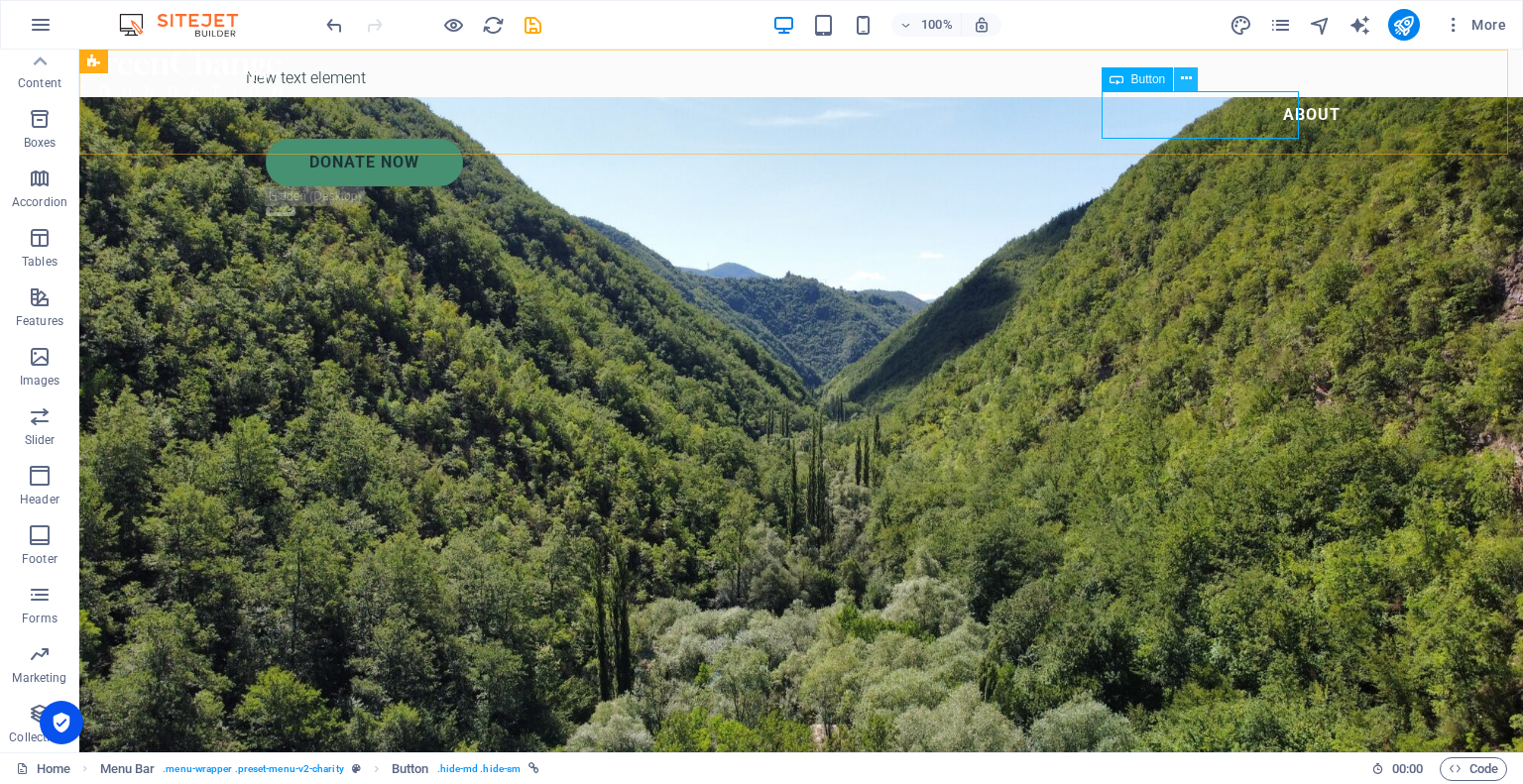 click at bounding box center (1186, 79) 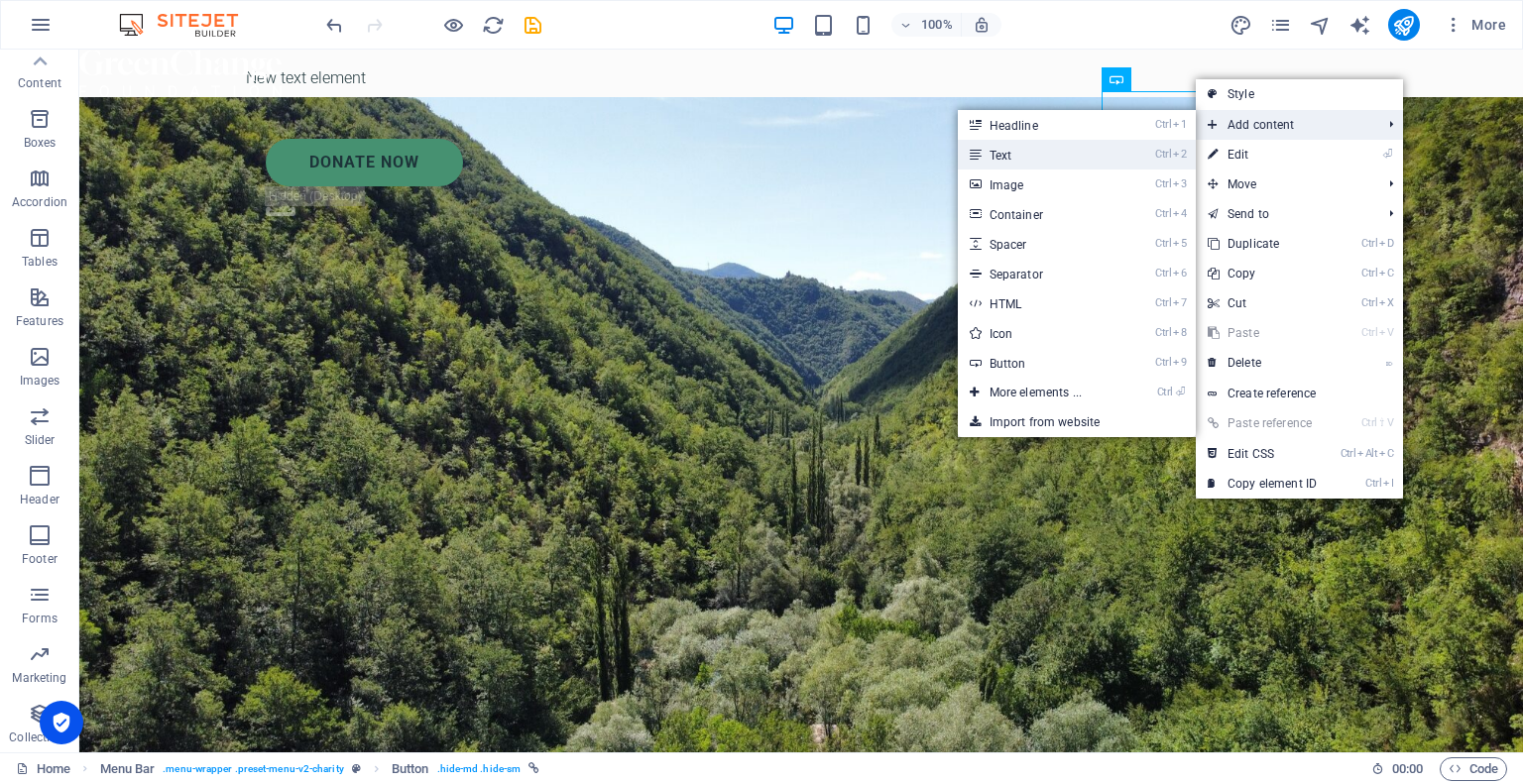 click on "Ctrl 2  Text" at bounding box center (1039, 155) 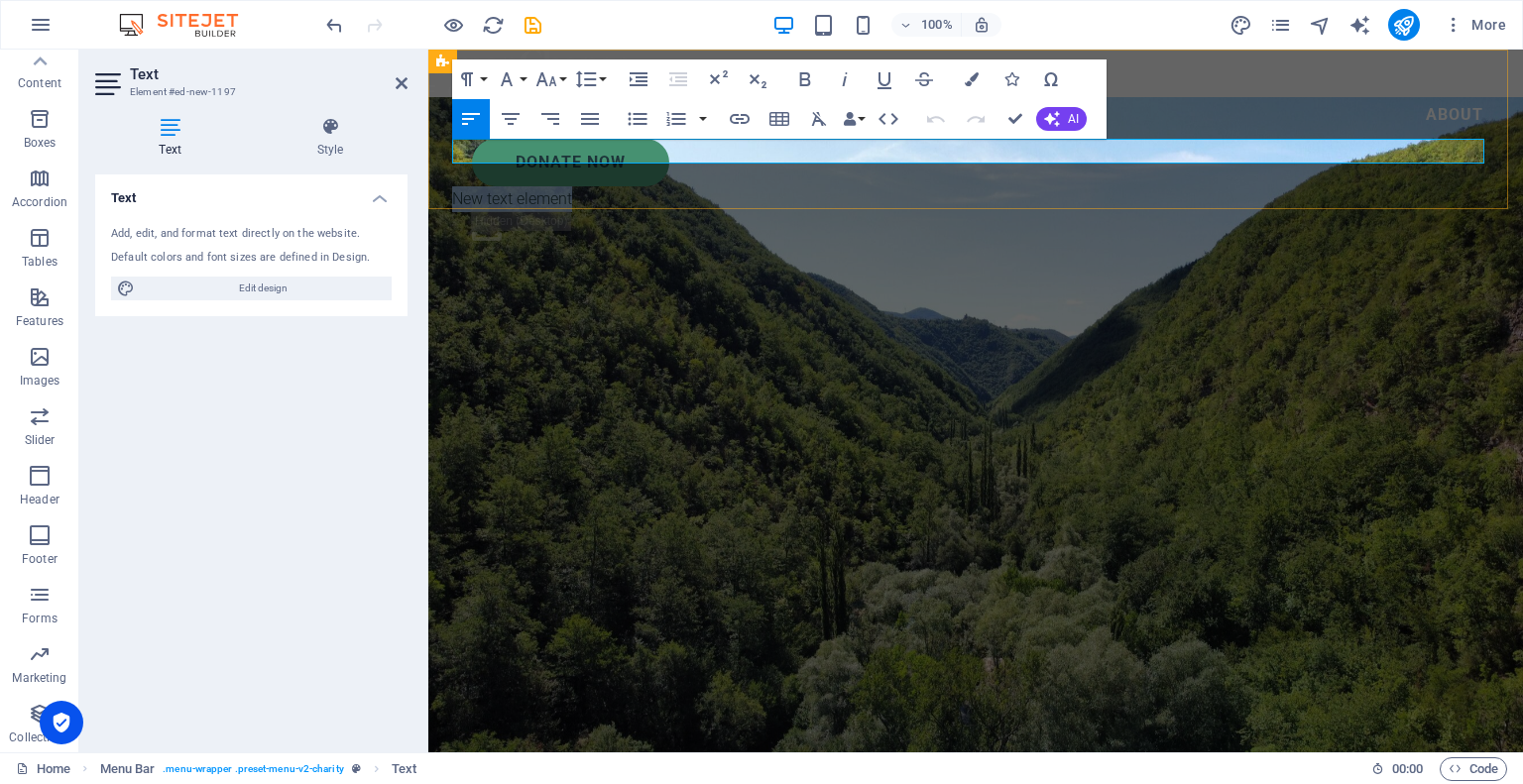 click on "New text element" at bounding box center (976, 199) 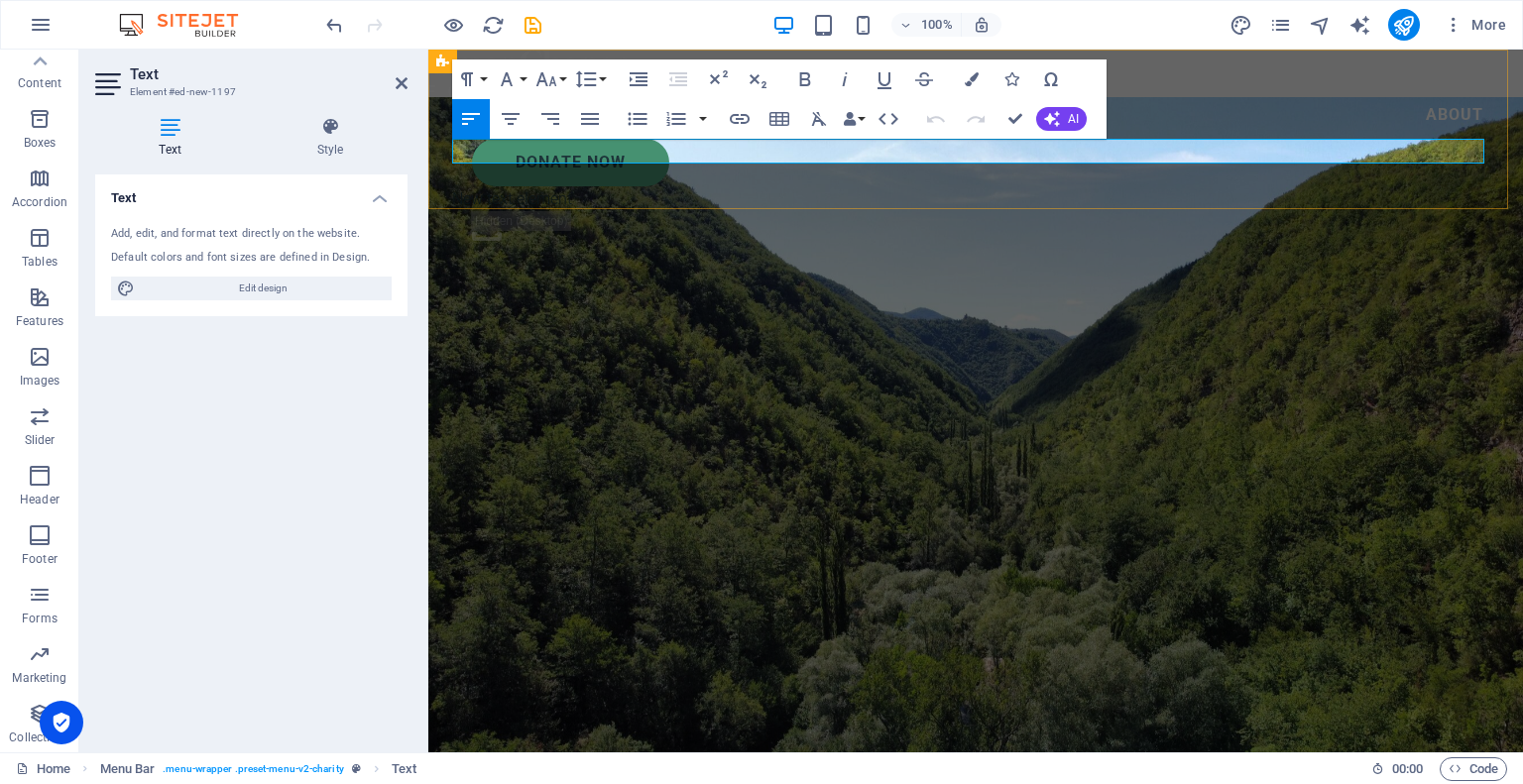 type 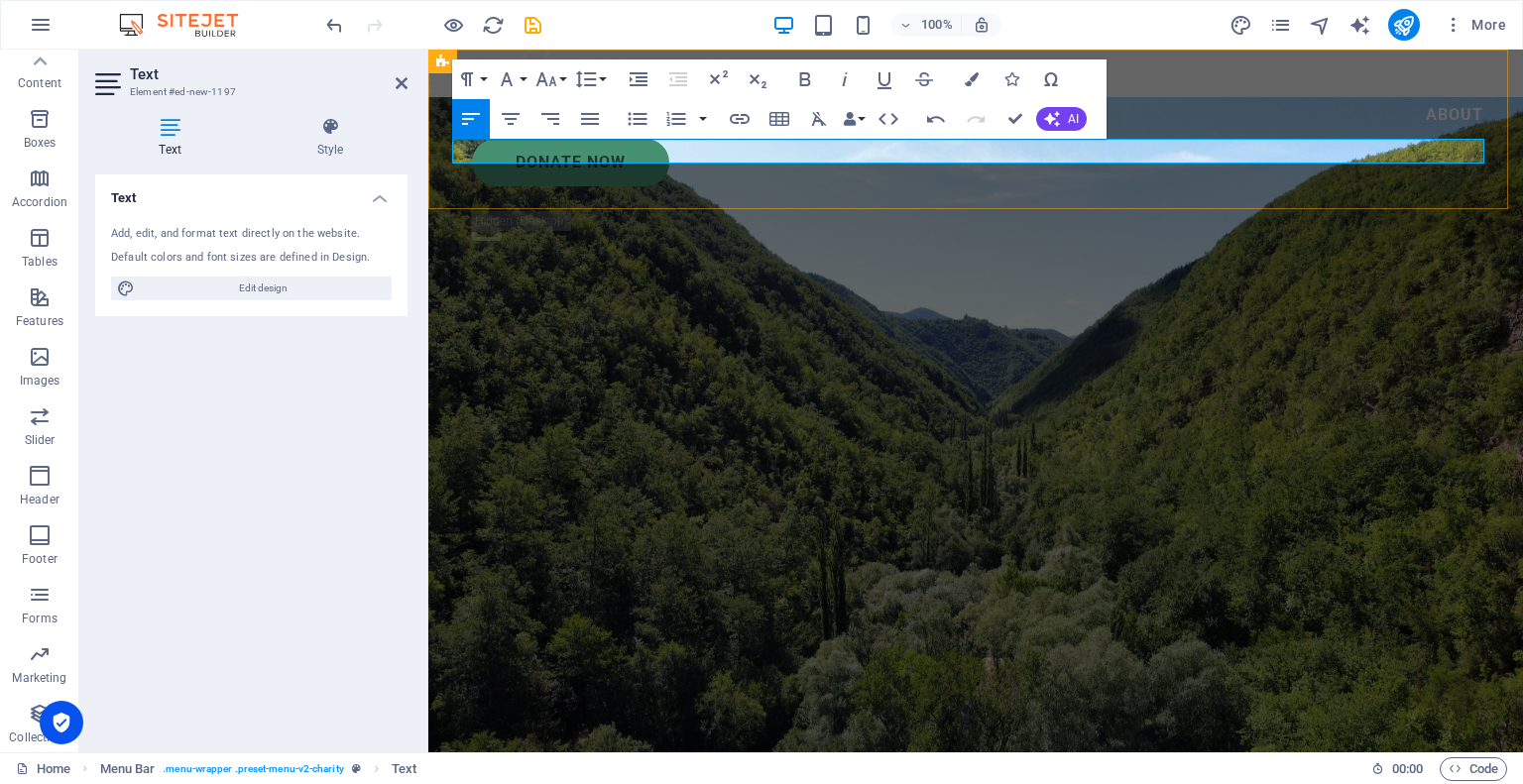 drag, startPoint x: 958, startPoint y: 166, endPoint x: 958, endPoint y: 184, distance: 18 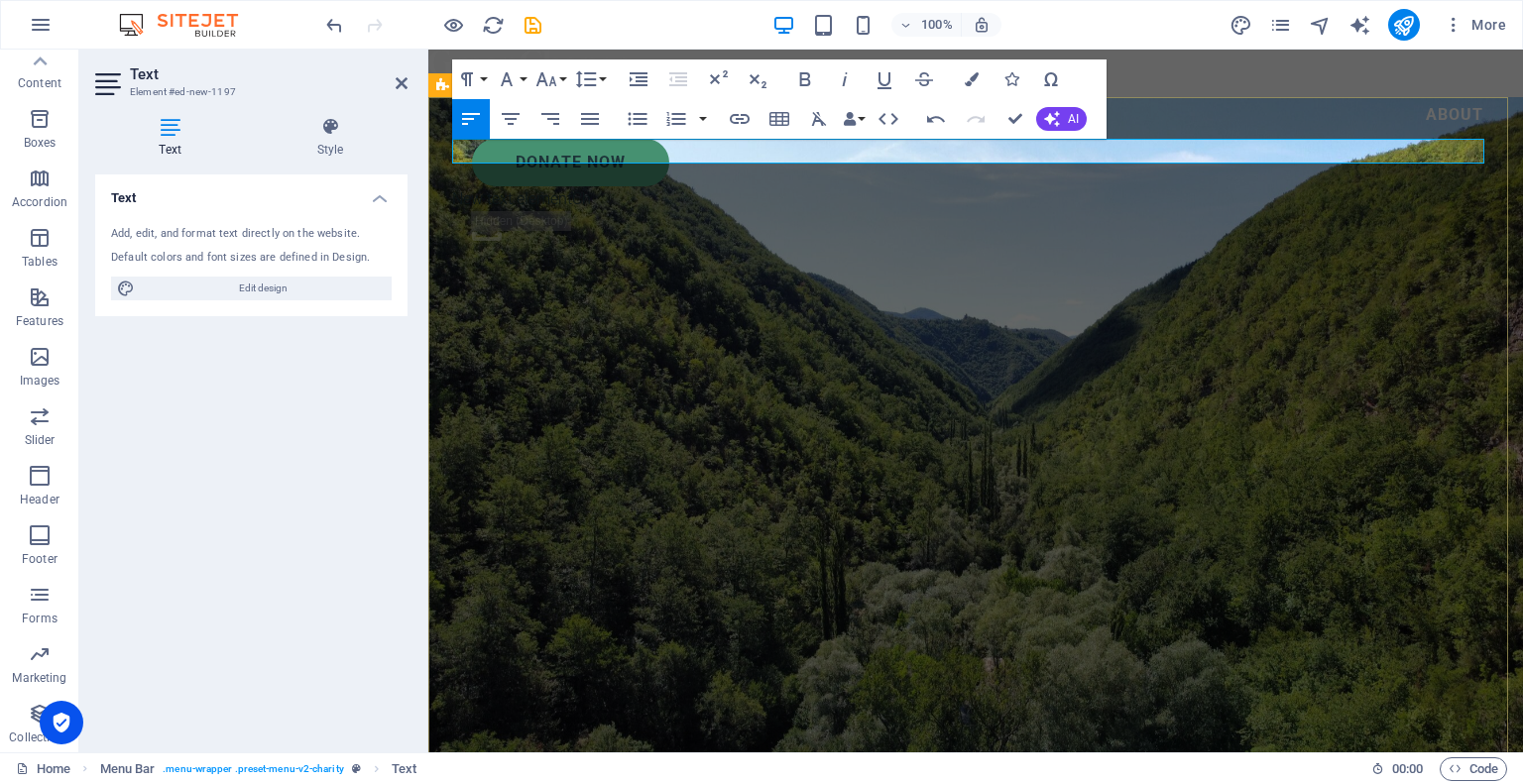 click on "Charity is the act of giving to those in need Lorem ipsum dolor sit amet consectetur. Bibendum adipiscing morbi orci nibh eget posuere arcu volutpat nulla. Tortor cras suscipit augue sodales risus auctor. Fusce nunc vitae non dui ornare tellus nibh purus lectus." at bounding box center [976, 1000] 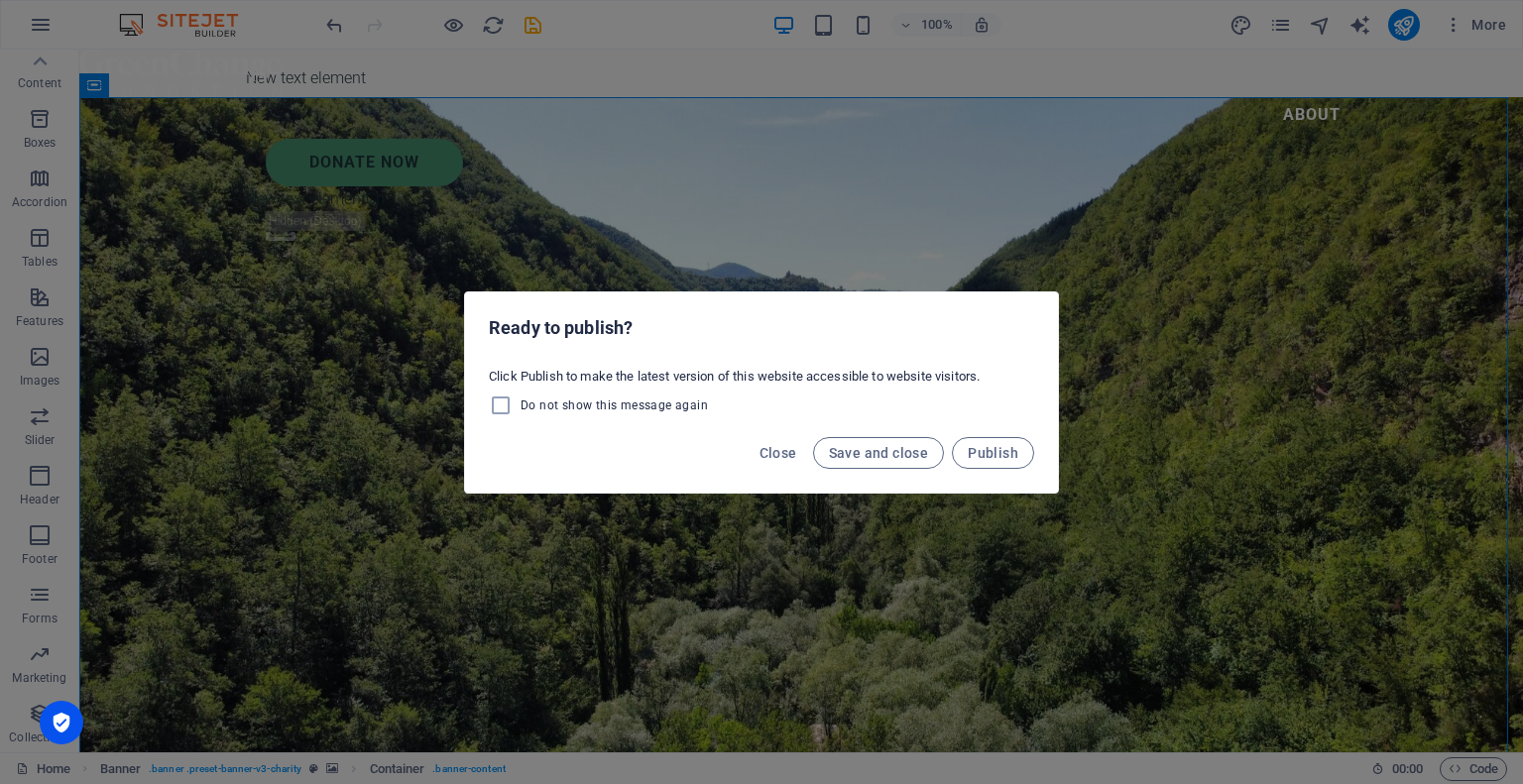click on "Ready to publish? Click Publish to make the latest version of this website accessible to website visitors. Do not show this message again Close Save and close Publish" at bounding box center (762, 392) 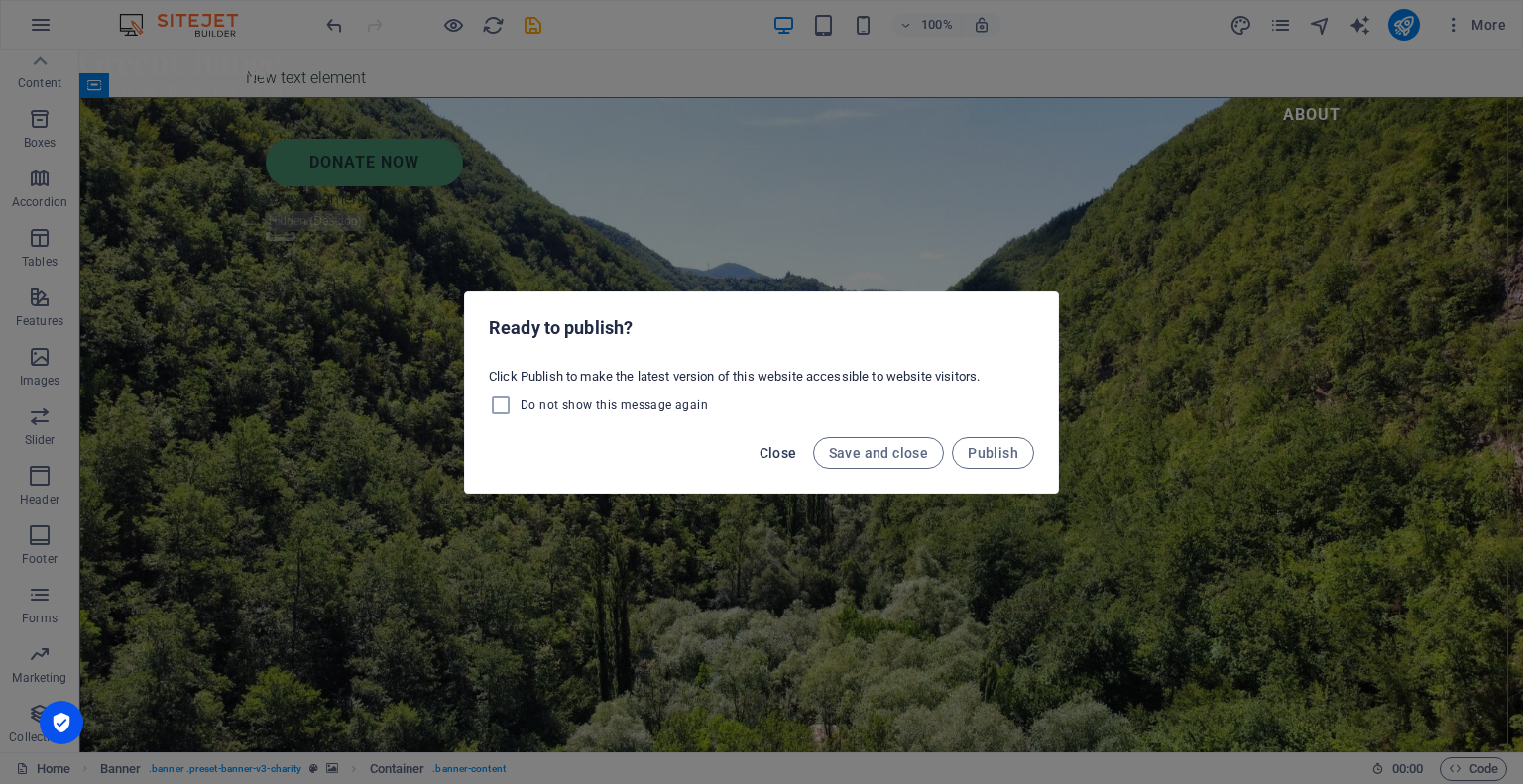 click on "Close" at bounding box center (778, 453) 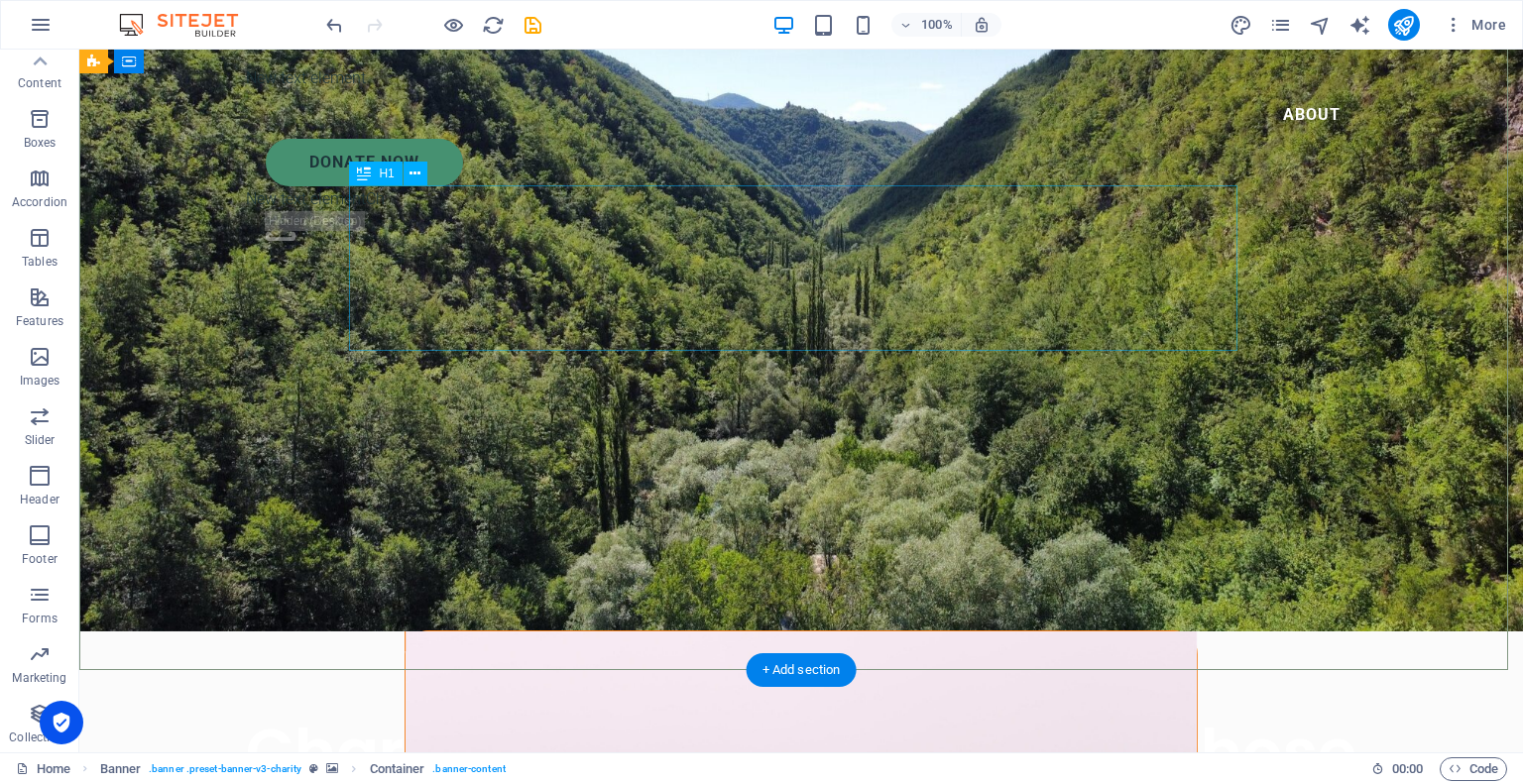 scroll, scrollTop: 0, scrollLeft: 0, axis: both 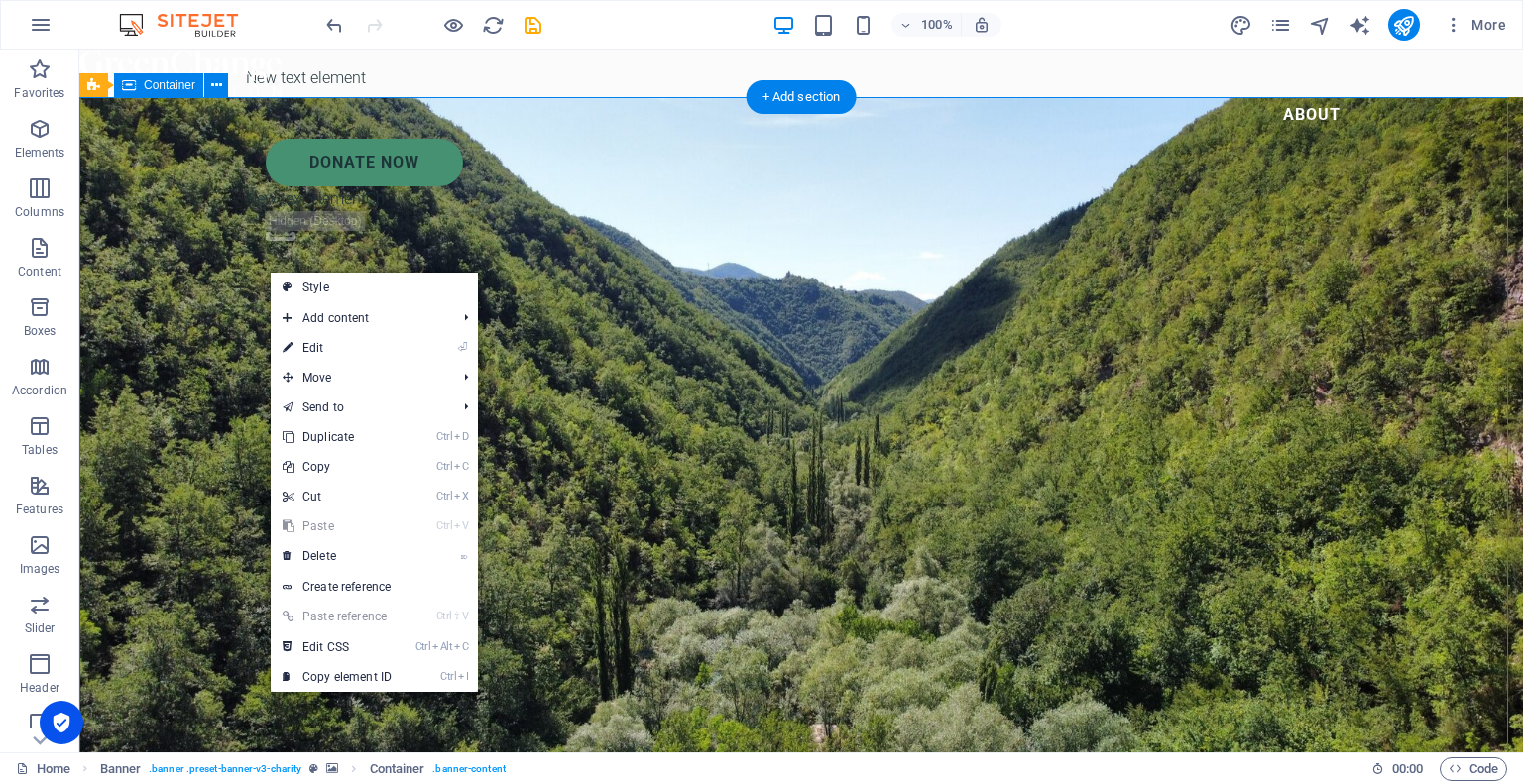 drag, startPoint x: 176, startPoint y: 309, endPoint x: 227, endPoint y: 309, distance: 51 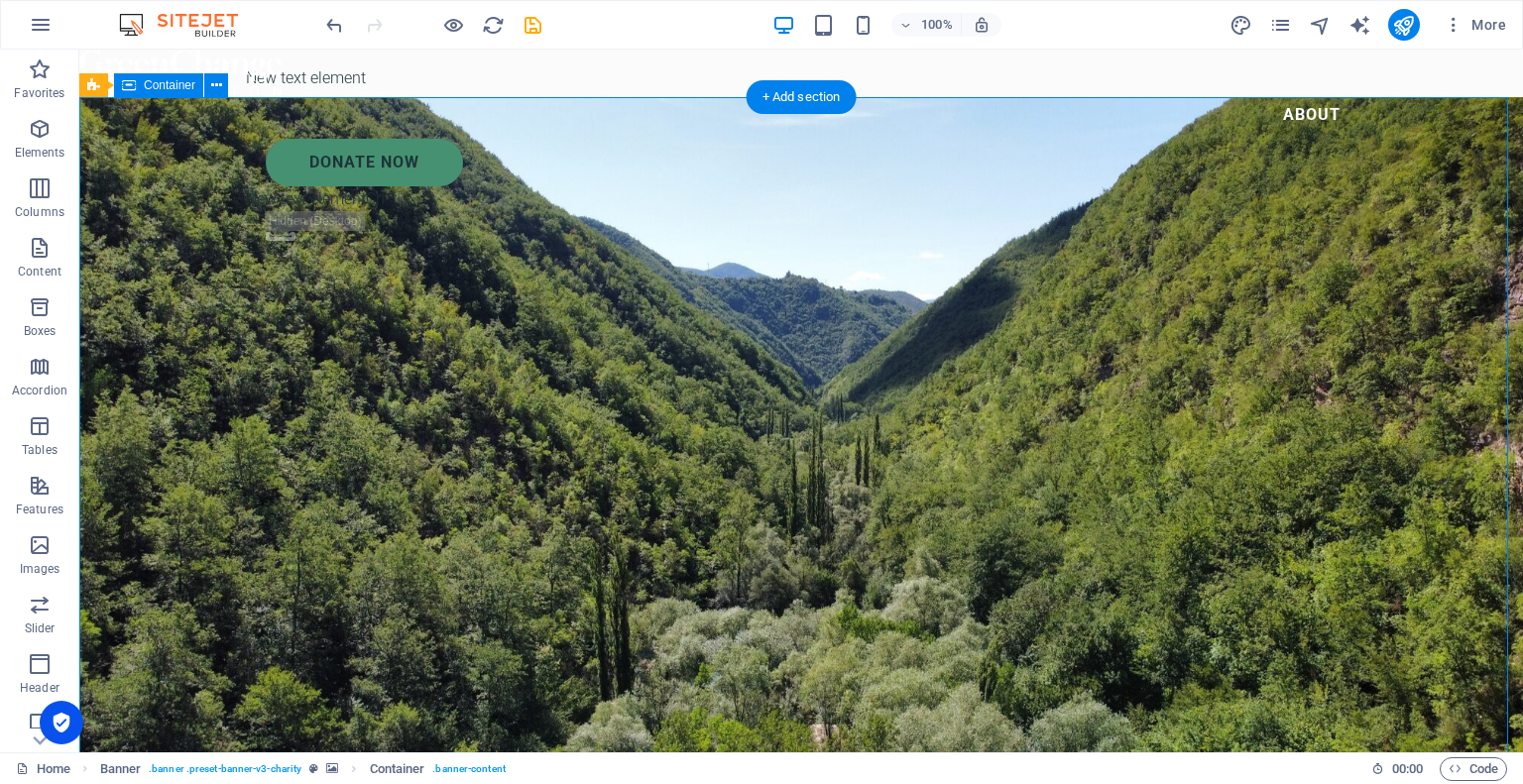 drag, startPoint x: 248, startPoint y: 298, endPoint x: 513, endPoint y: 268, distance: 266.6927 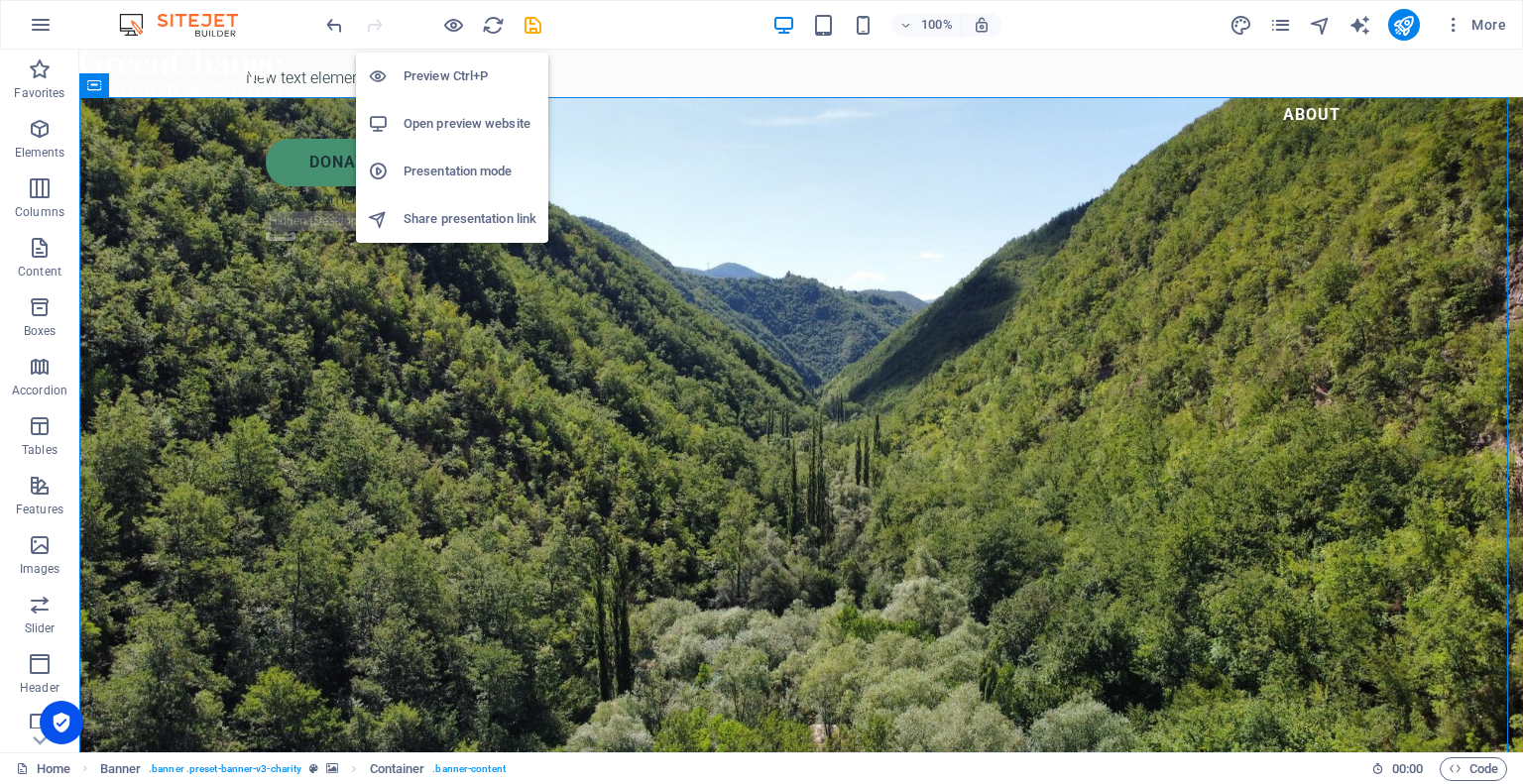 click on "Open preview website" at bounding box center (470, 124) 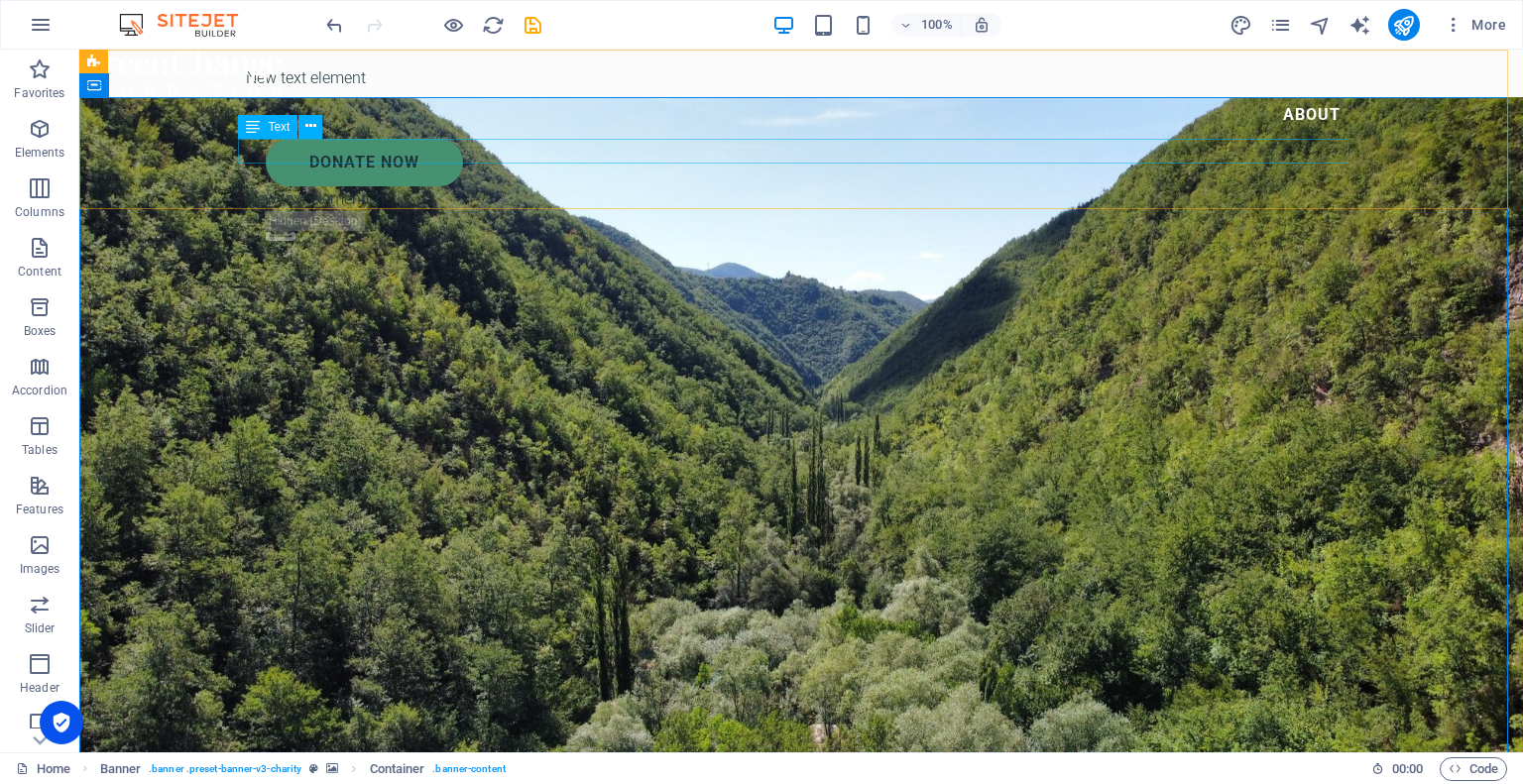 click on "New text elementCh" at bounding box center (801, 199) 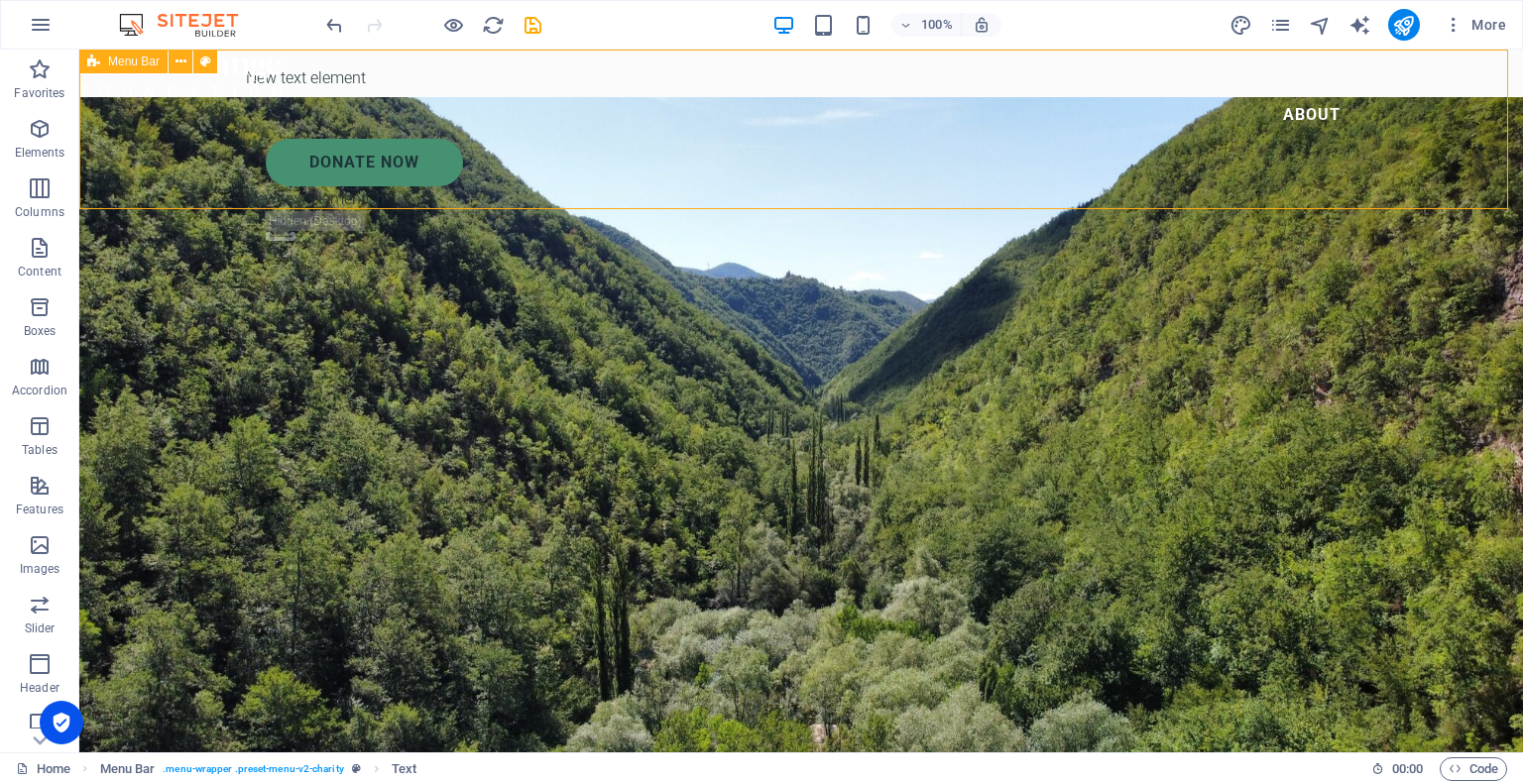 click on "New text element
About Donate Now New text elementCh .fa-secondary{opacity:.4}" at bounding box center (801, 157) 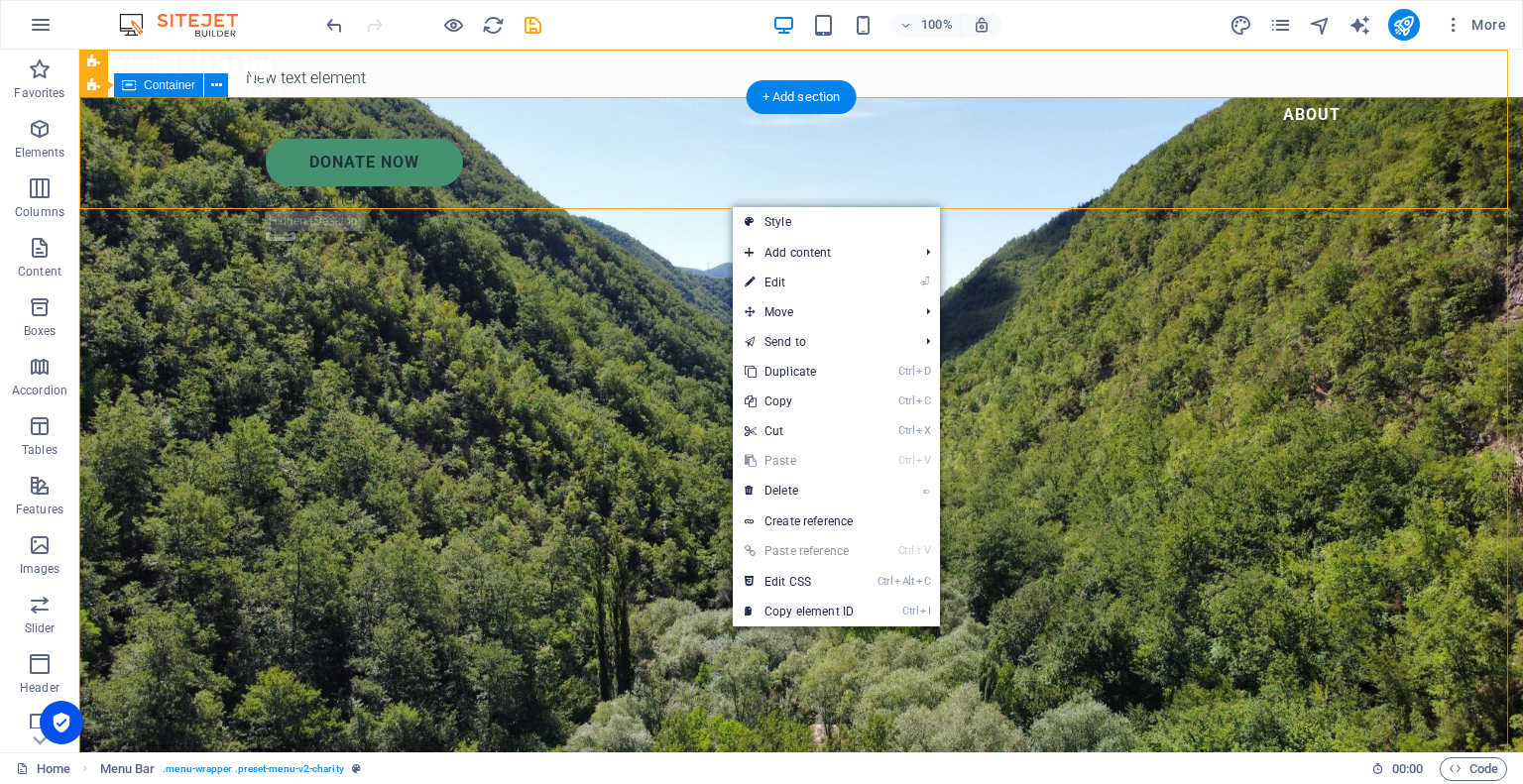 drag, startPoint x: 283, startPoint y: 542, endPoint x: 385, endPoint y: 641, distance: 142.14429 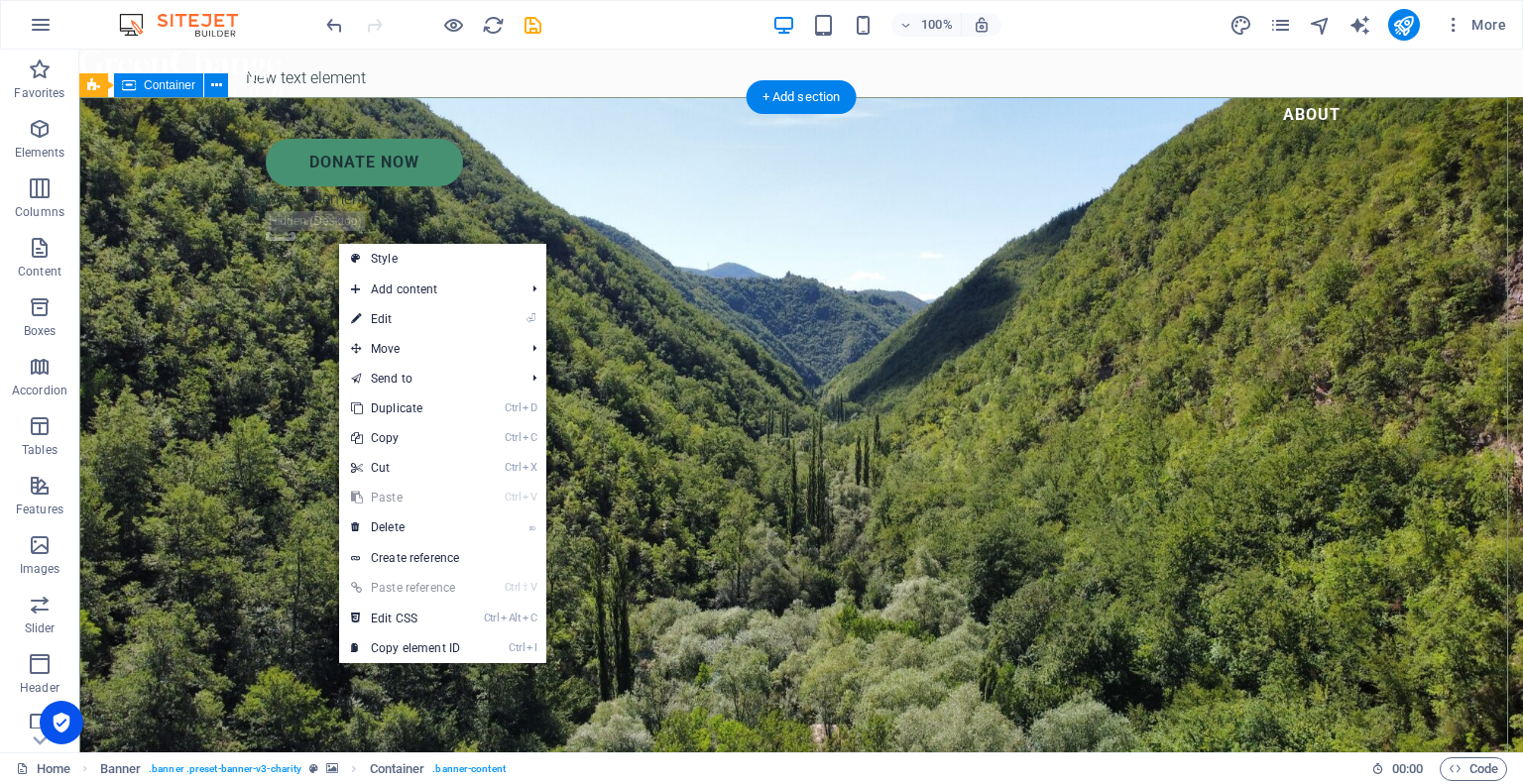 drag, startPoint x: 246, startPoint y: 534, endPoint x: 460, endPoint y: 471, distance: 223.0807 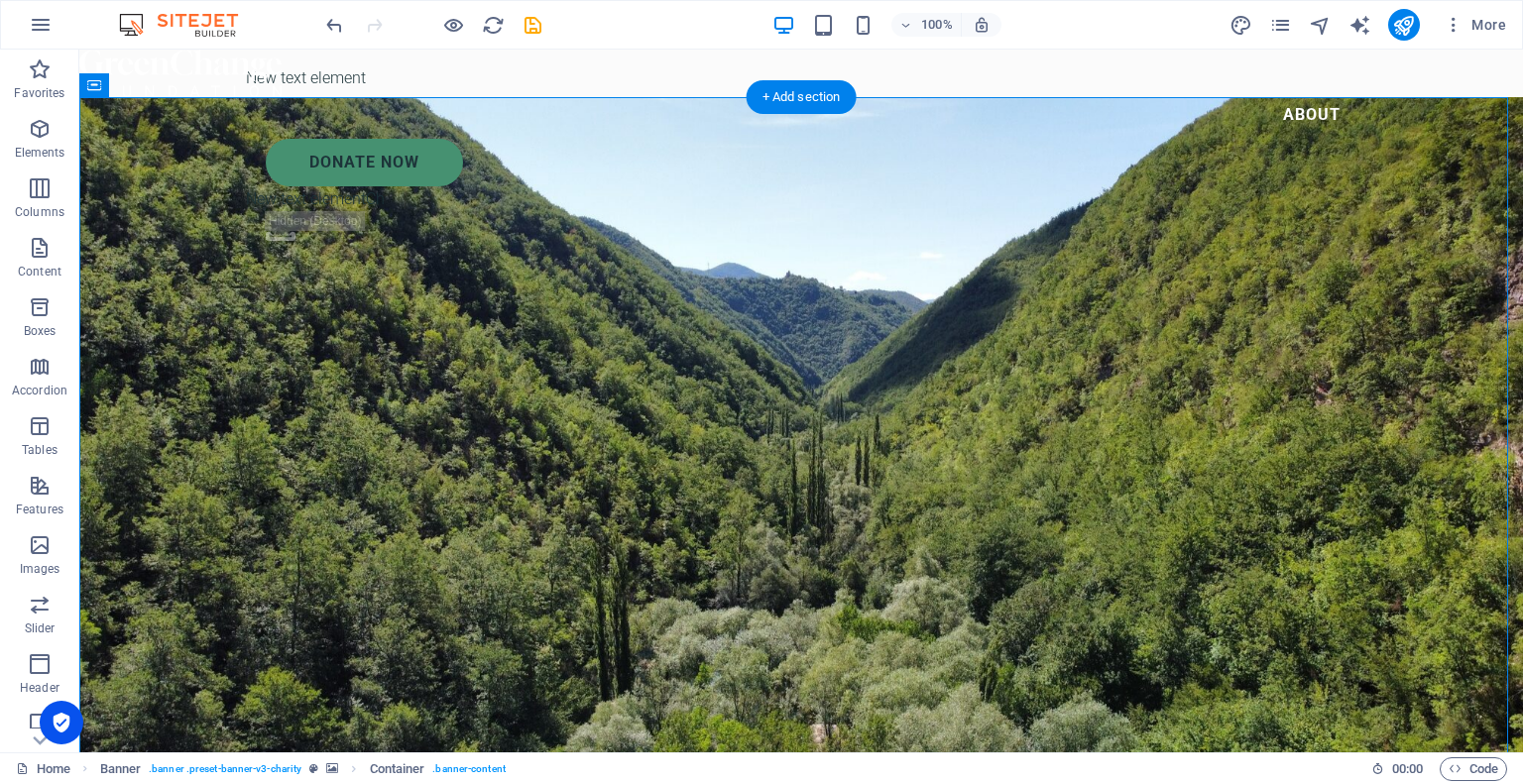 drag, startPoint x: 642, startPoint y: 407, endPoint x: 631, endPoint y: 379, distance: 30.083218 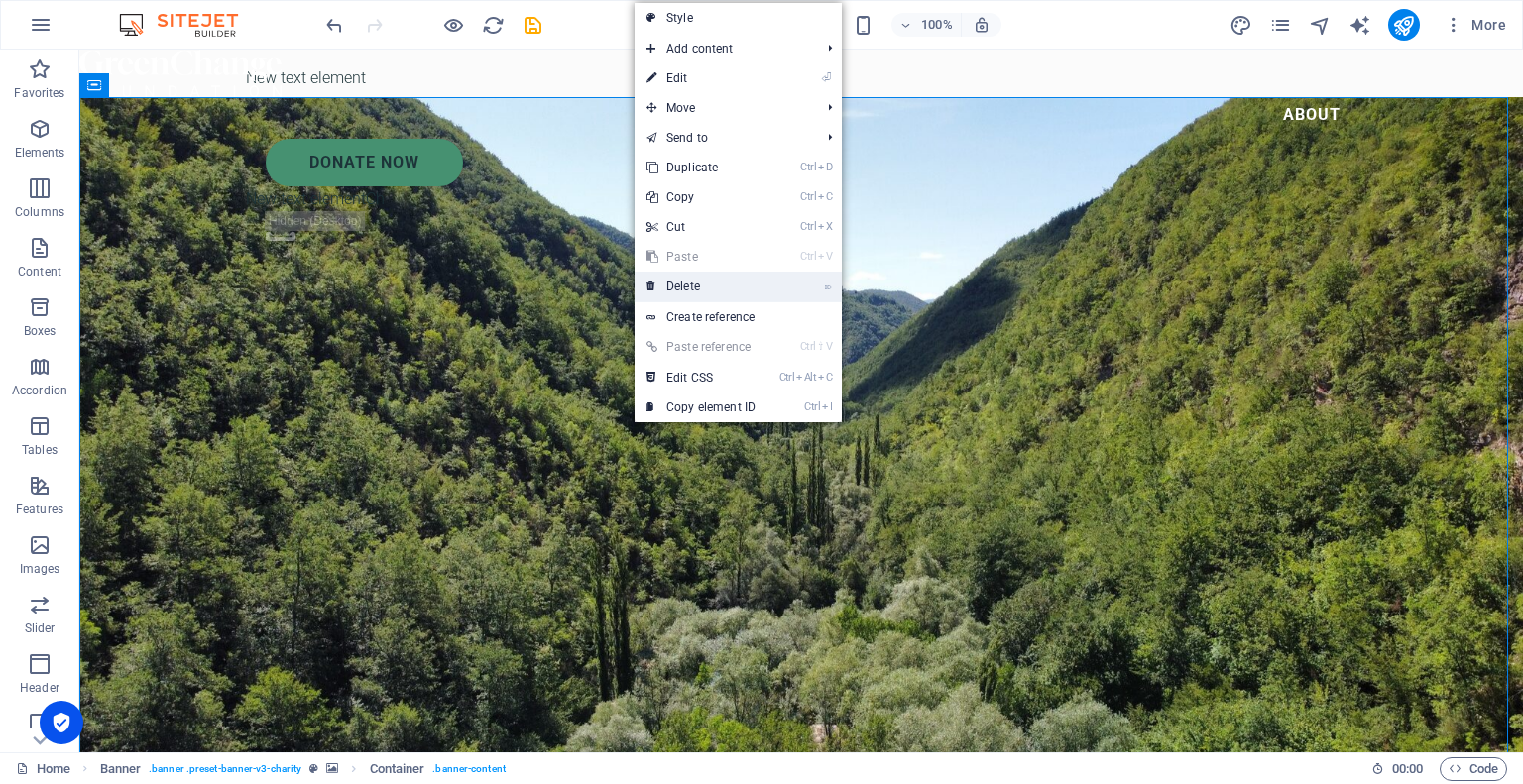 click on "⌦  Delete" at bounding box center [701, 286] 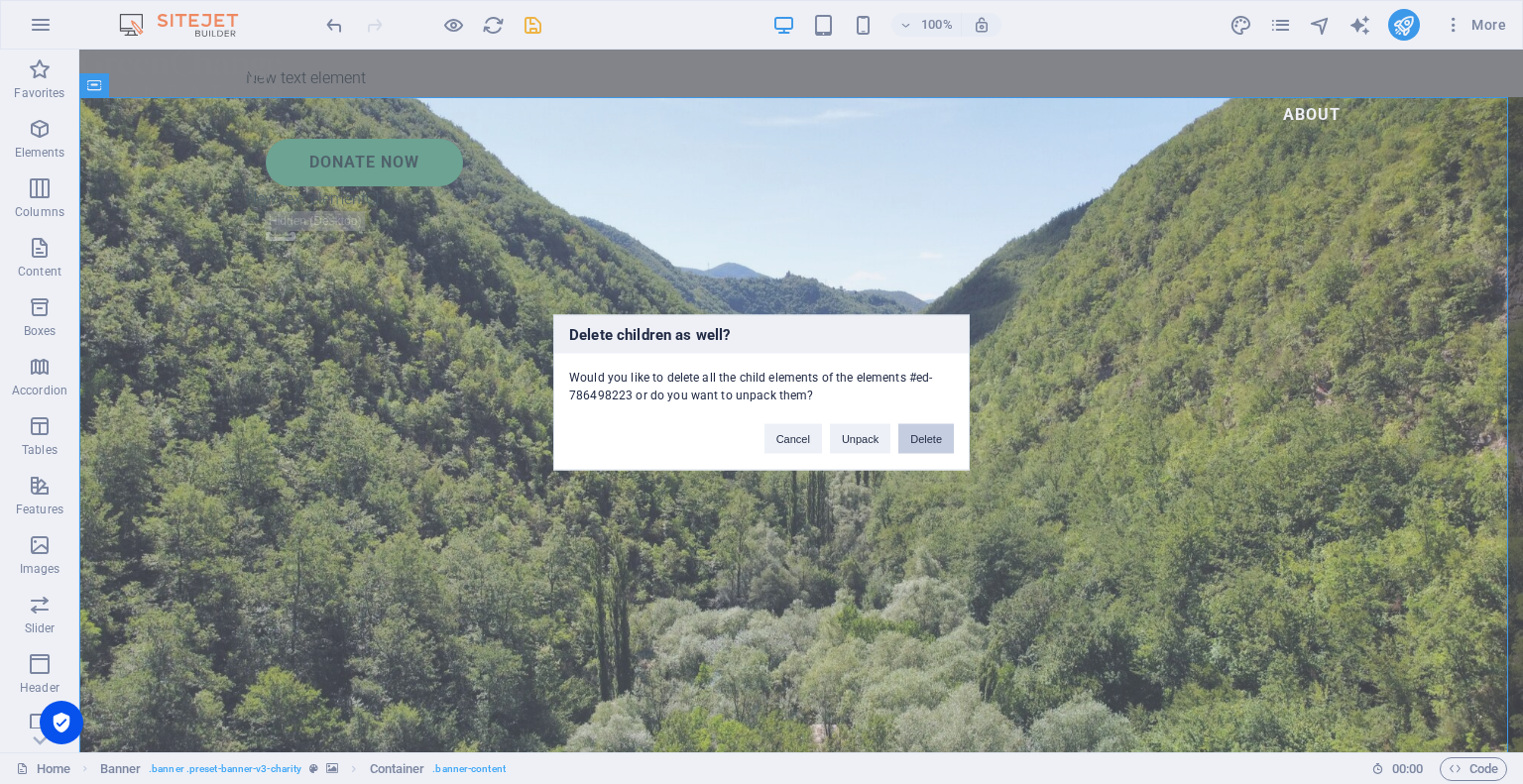 click on "Delete" at bounding box center [926, 438] 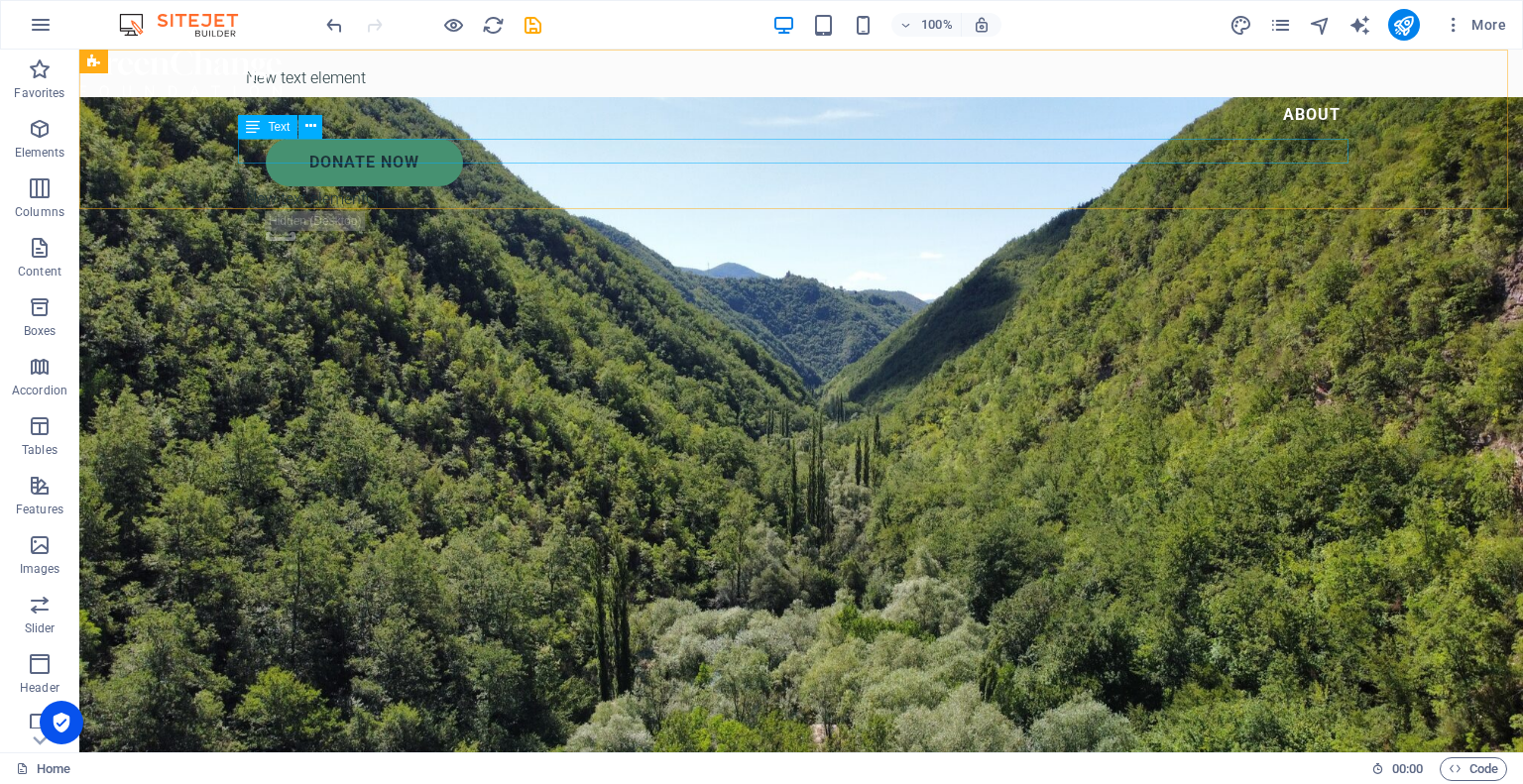 click on "Text" at bounding box center (287, 127) 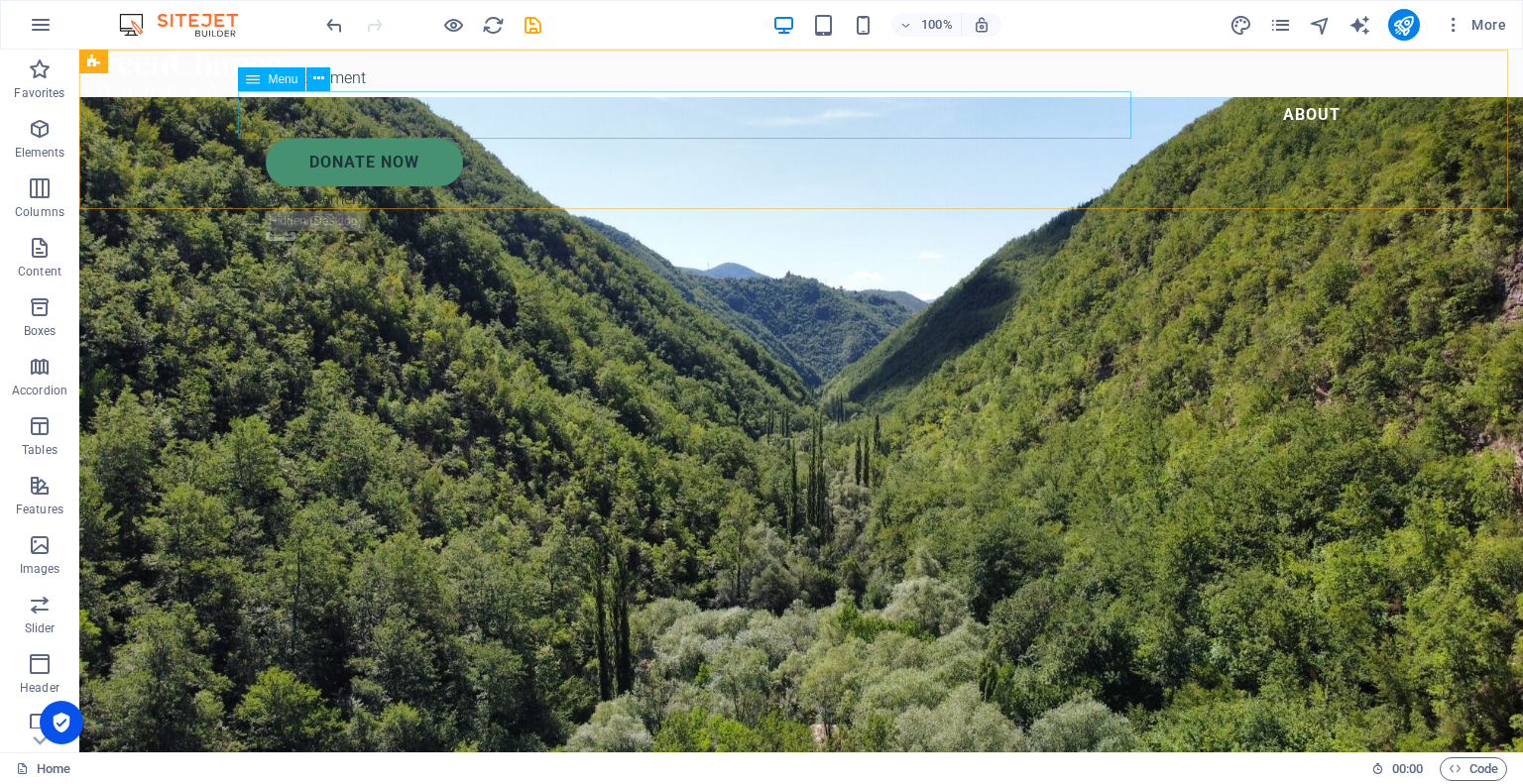 click on "About" at bounding box center [801, 115] 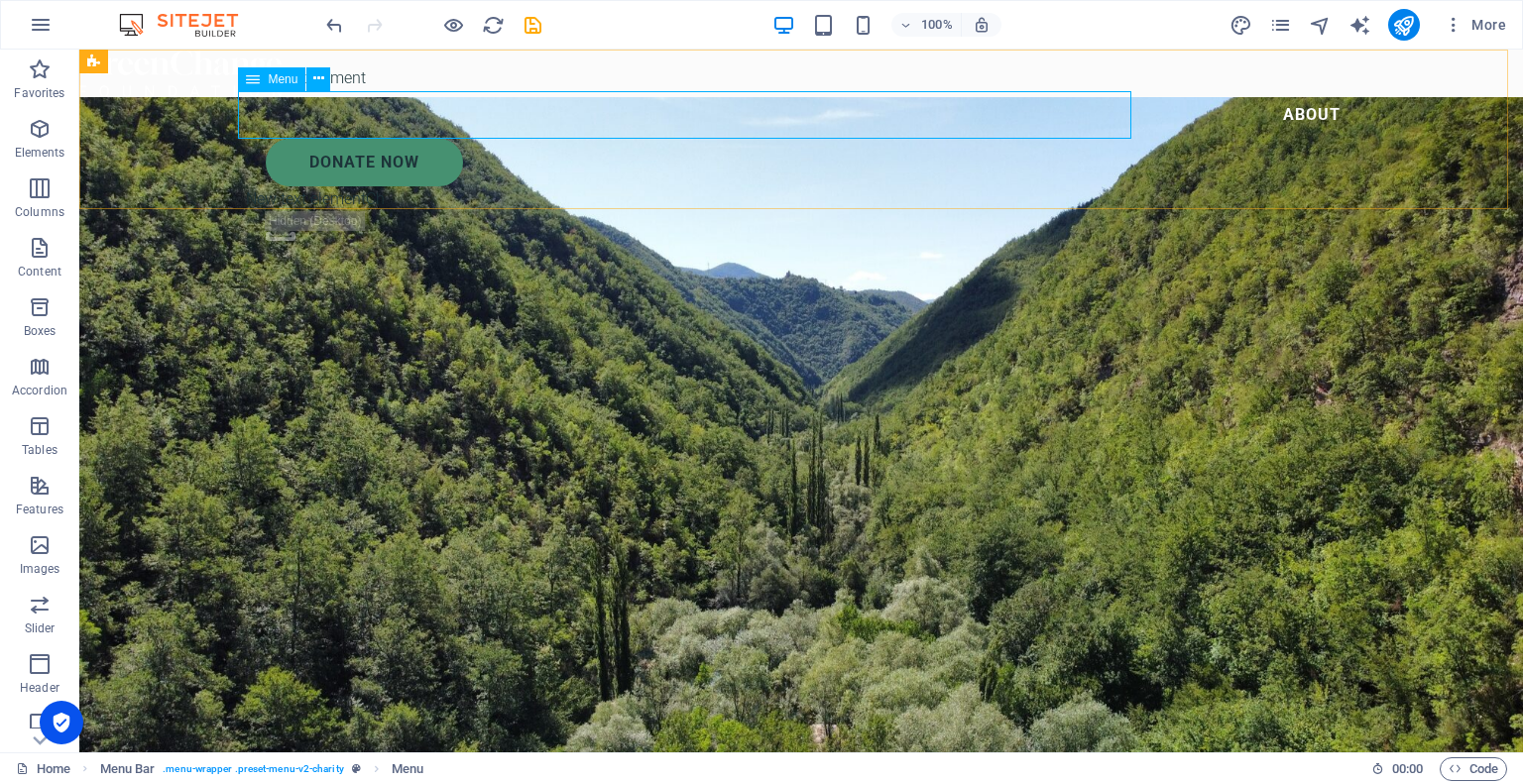 click on "About" at bounding box center (801, 115) 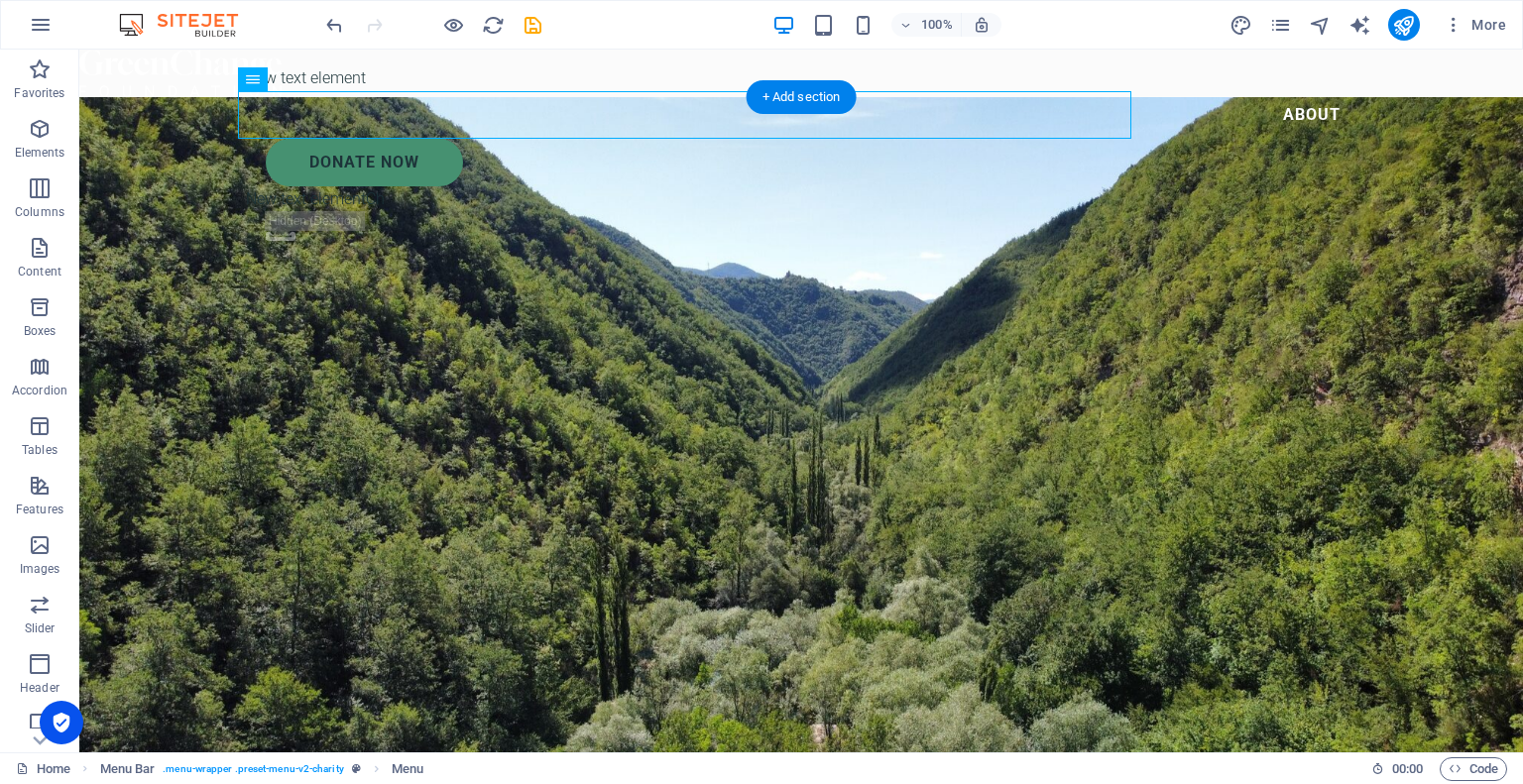 click at bounding box center [801, 449] 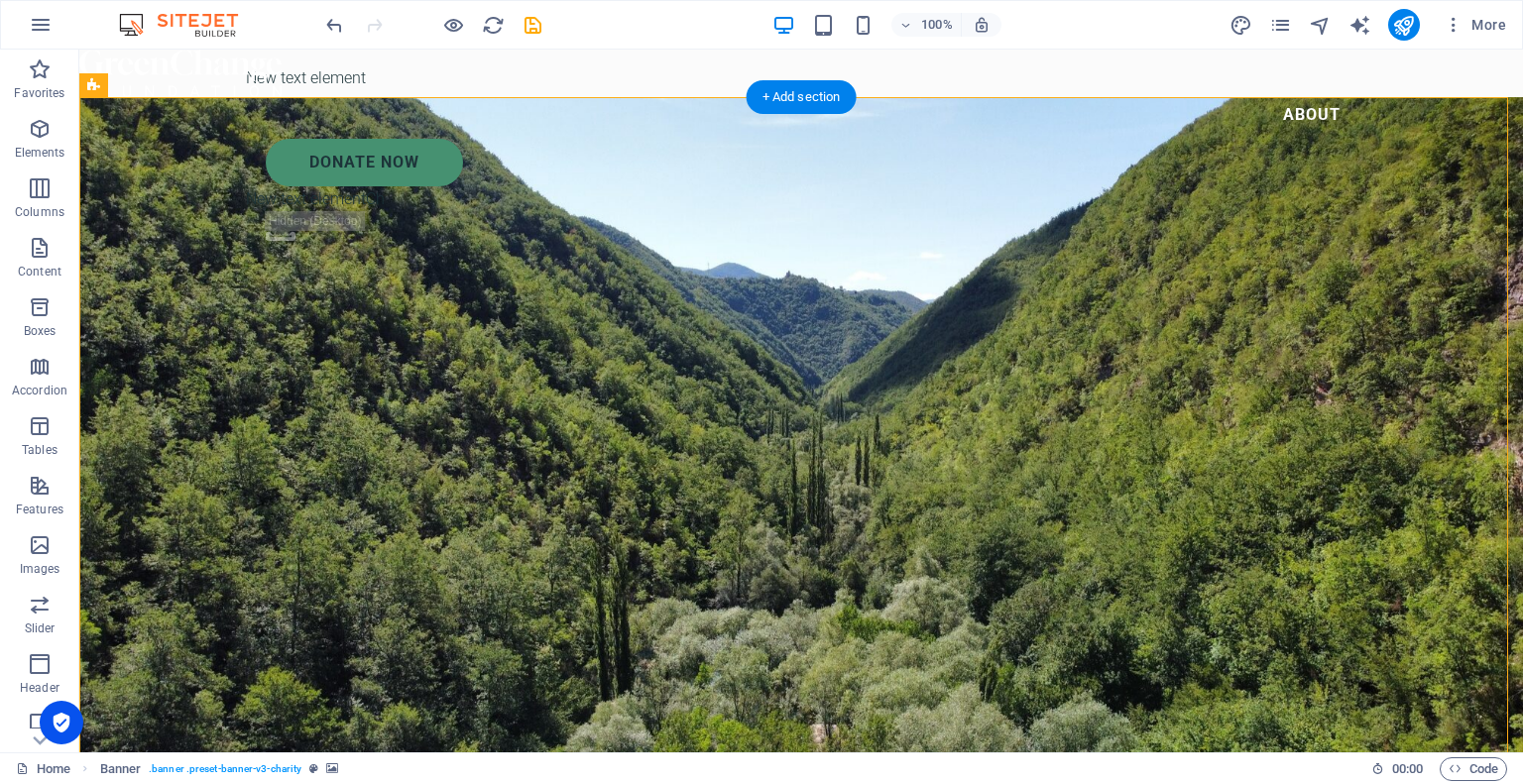 click at bounding box center (801, 449) 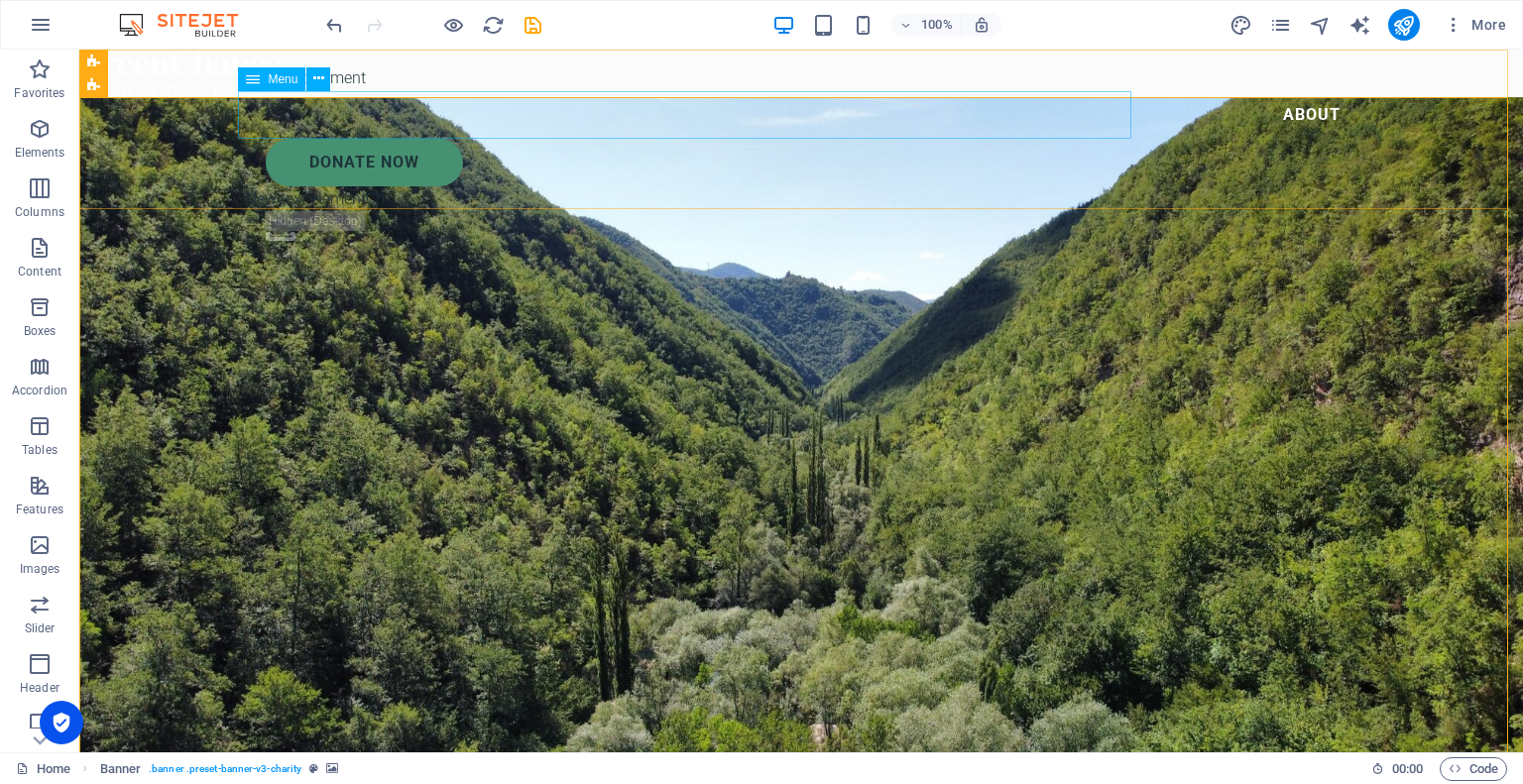 click on "About" at bounding box center (801, 115) 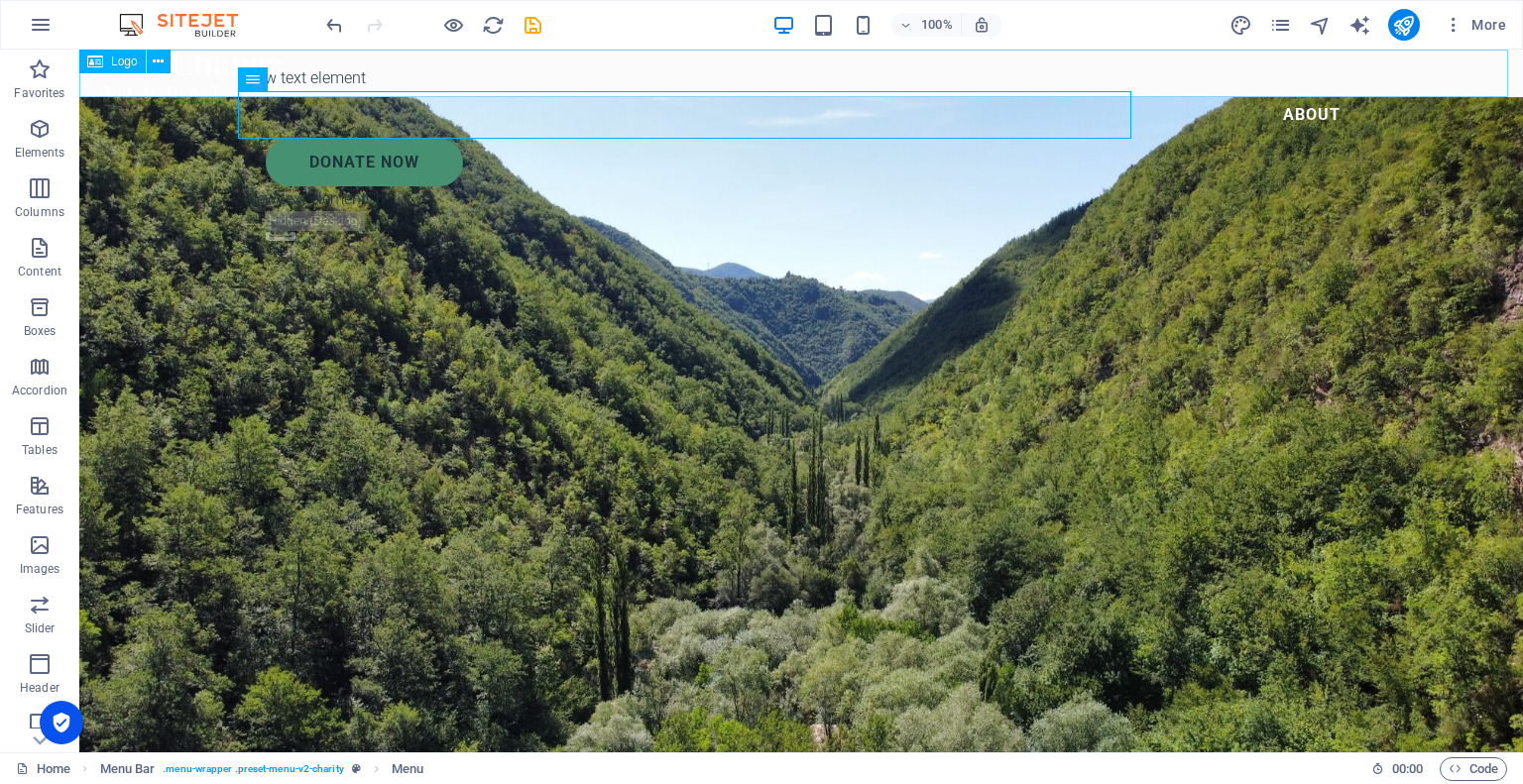 click on "Logo" at bounding box center (124, 61) 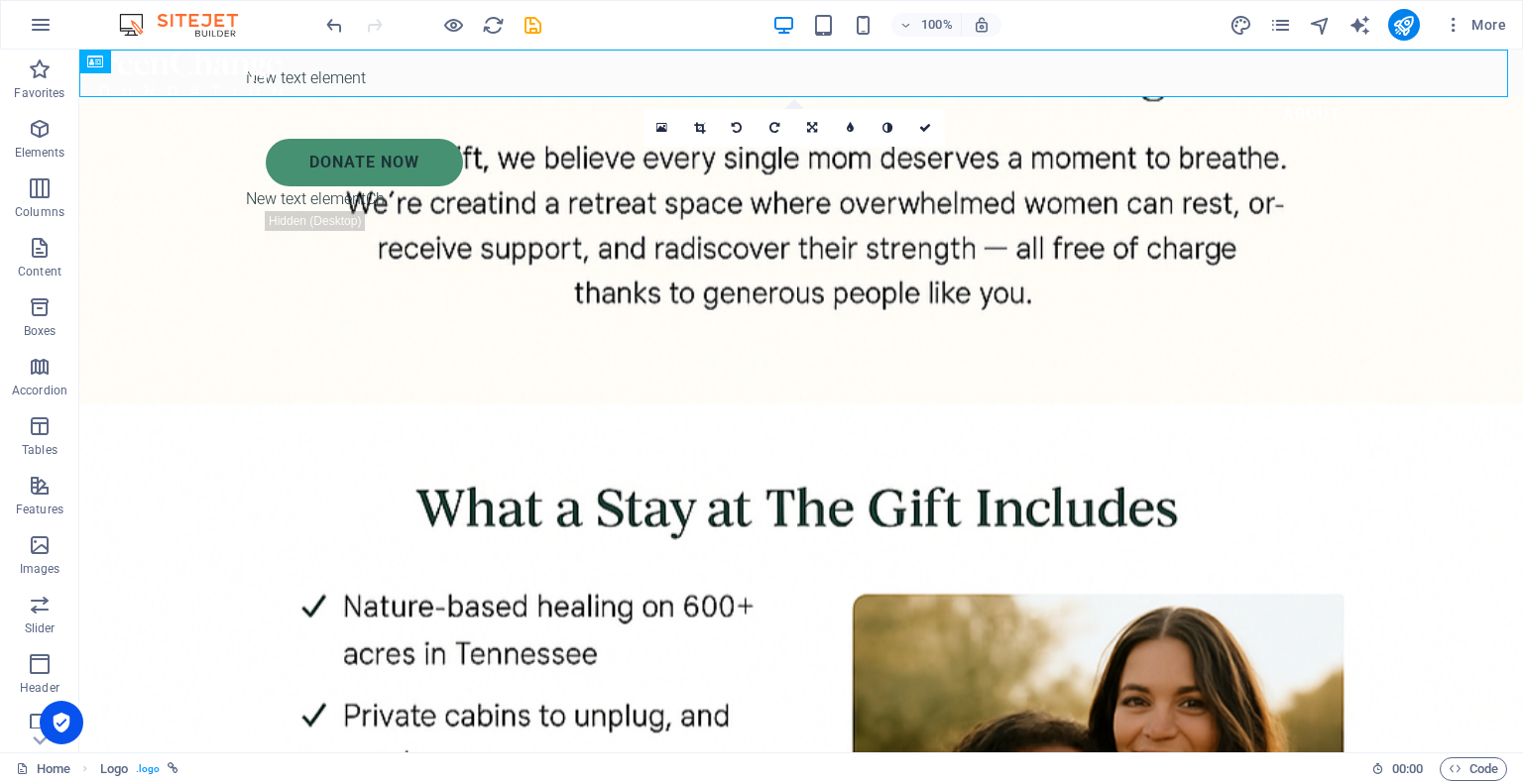 click at bounding box center (801, 449) 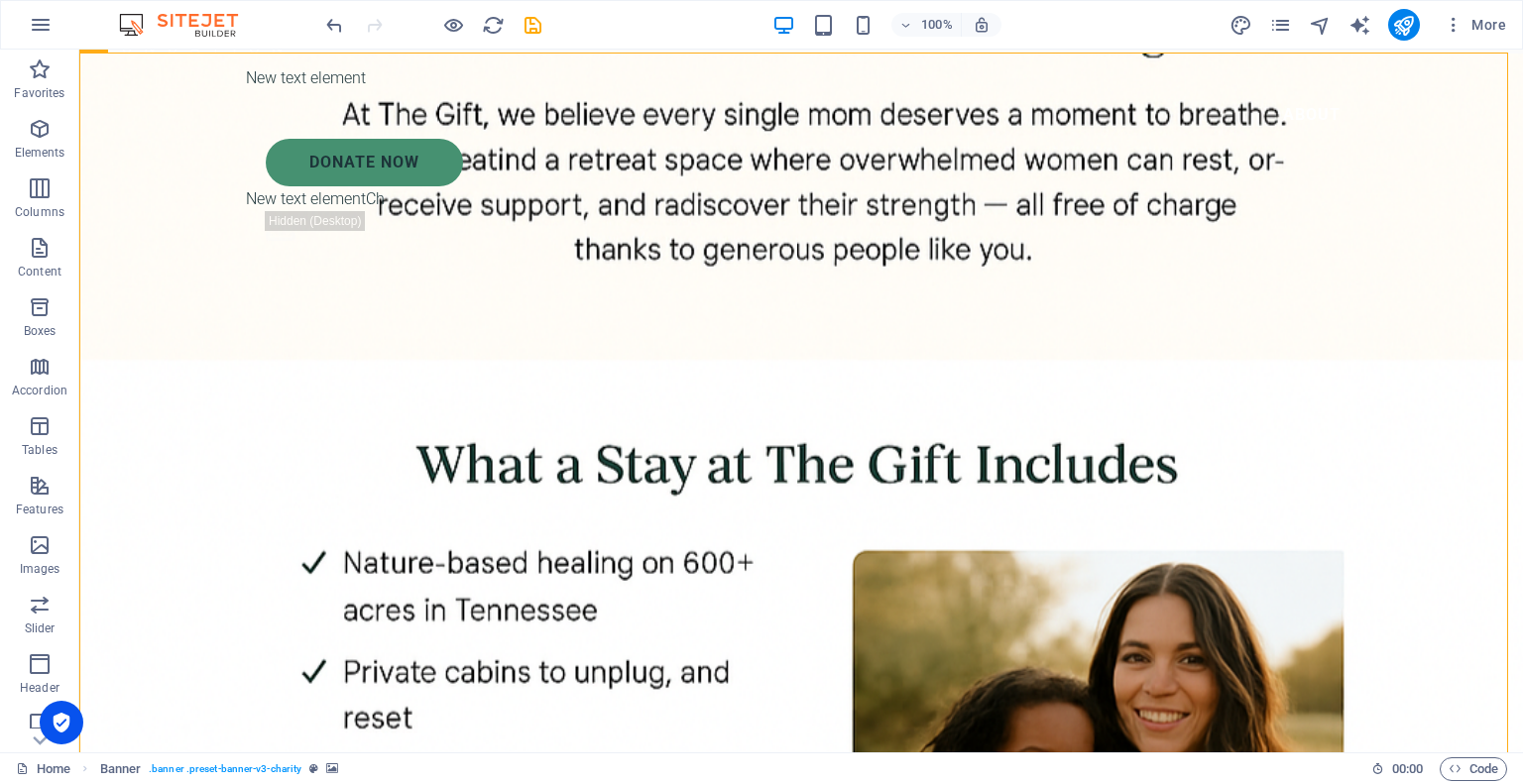scroll, scrollTop: 0, scrollLeft: 0, axis: both 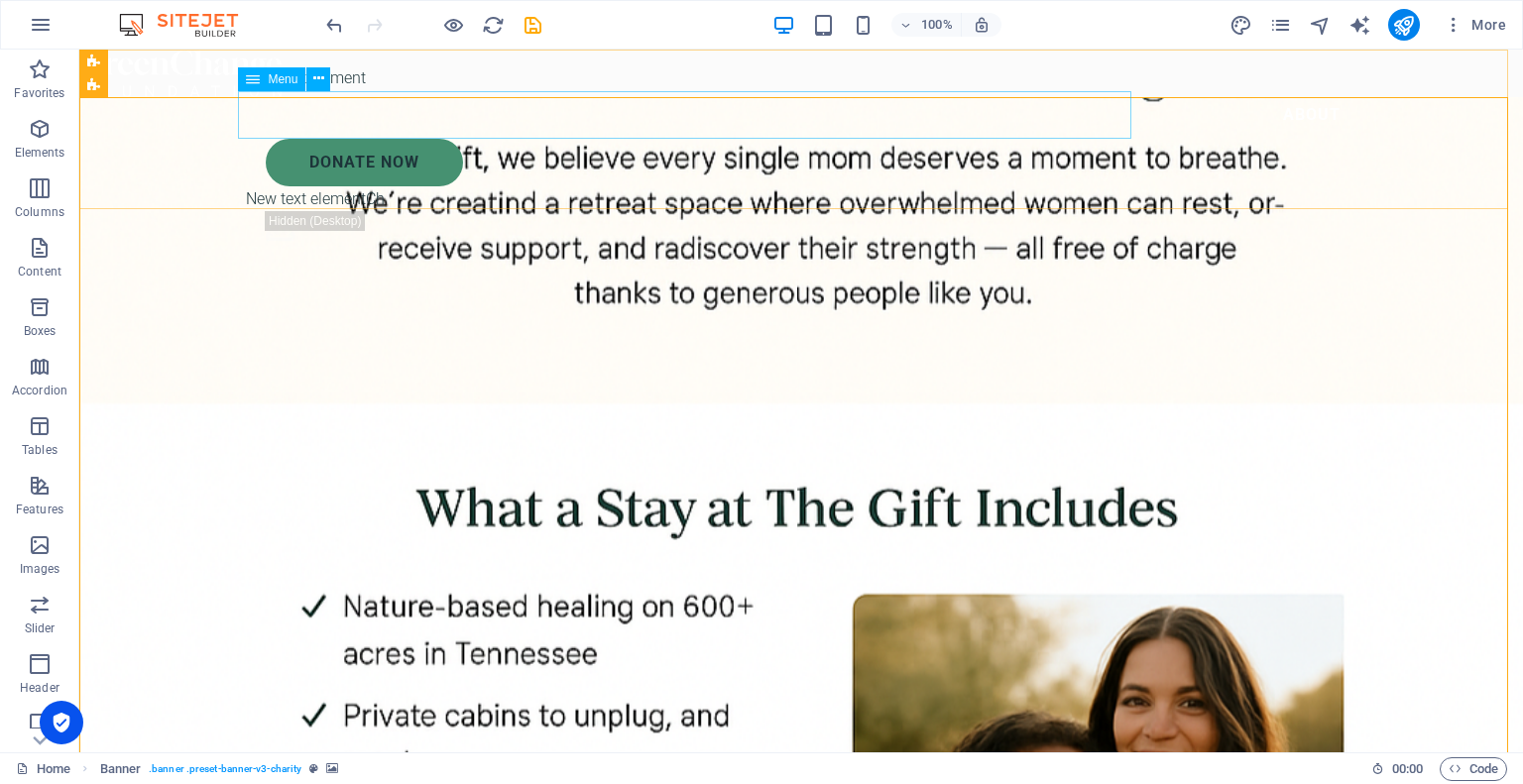 click on "About" at bounding box center [801, 115] 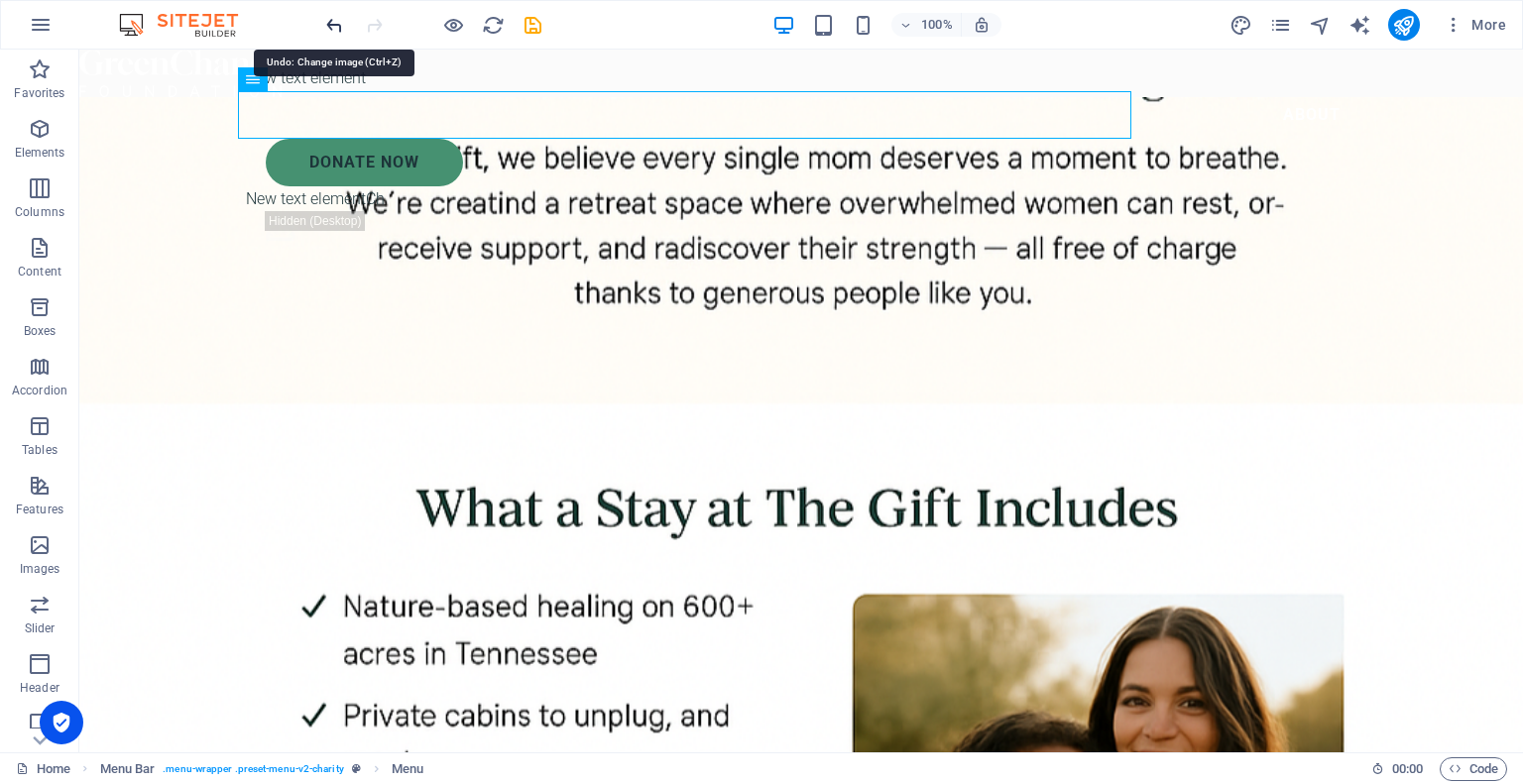 click at bounding box center [334, 25] 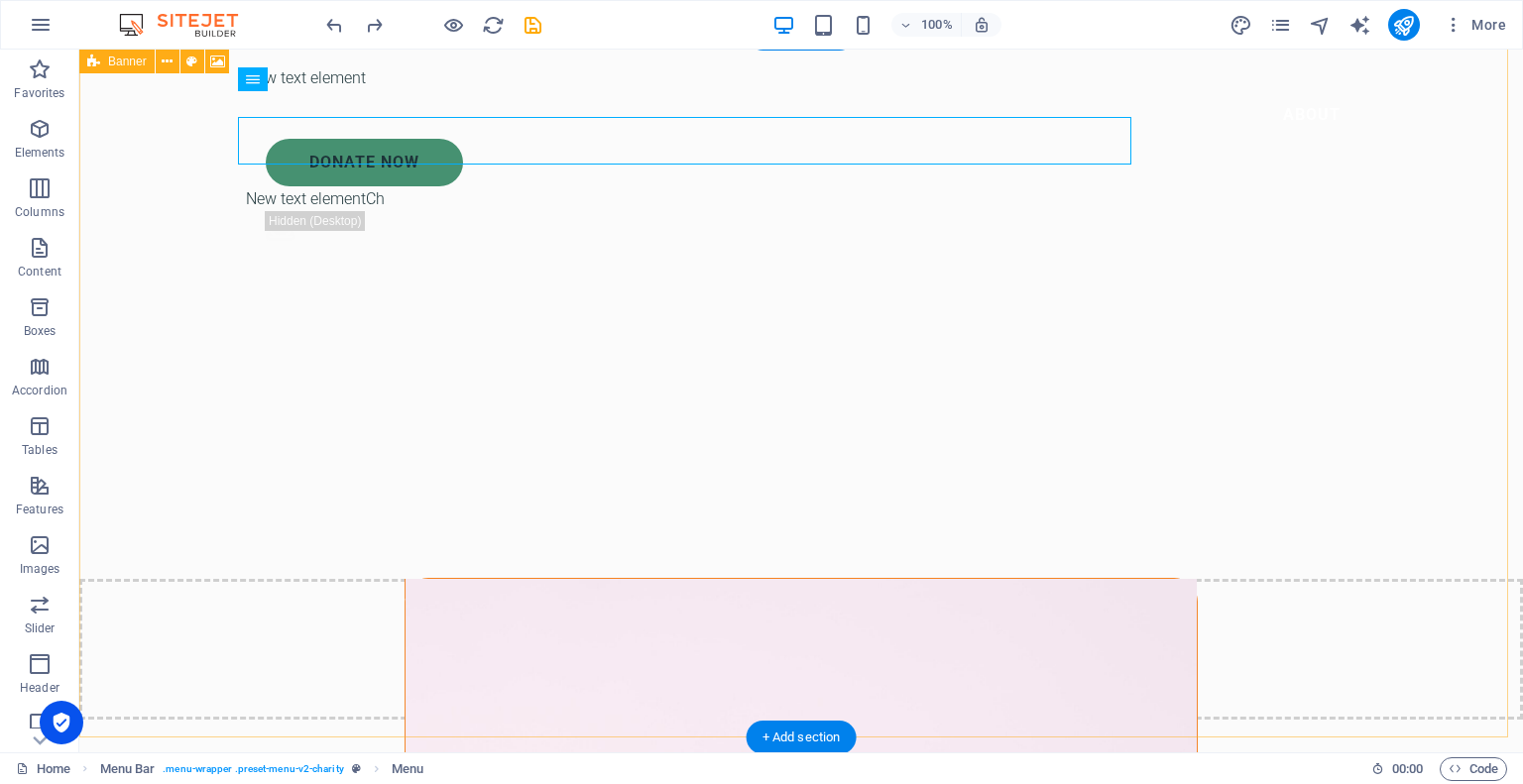 scroll, scrollTop: 0, scrollLeft: 0, axis: both 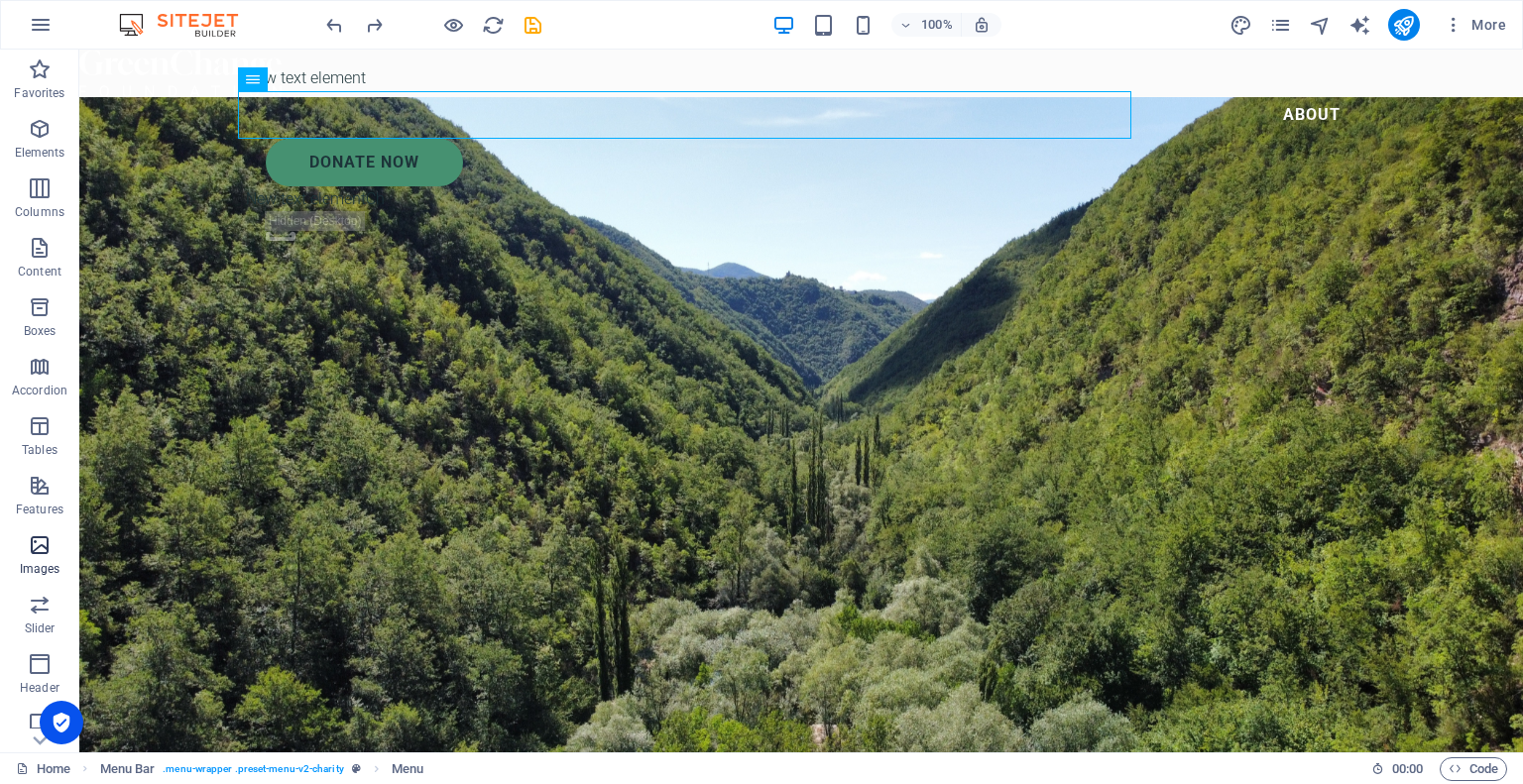 click on "Images" at bounding box center [40, 555] 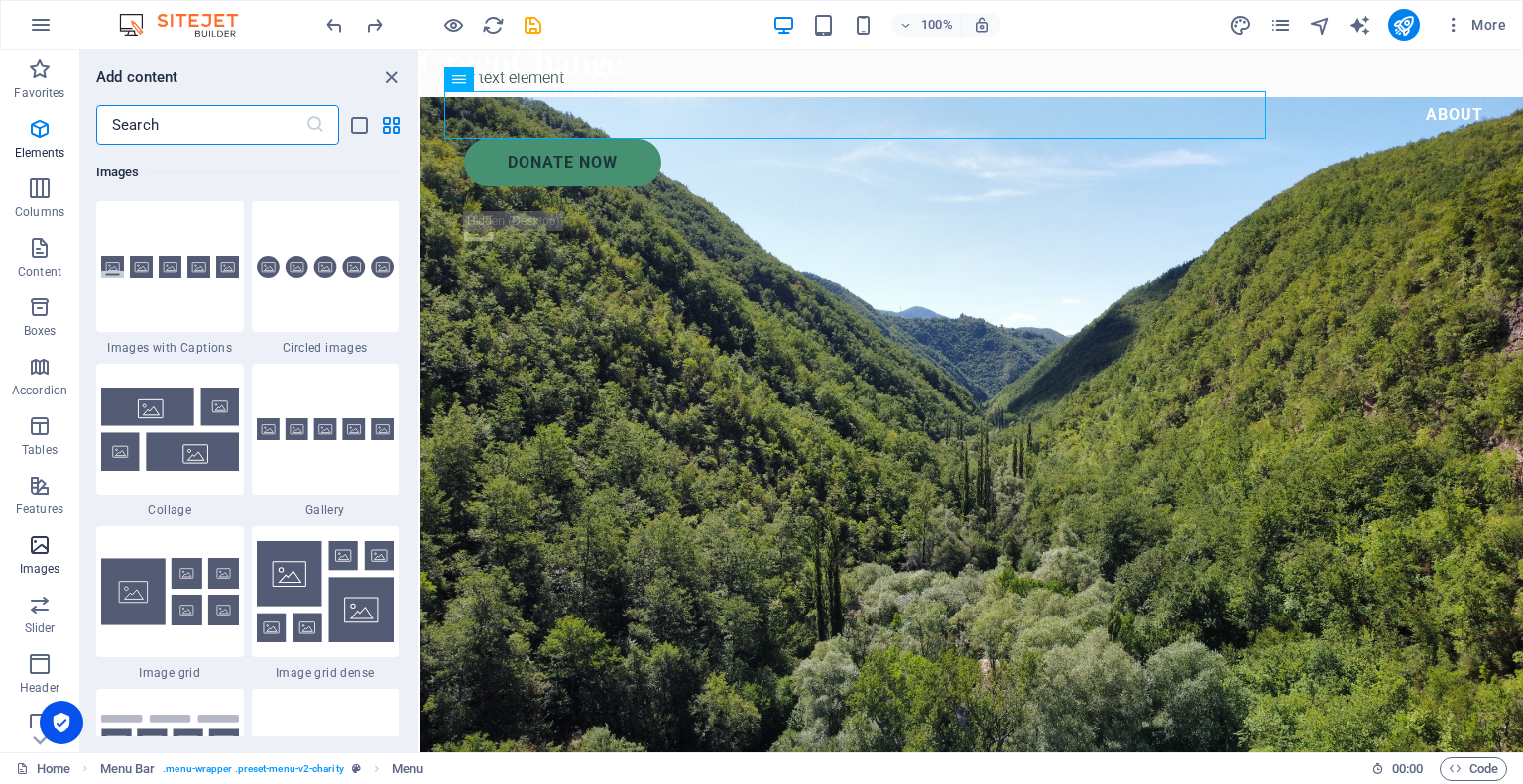 scroll, scrollTop: 9888, scrollLeft: 0, axis: vertical 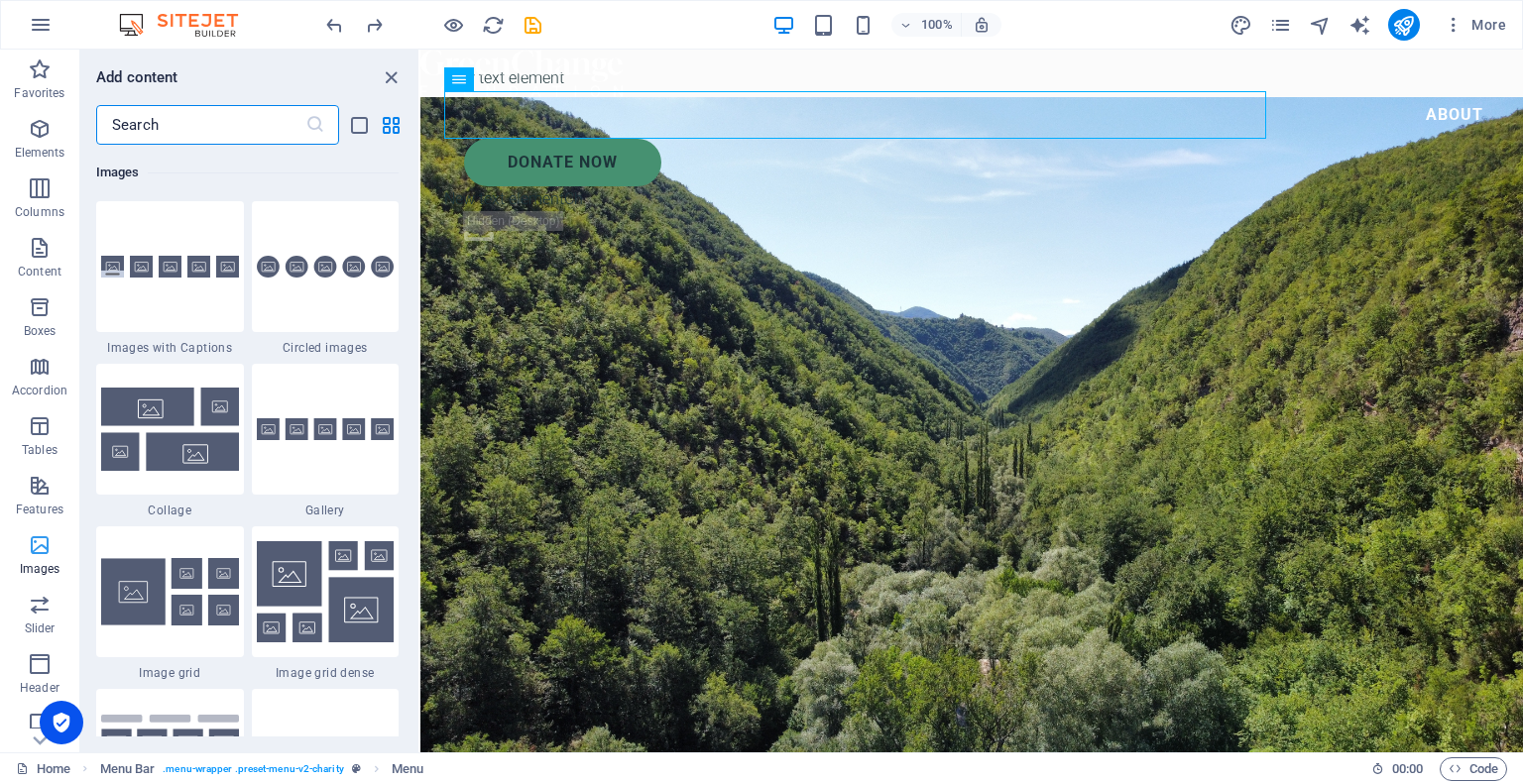 drag, startPoint x: 0, startPoint y: 521, endPoint x: 0, endPoint y: 555, distance: 34 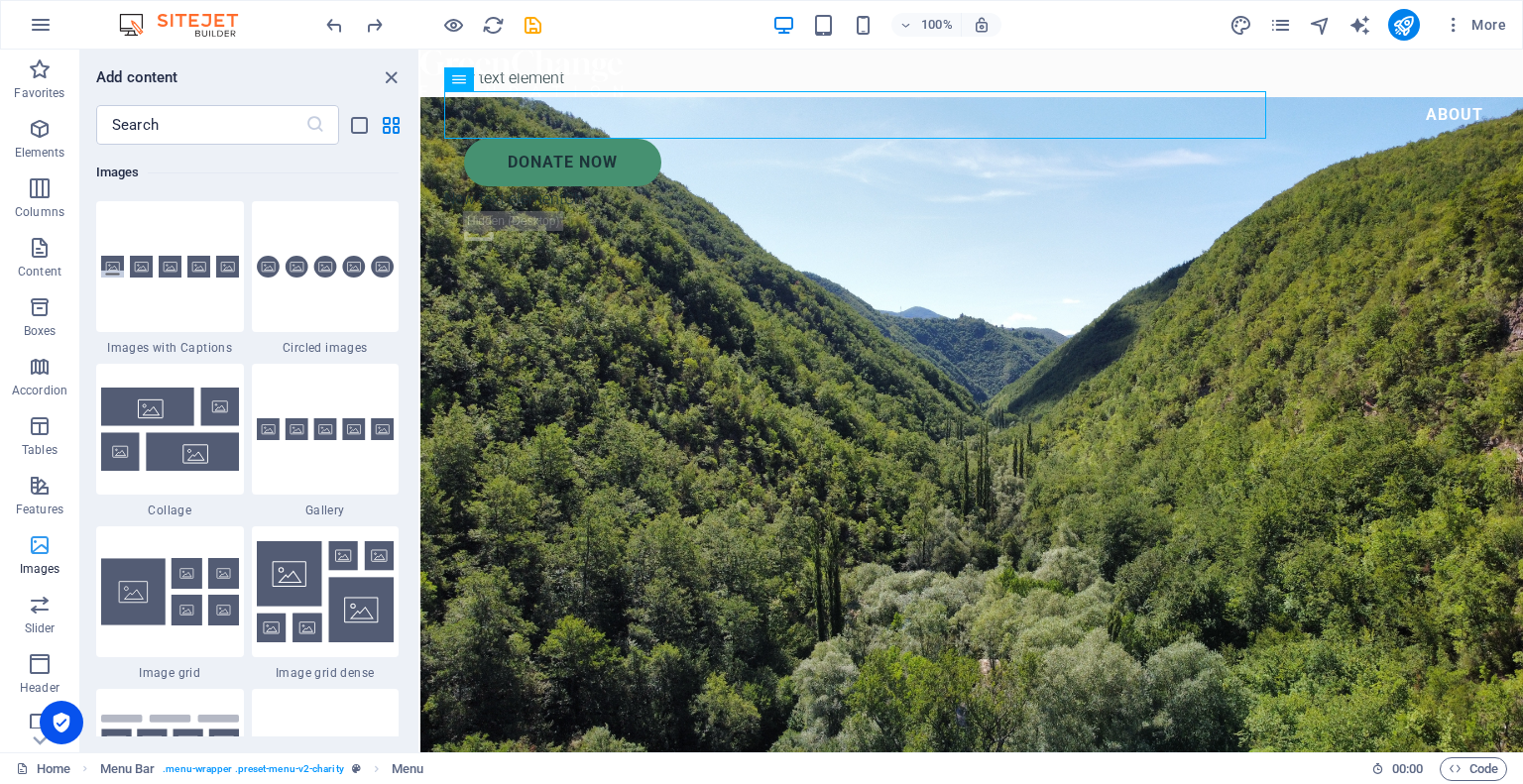 drag, startPoint x: 0, startPoint y: 555, endPoint x: 0, endPoint y: 566, distance: 11 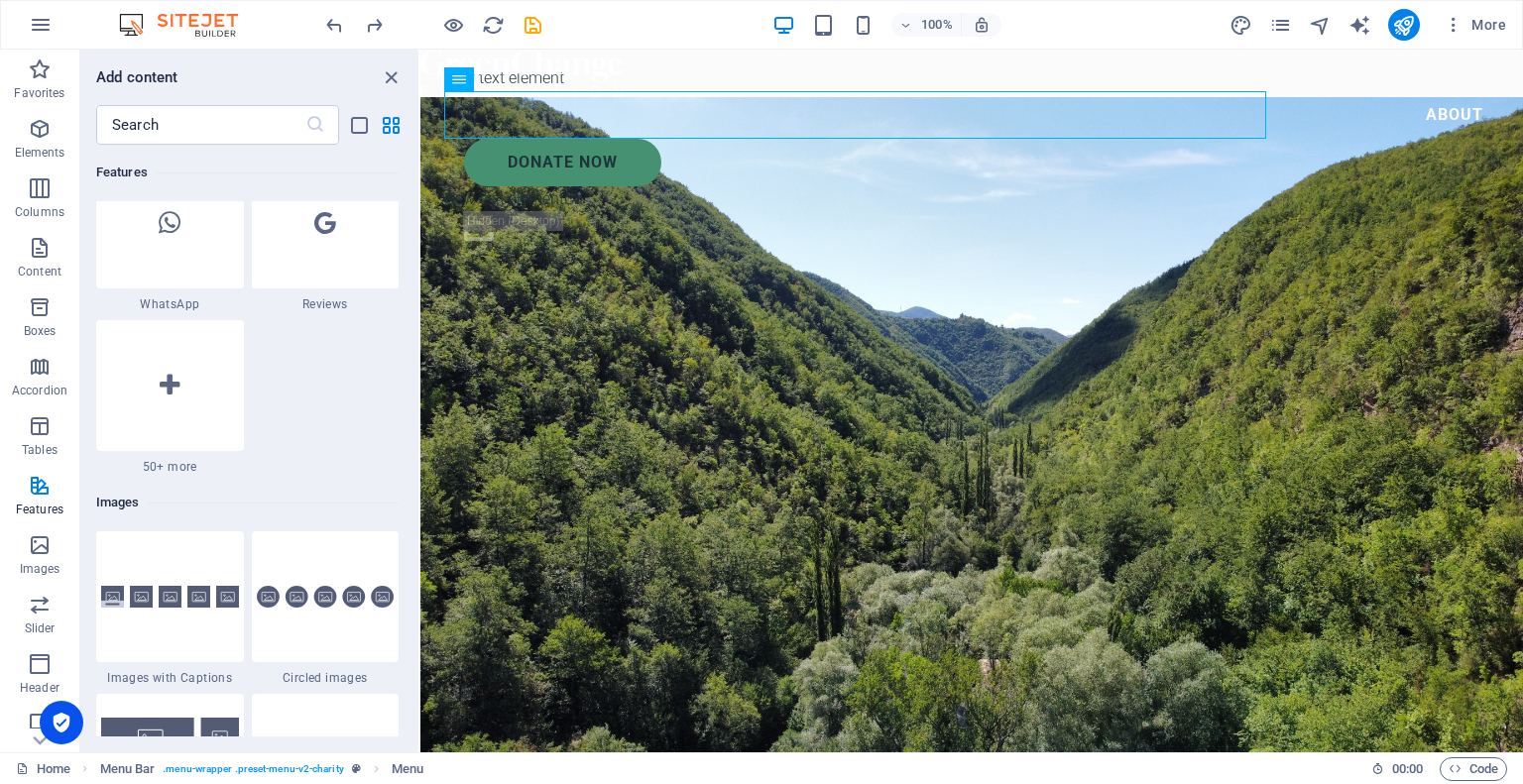 scroll, scrollTop: 9557, scrollLeft: 0, axis: vertical 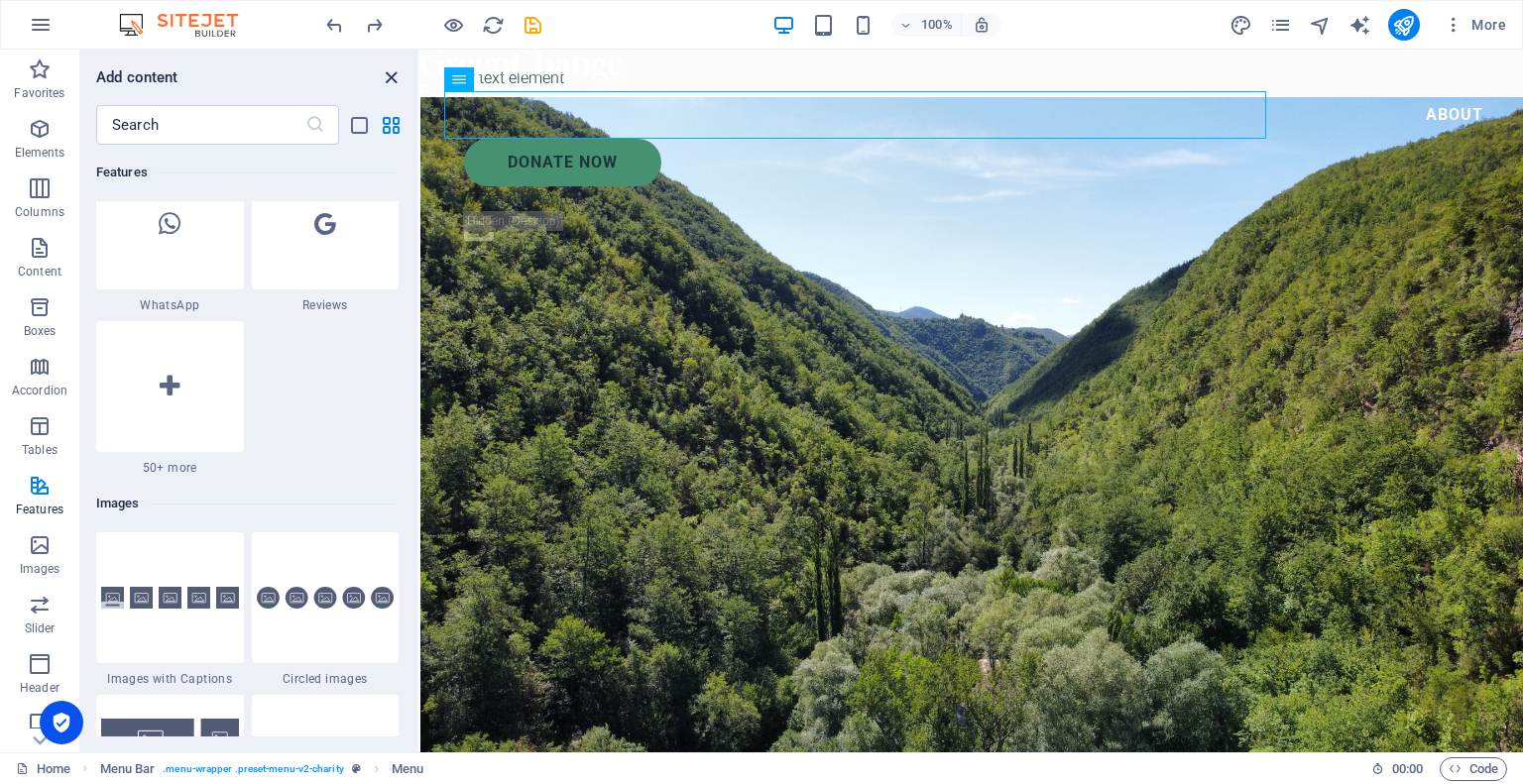 click at bounding box center [391, 77] 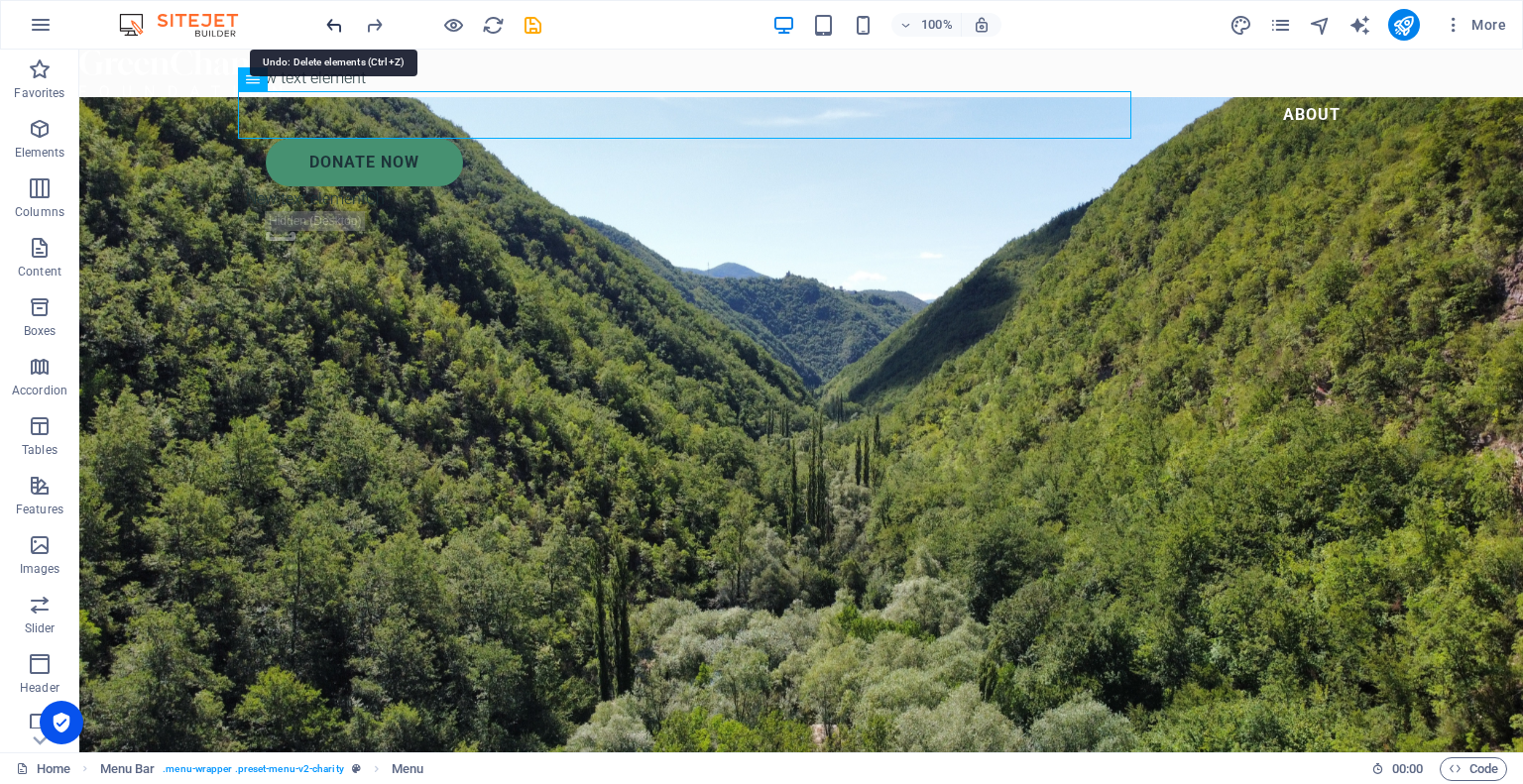 click at bounding box center [334, 25] 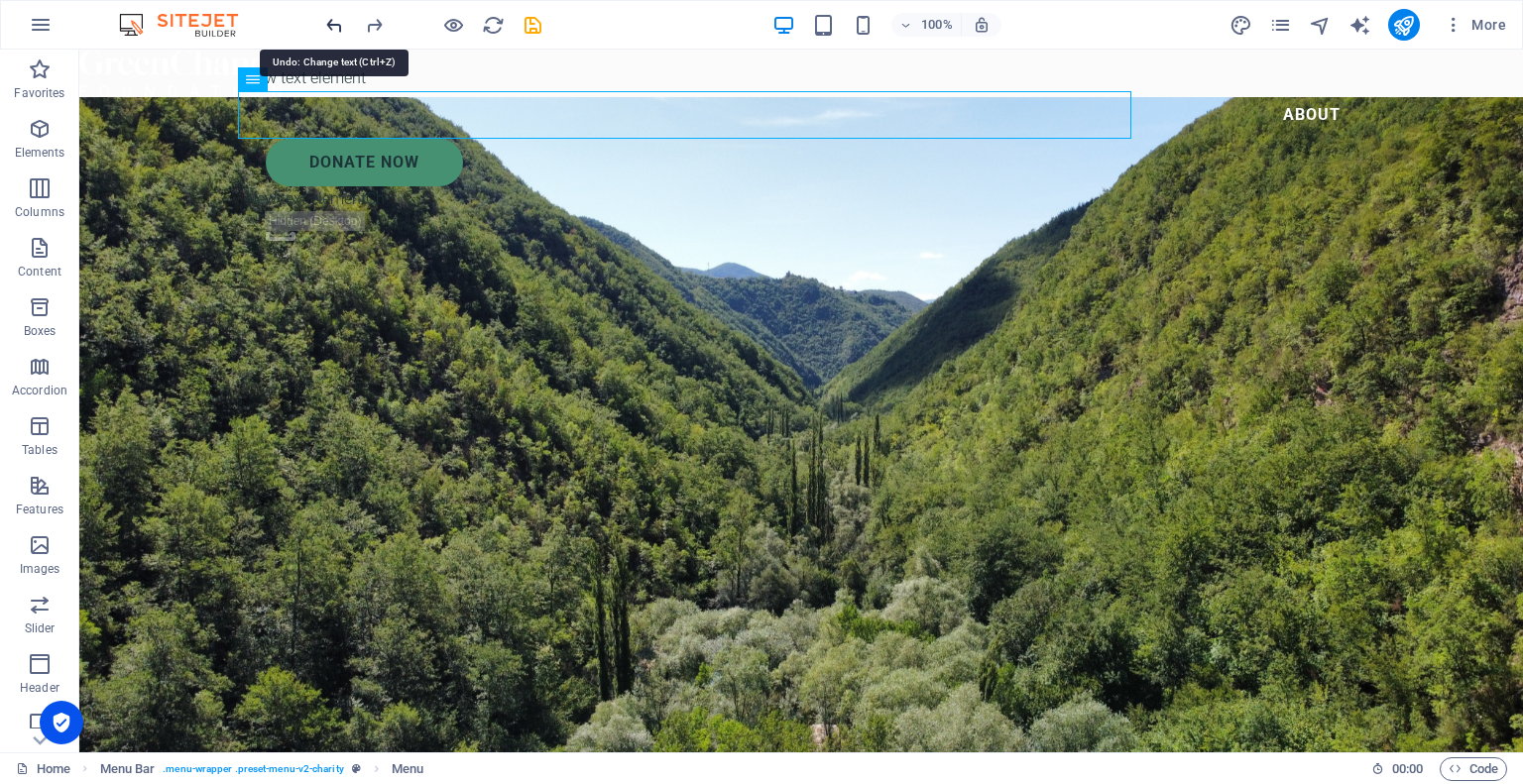 click at bounding box center (334, 25) 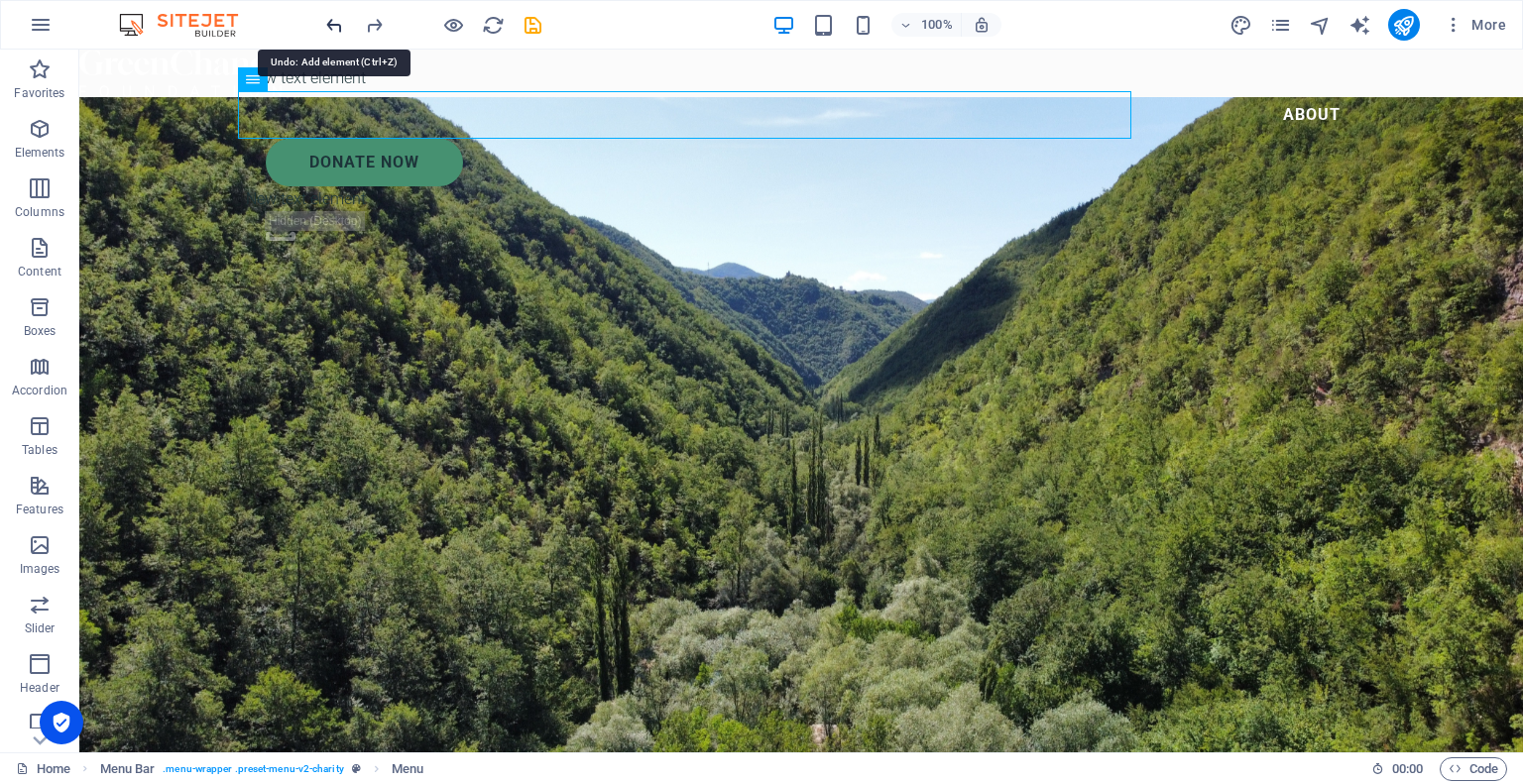 click at bounding box center (334, 25) 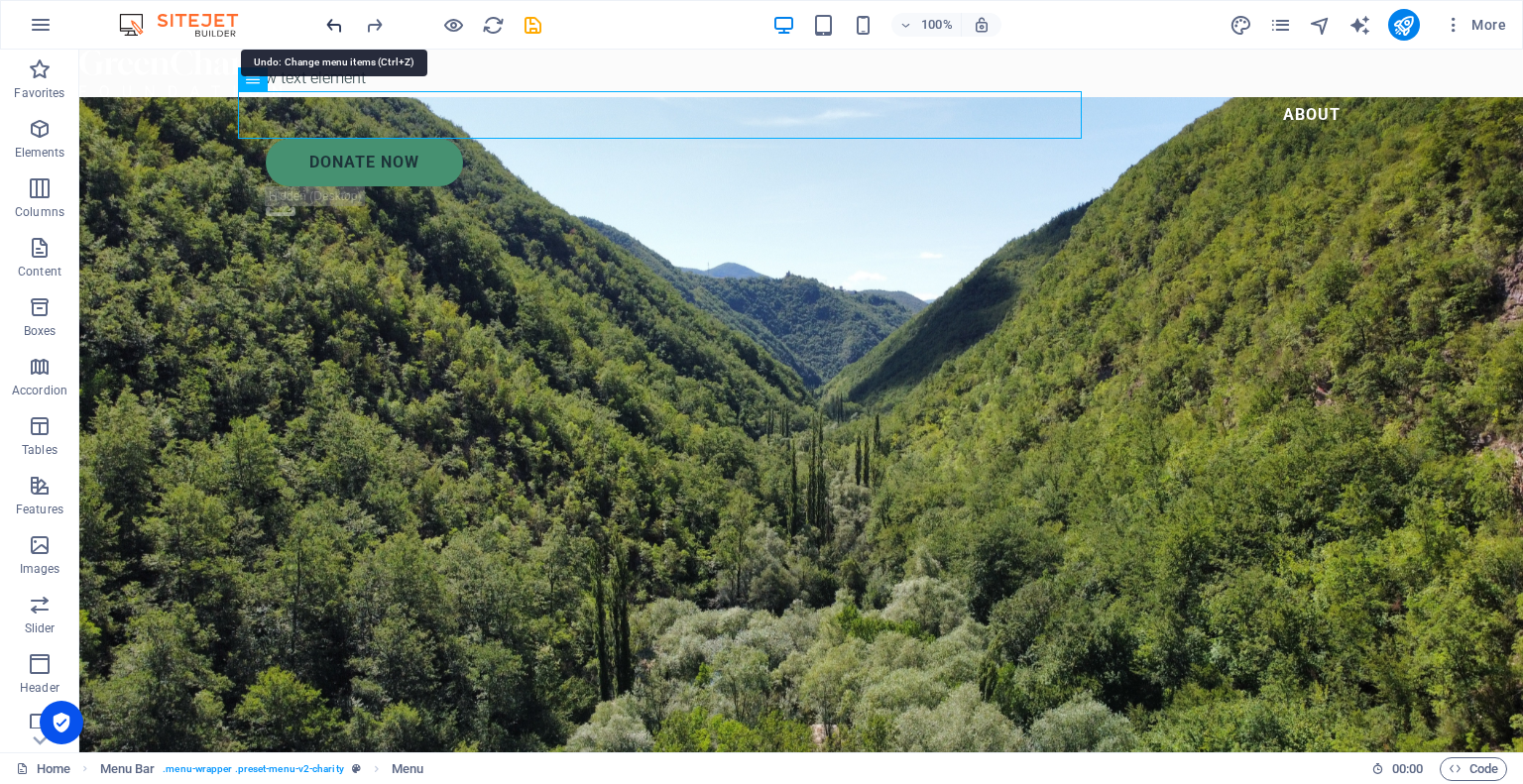 click at bounding box center (334, 25) 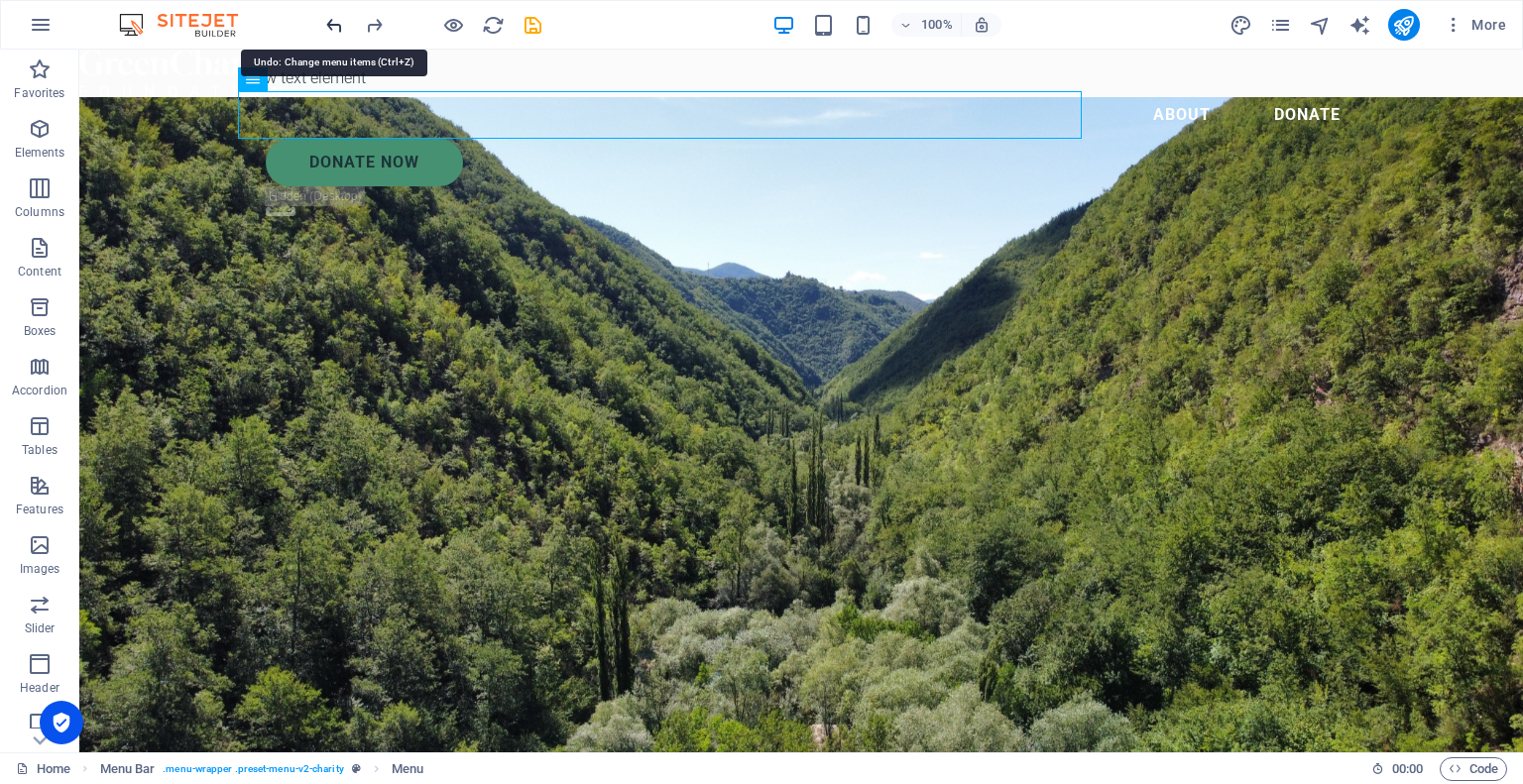 click at bounding box center [334, 25] 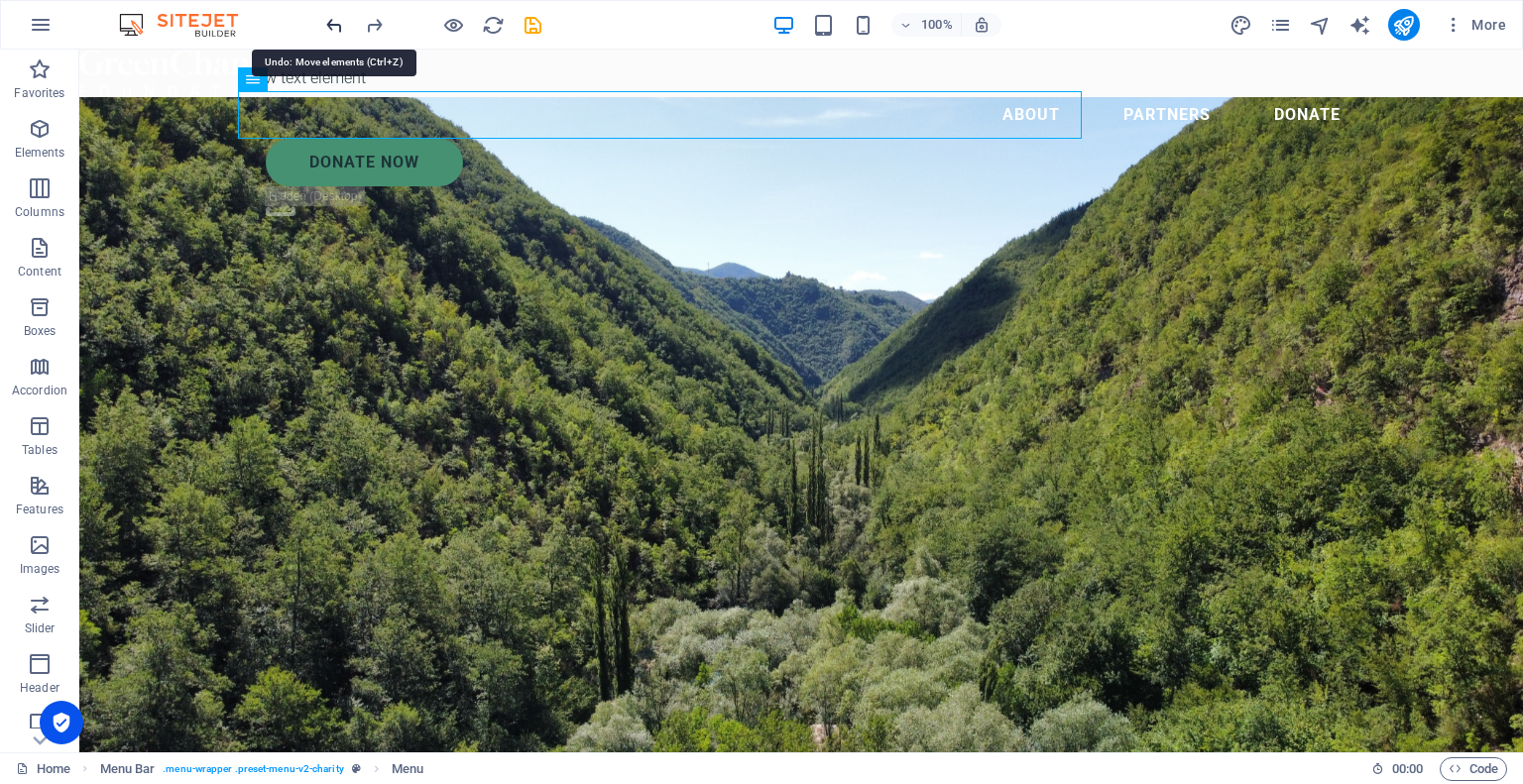 click at bounding box center [334, 25] 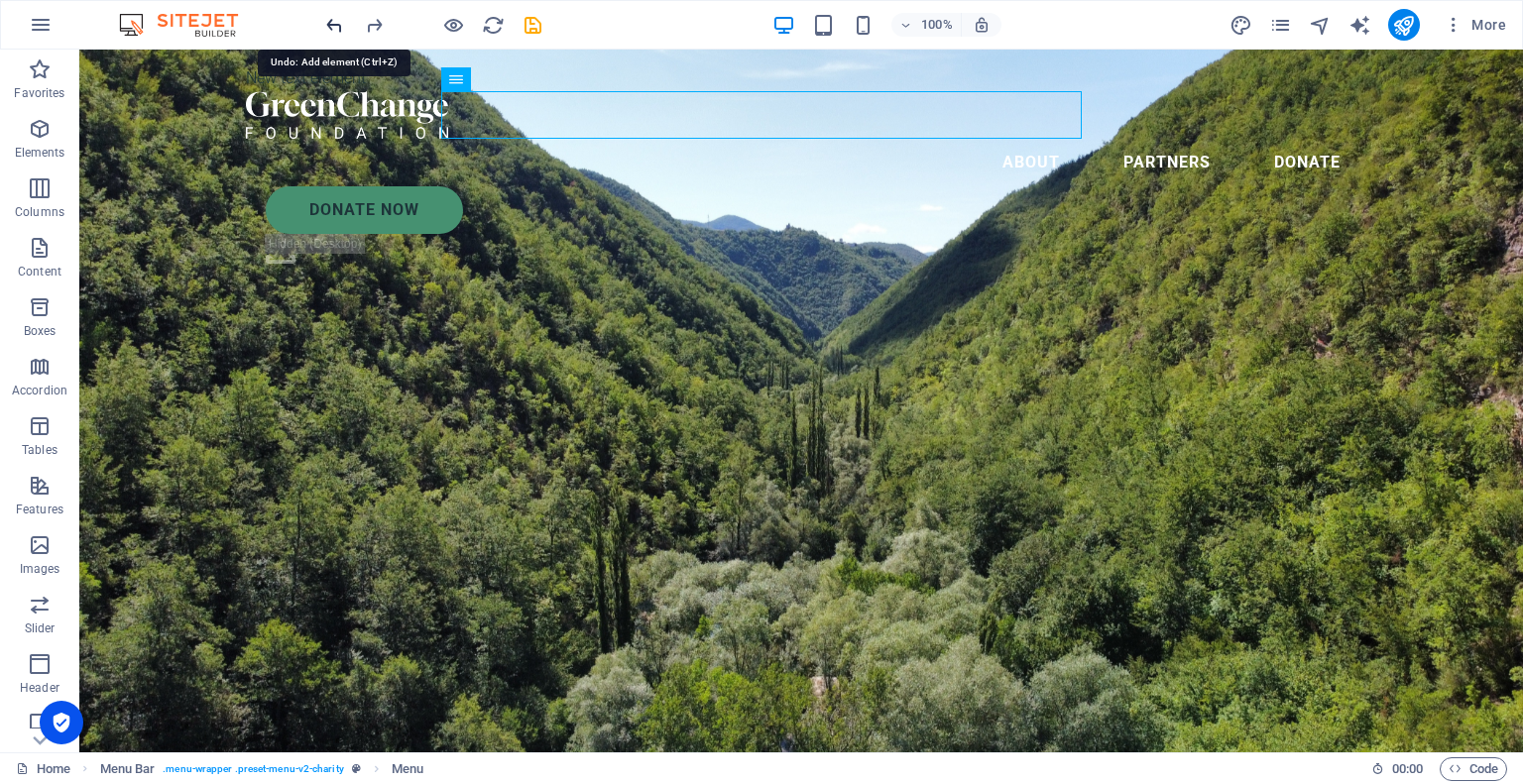 click at bounding box center [334, 25] 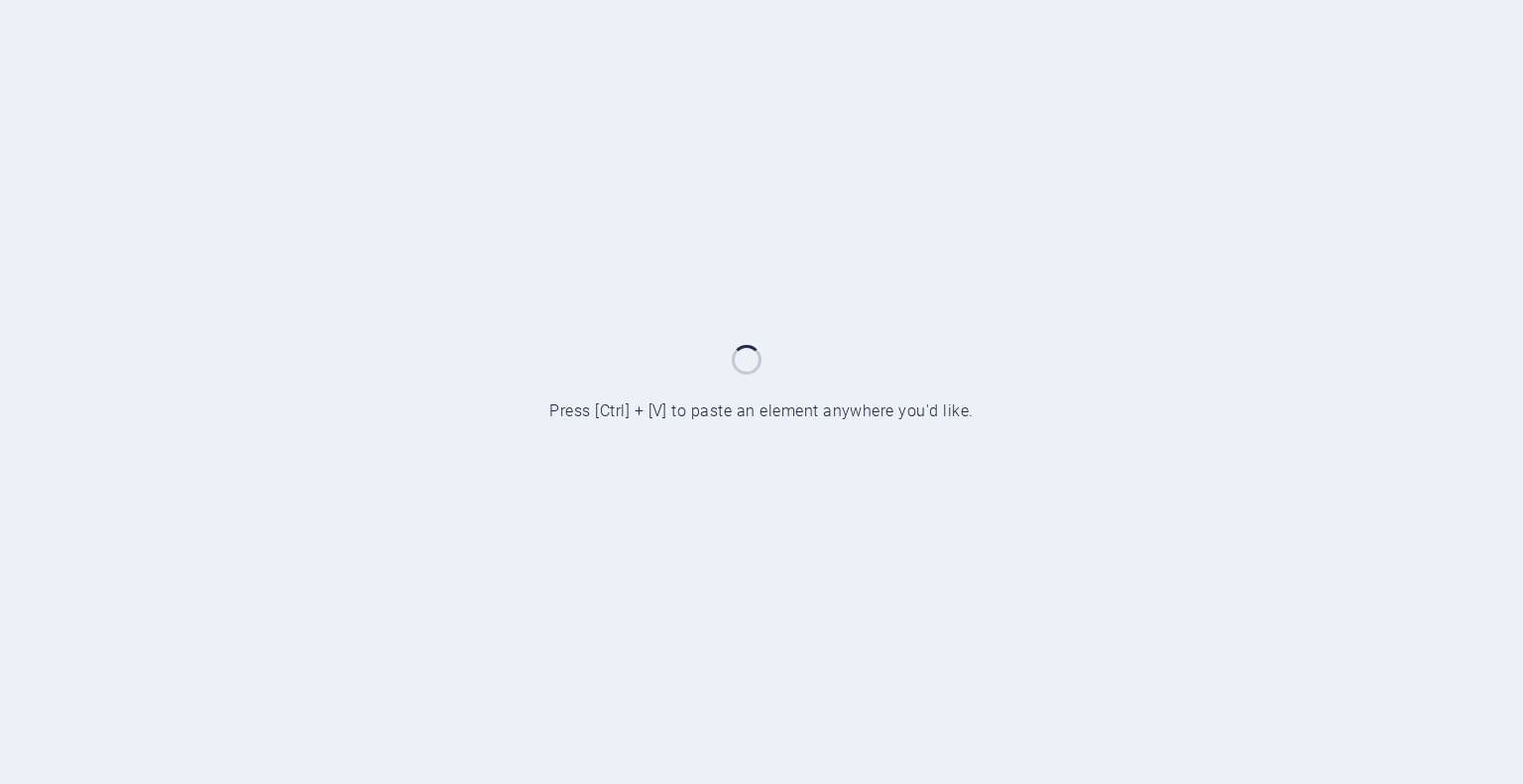 scroll, scrollTop: 0, scrollLeft: 0, axis: both 